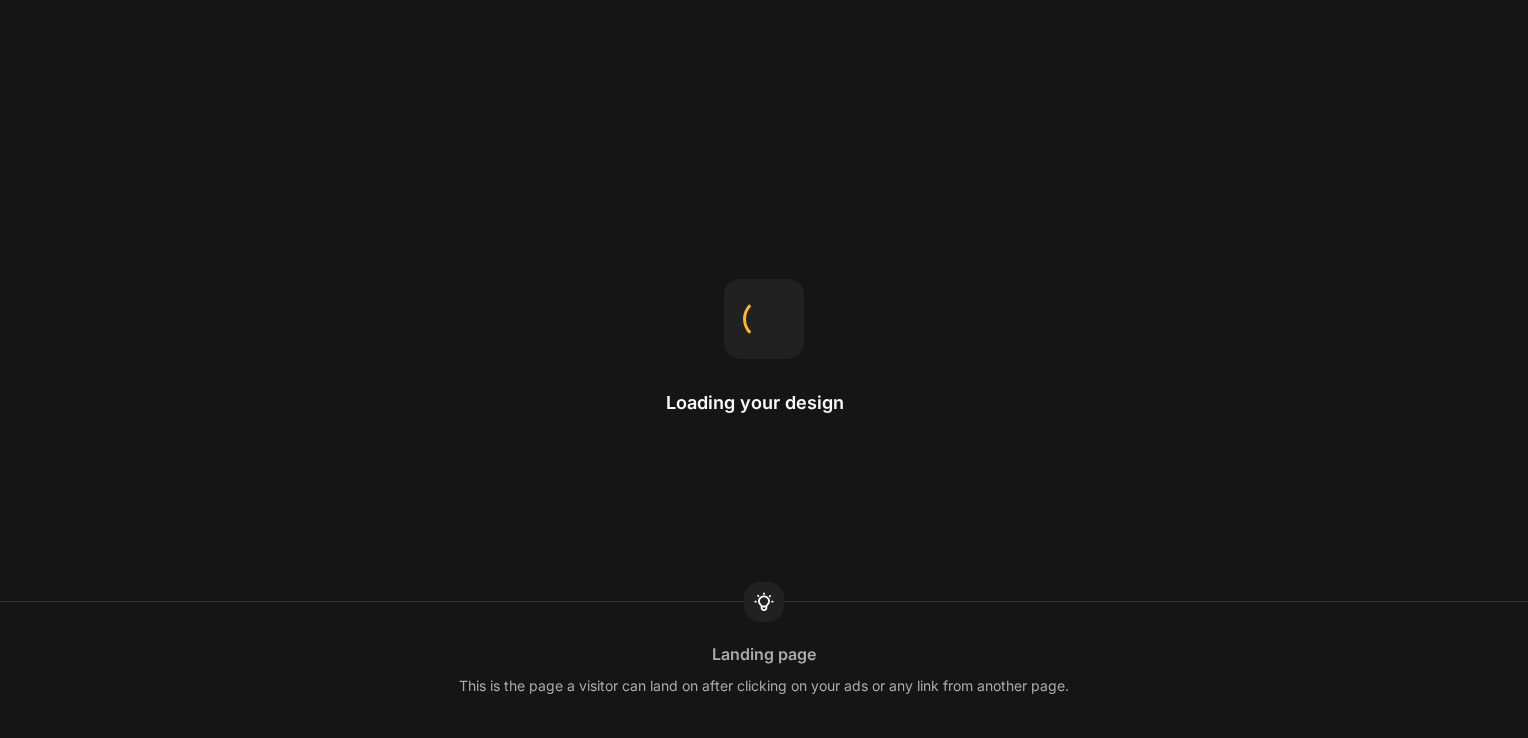 scroll, scrollTop: 0, scrollLeft: 0, axis: both 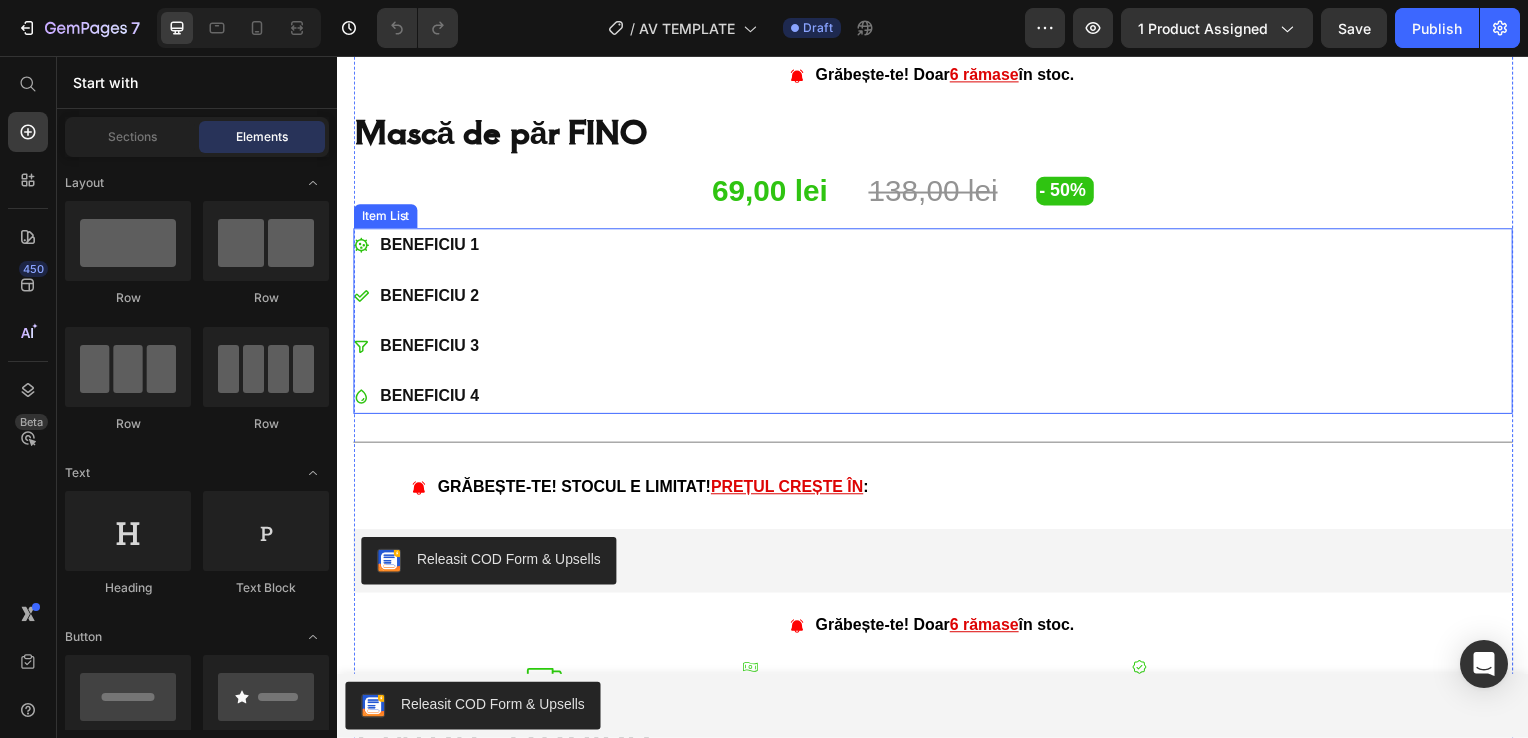 click on "BENEFICIU 1" at bounding box center (430, 247) 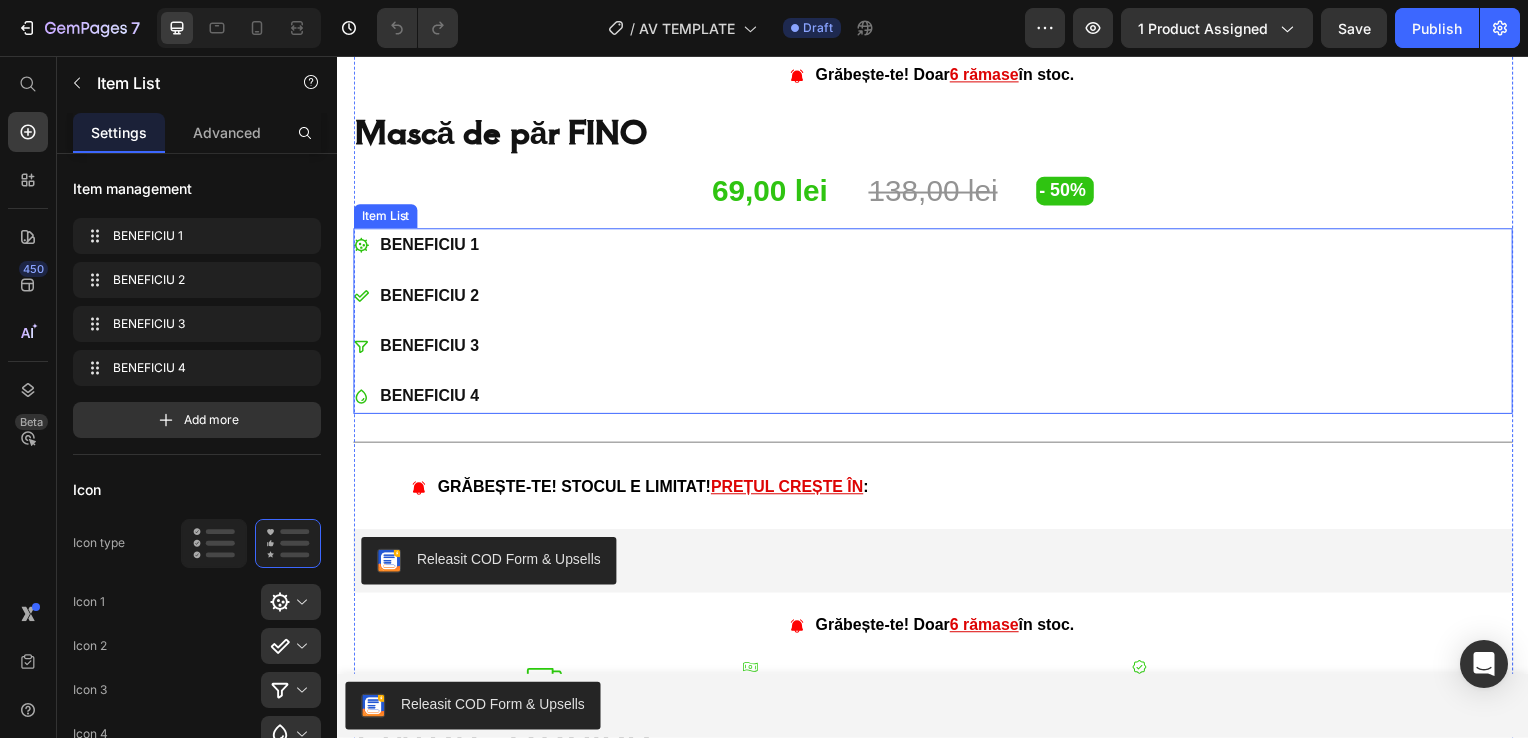 click on "BENEFICIU 1" at bounding box center (430, 247) 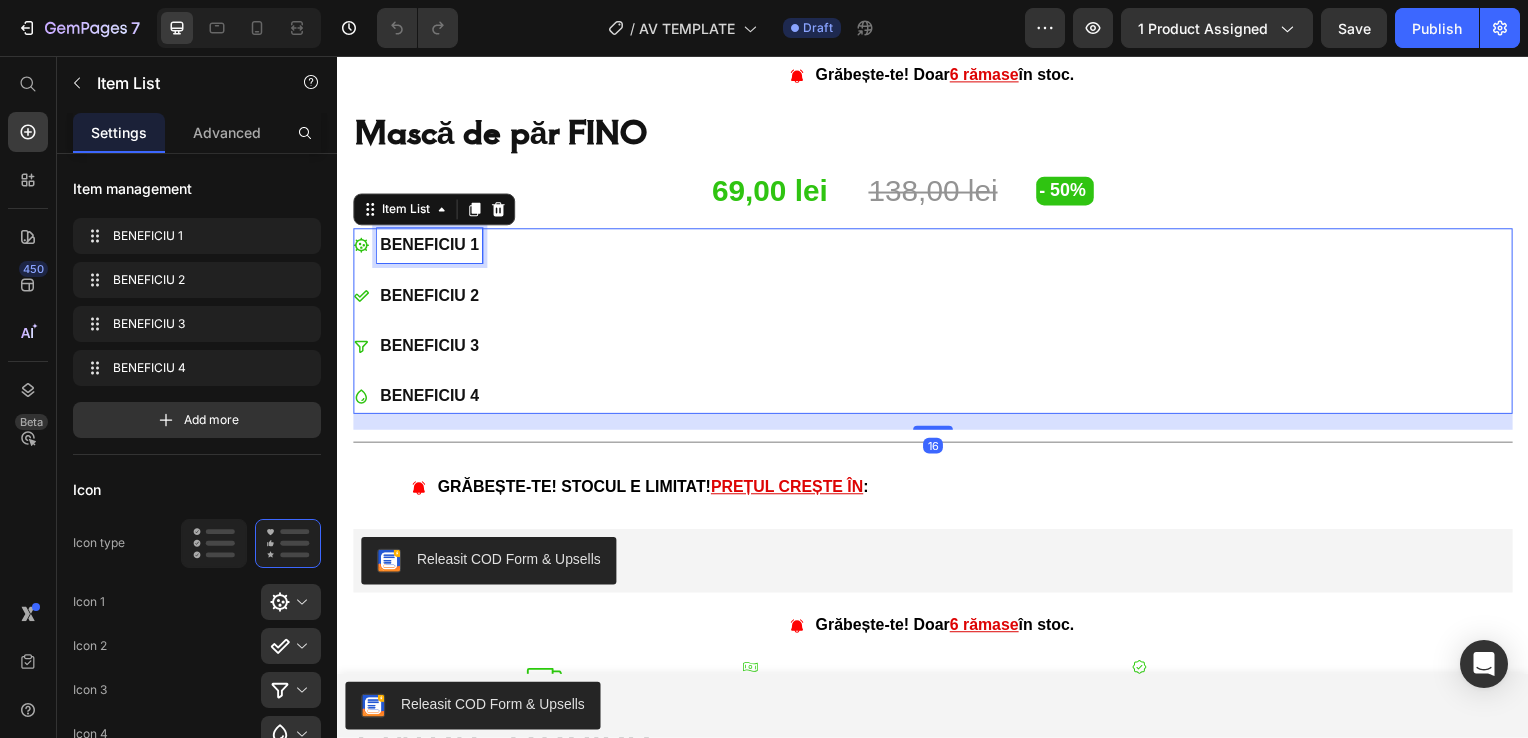 click on "BENEFICIU 1" at bounding box center [430, 247] 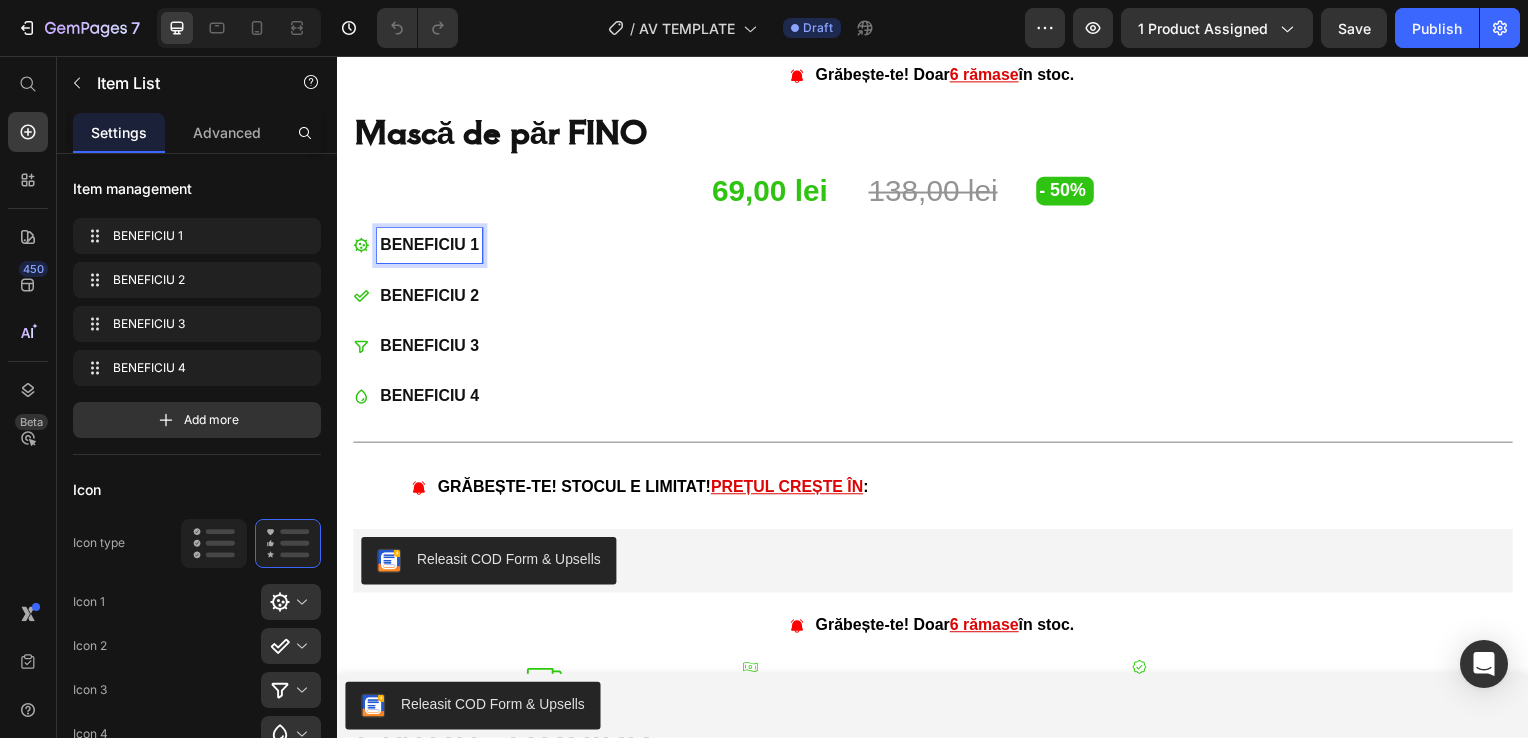 click on "BENEFICIU 1" at bounding box center (430, 247) 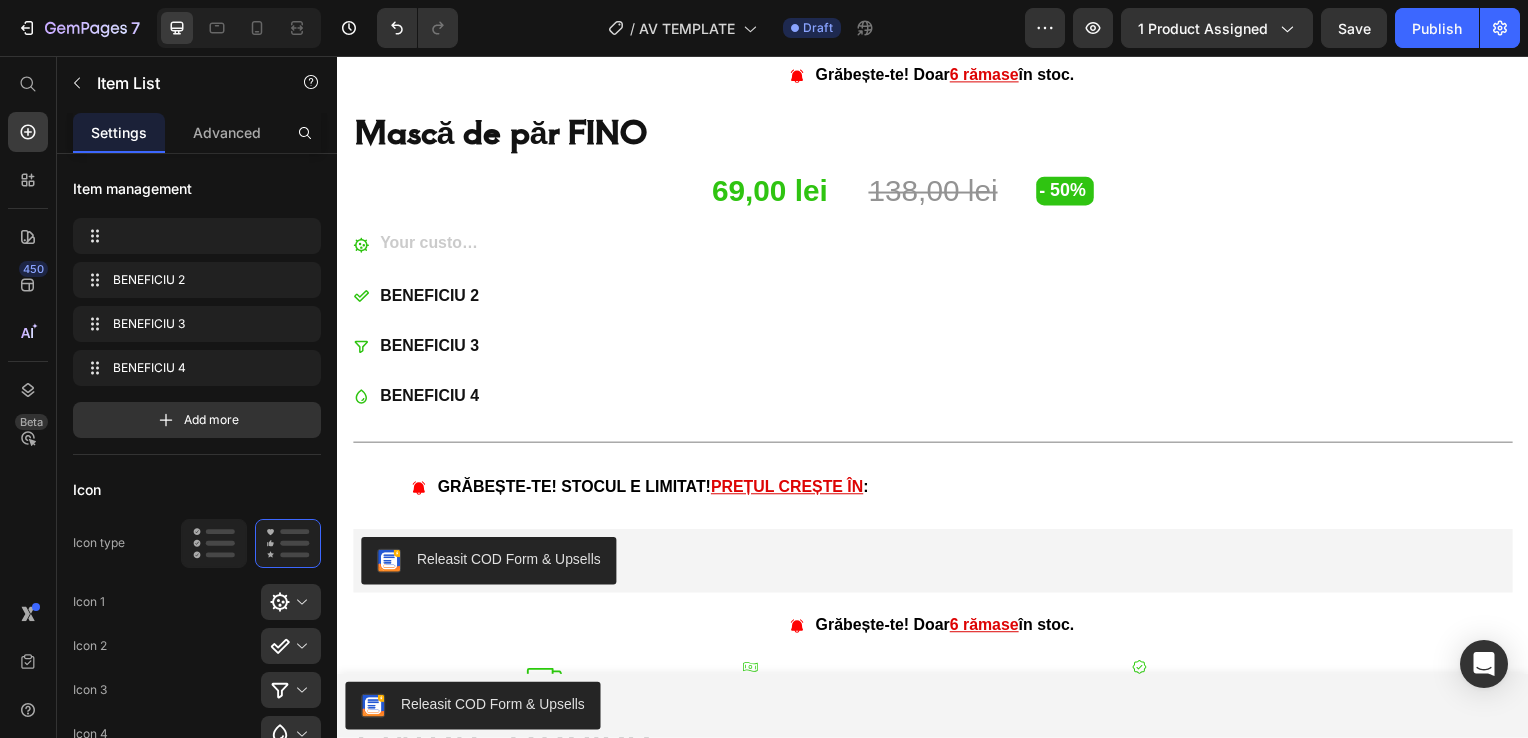 scroll, scrollTop: 1018, scrollLeft: 0, axis: vertical 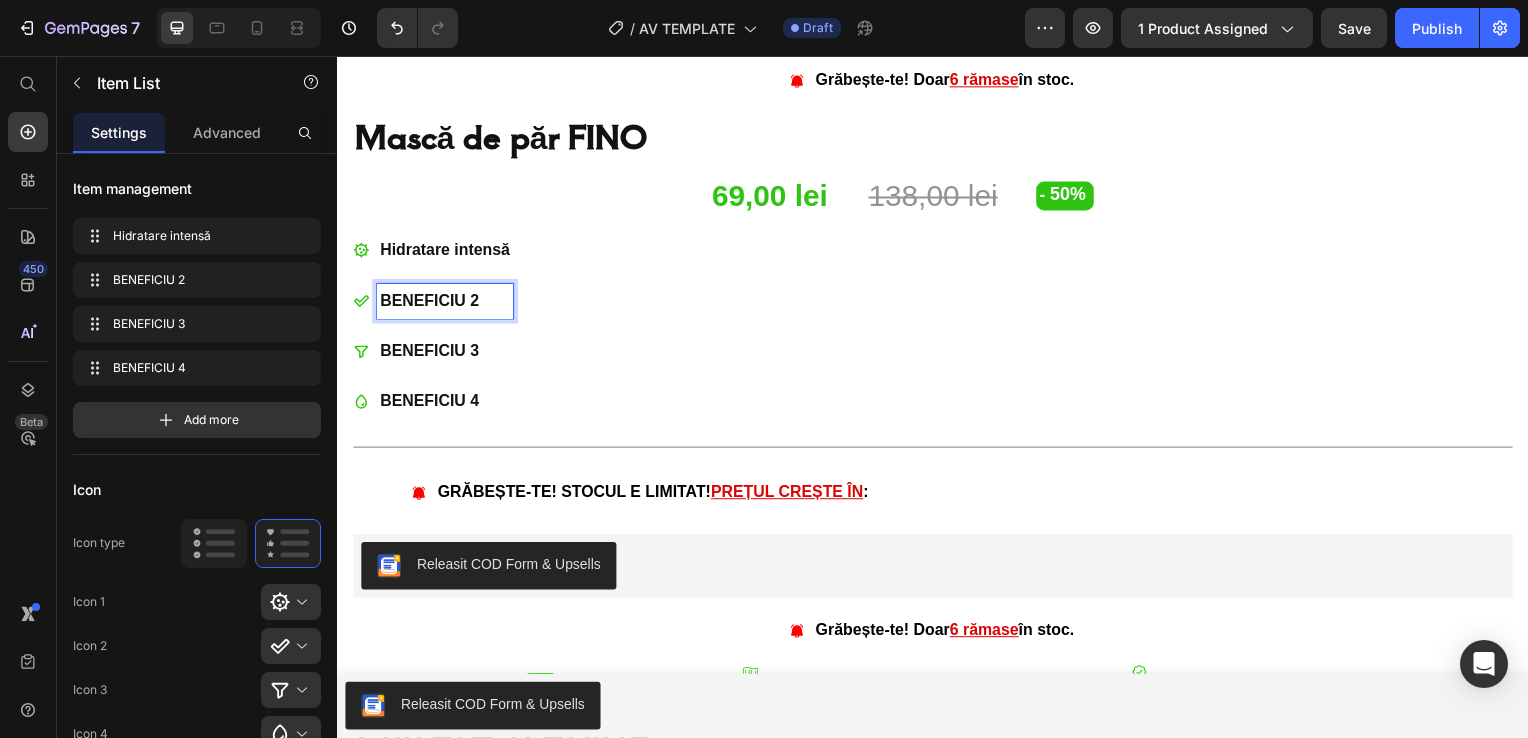 click on "BENEFICIU 2" at bounding box center (445, 303) 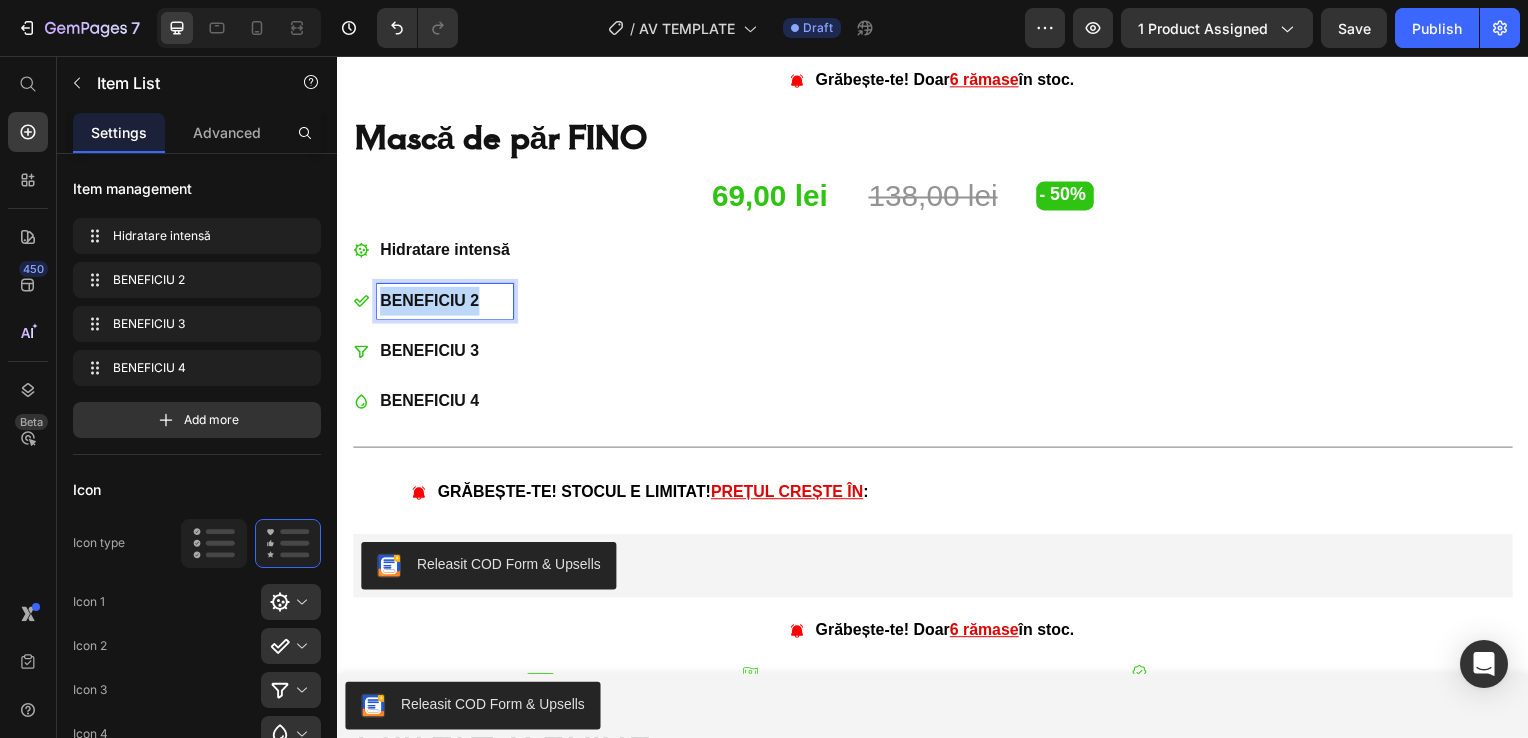 click on "BENEFICIU 2" at bounding box center (445, 303) 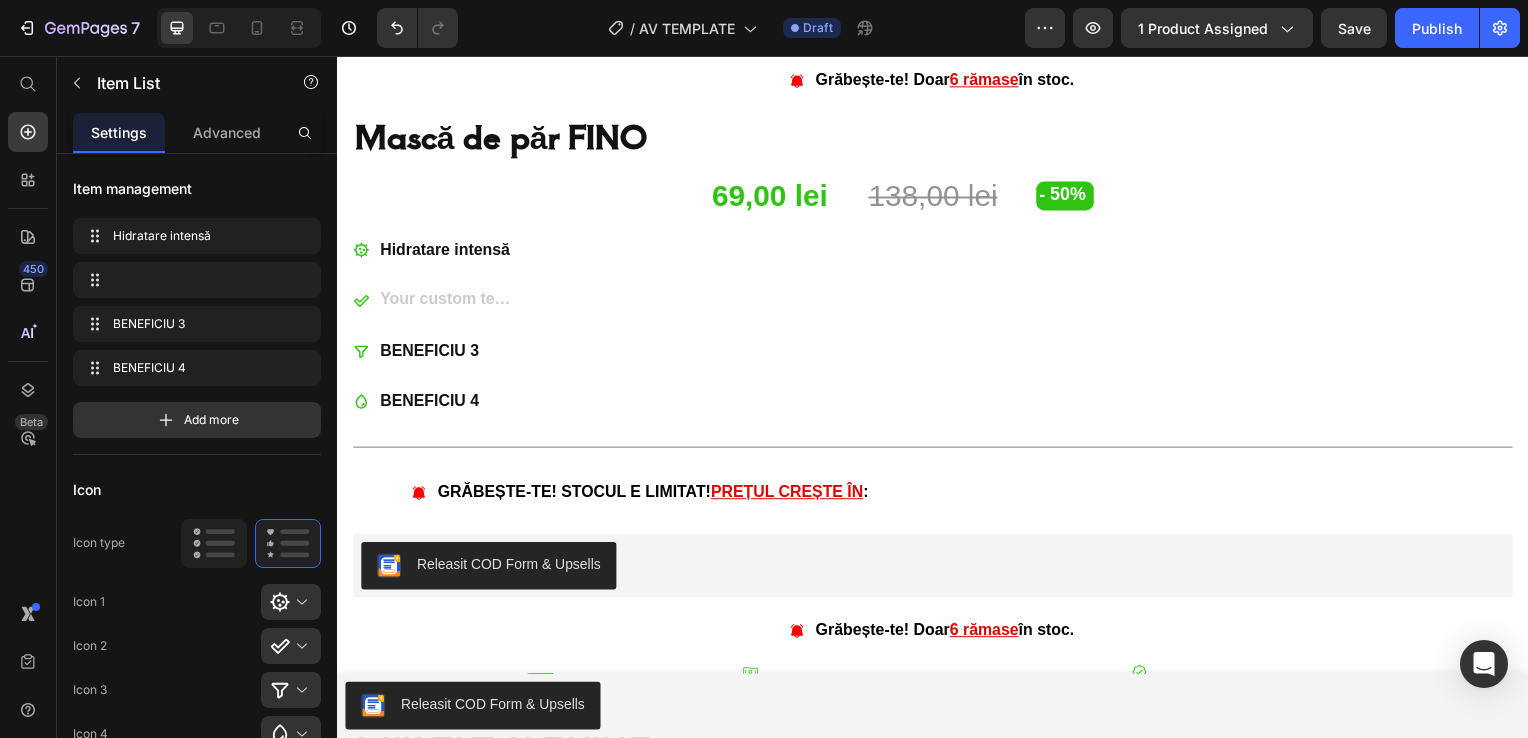 scroll, scrollTop: 1013, scrollLeft: 0, axis: vertical 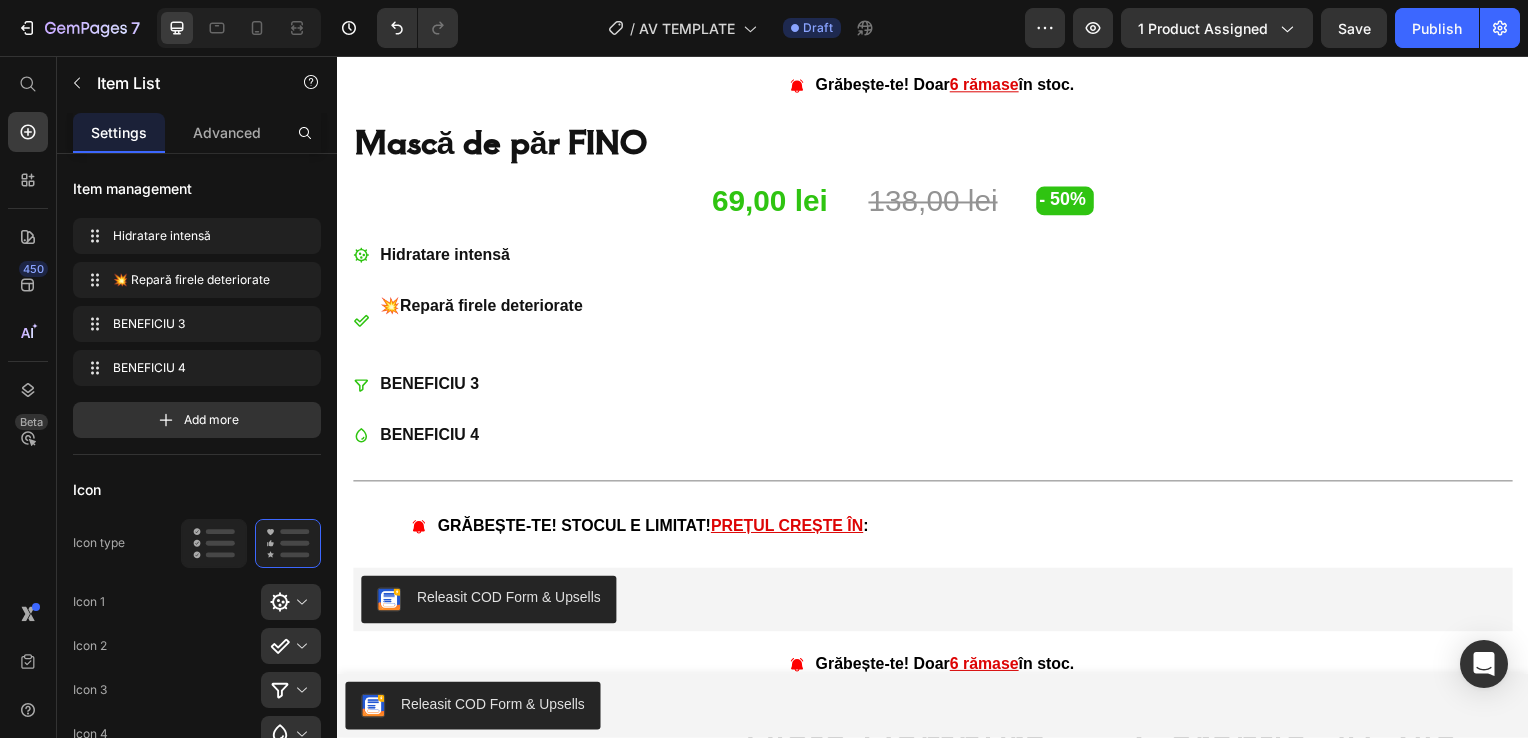 click on "💥  Repară firele deteriorate" at bounding box center [482, 323] 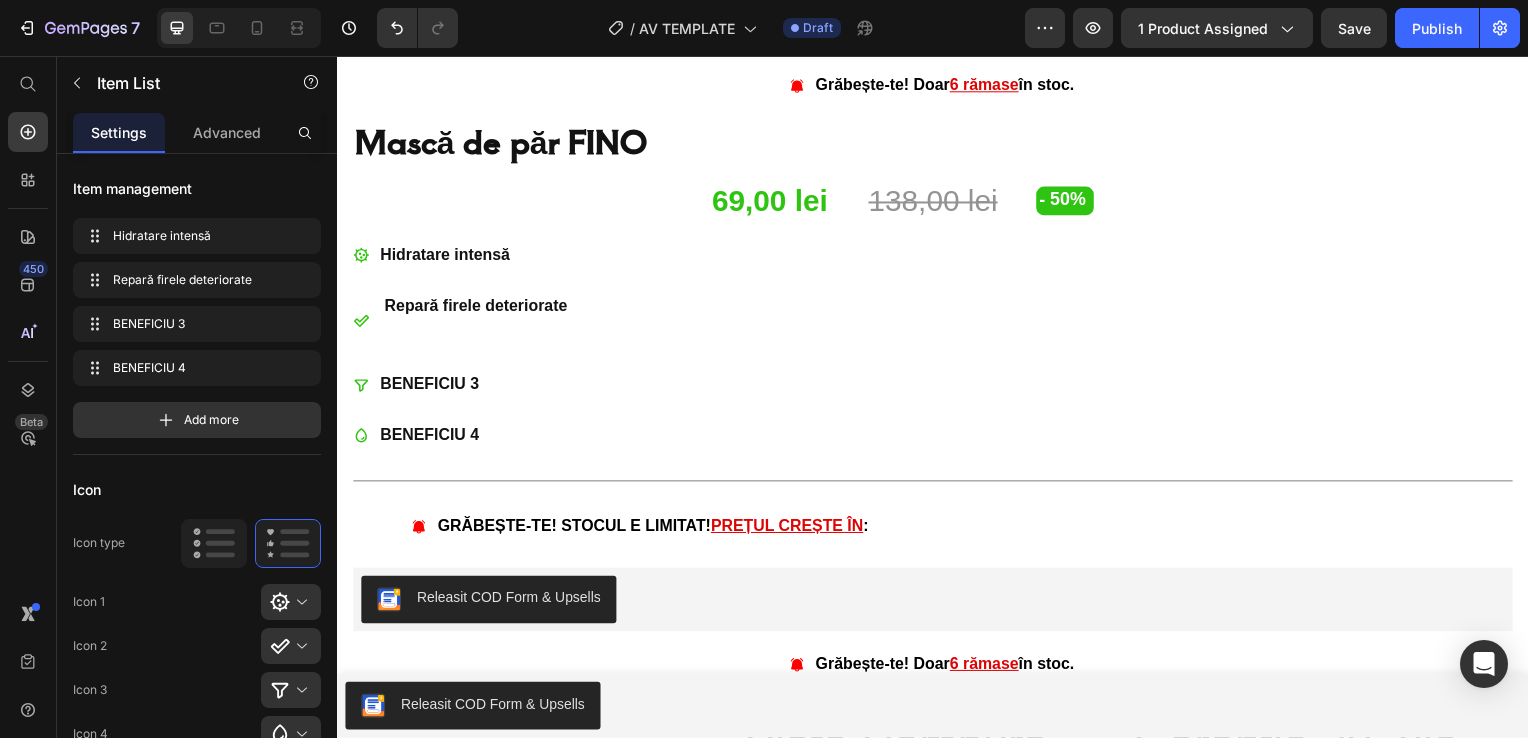click on "Repară firele deteriorate" at bounding box center [474, 323] 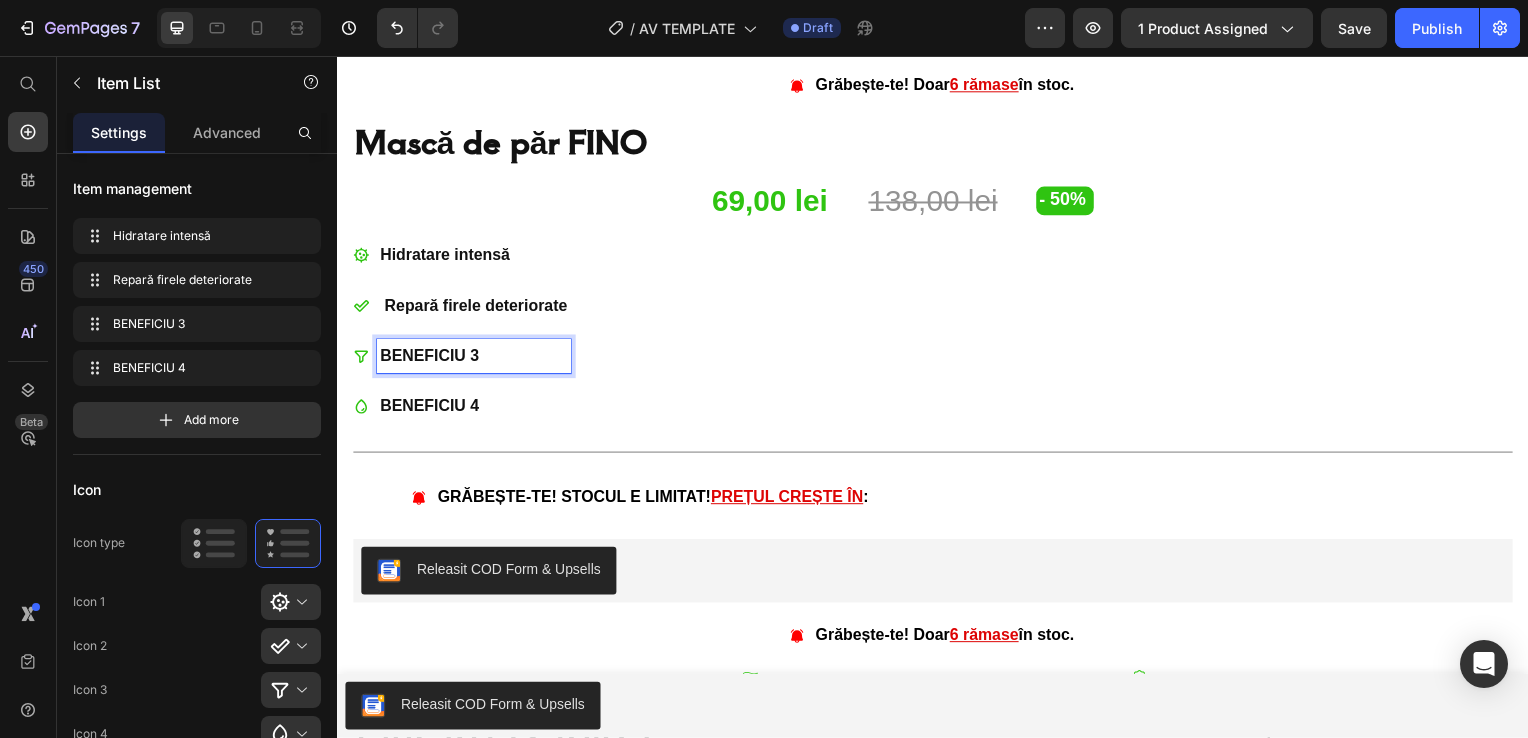 click on "BENEFICIU 3" at bounding box center (474, 359) 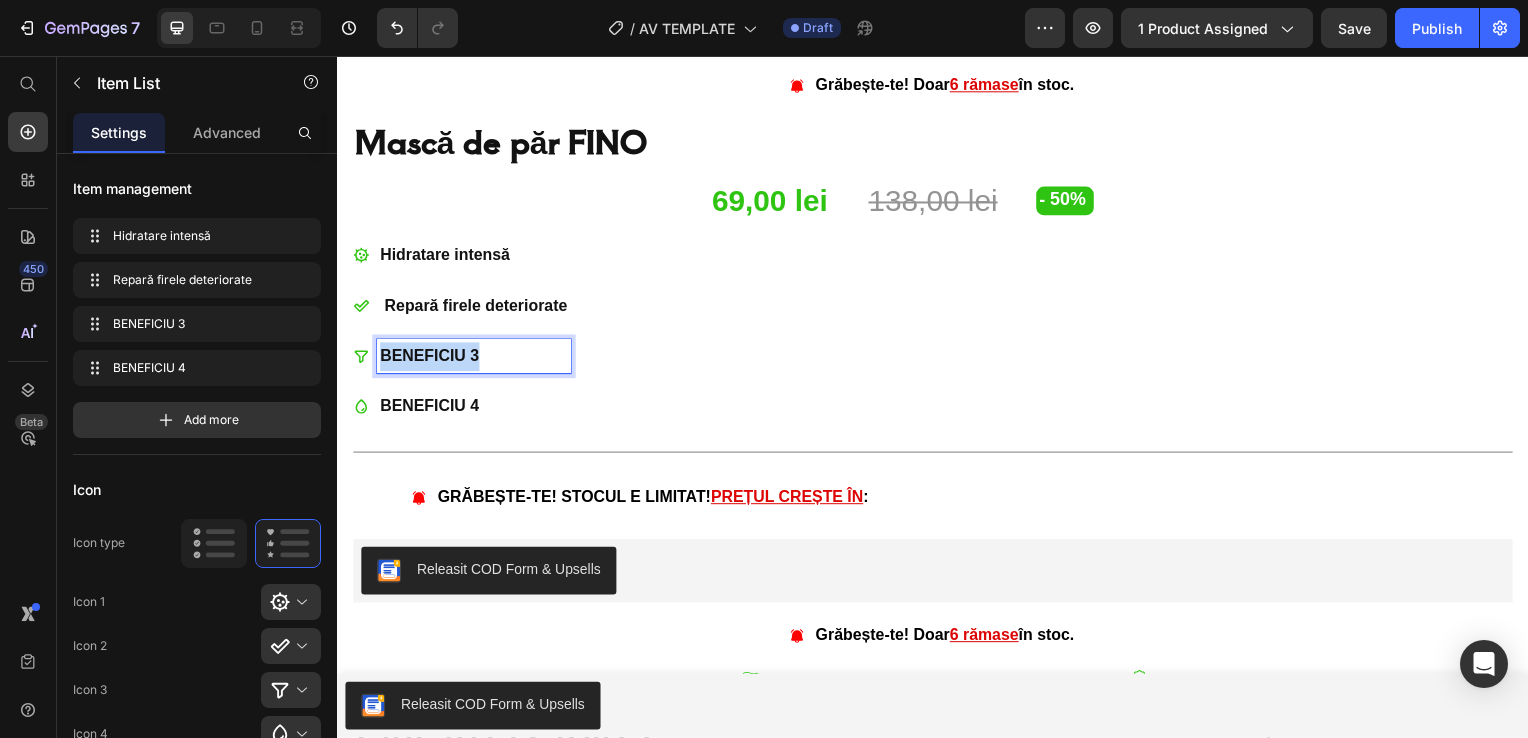 click on "BENEFICIU 3" at bounding box center (474, 359) 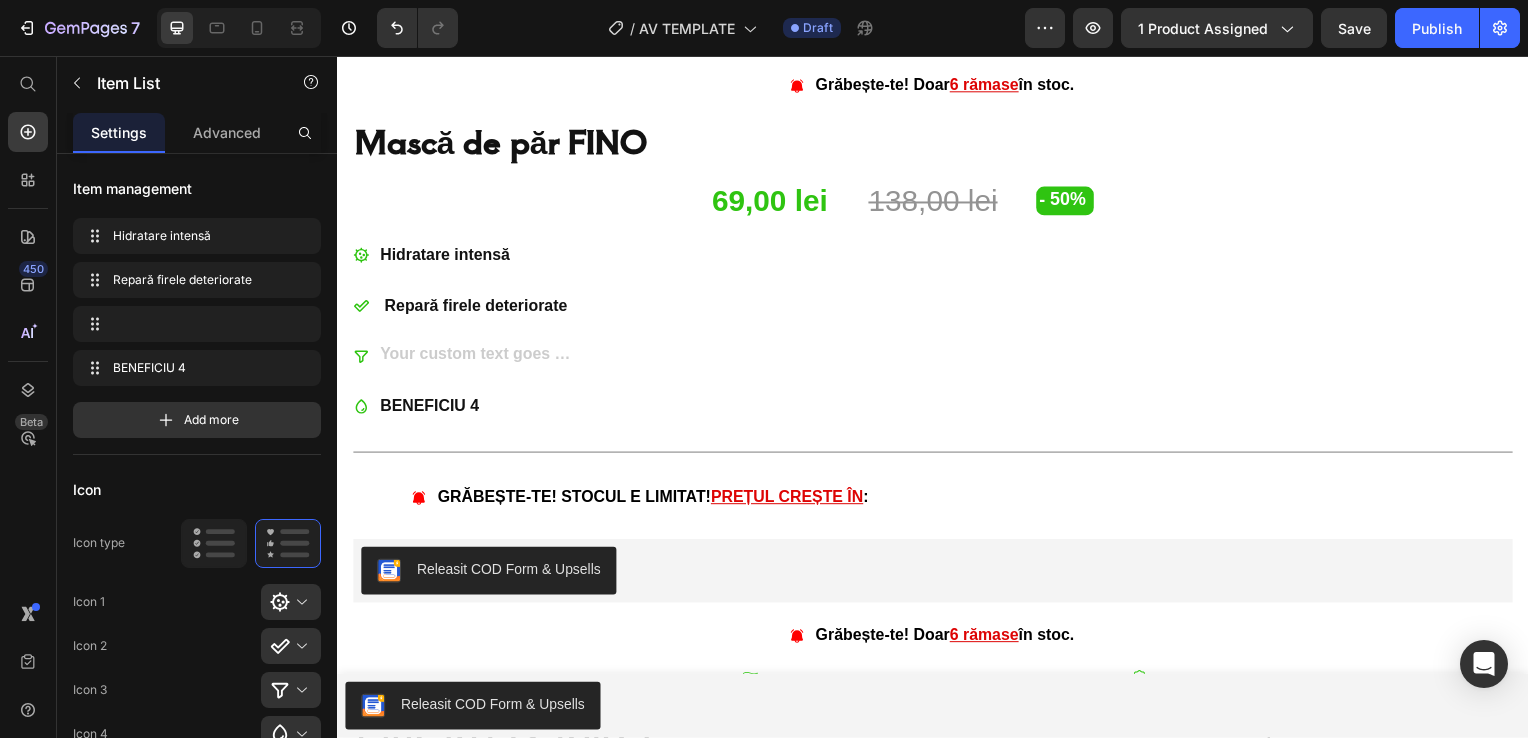 scroll, scrollTop: 1008, scrollLeft: 0, axis: vertical 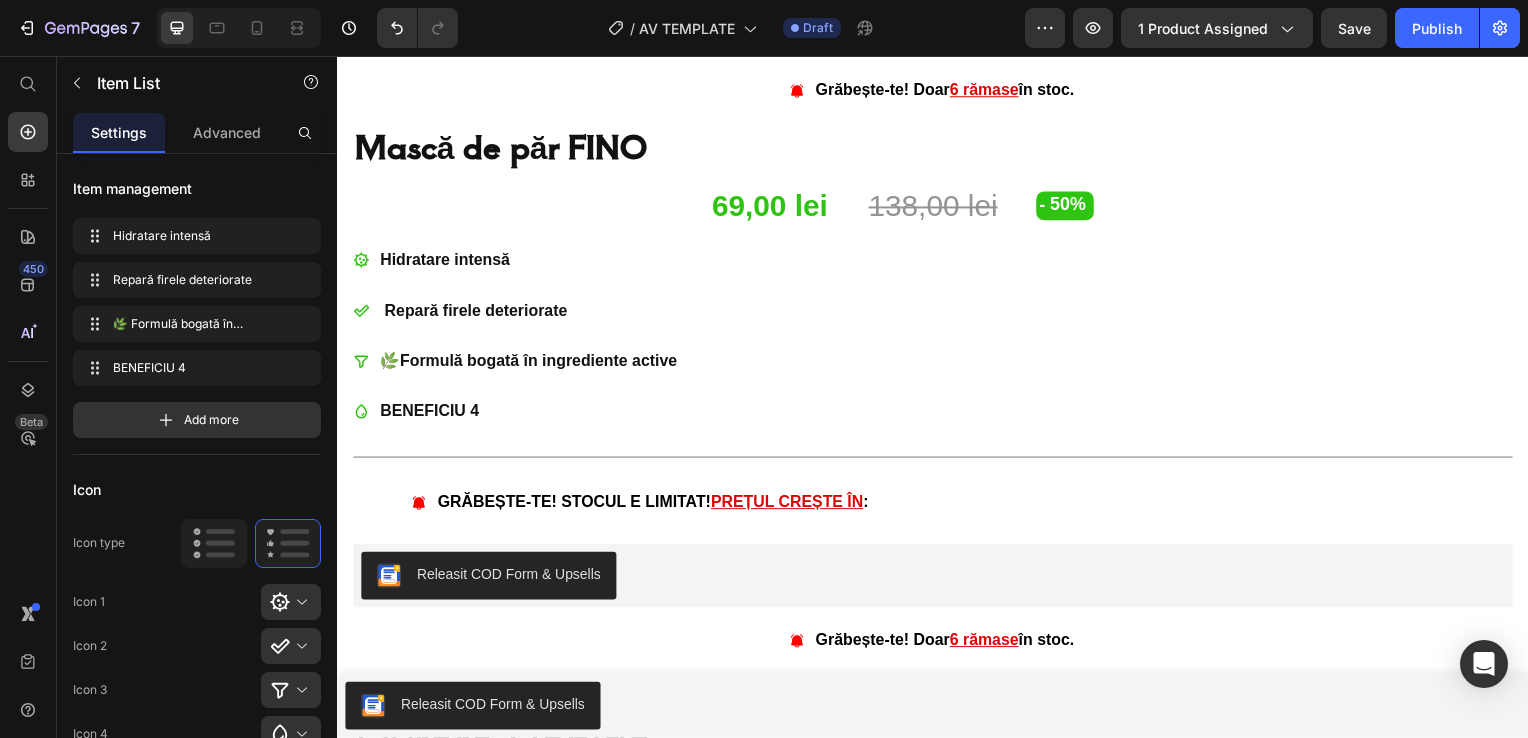 click on "🌿  Formulă bogată în ingrediente active" at bounding box center (529, 364) 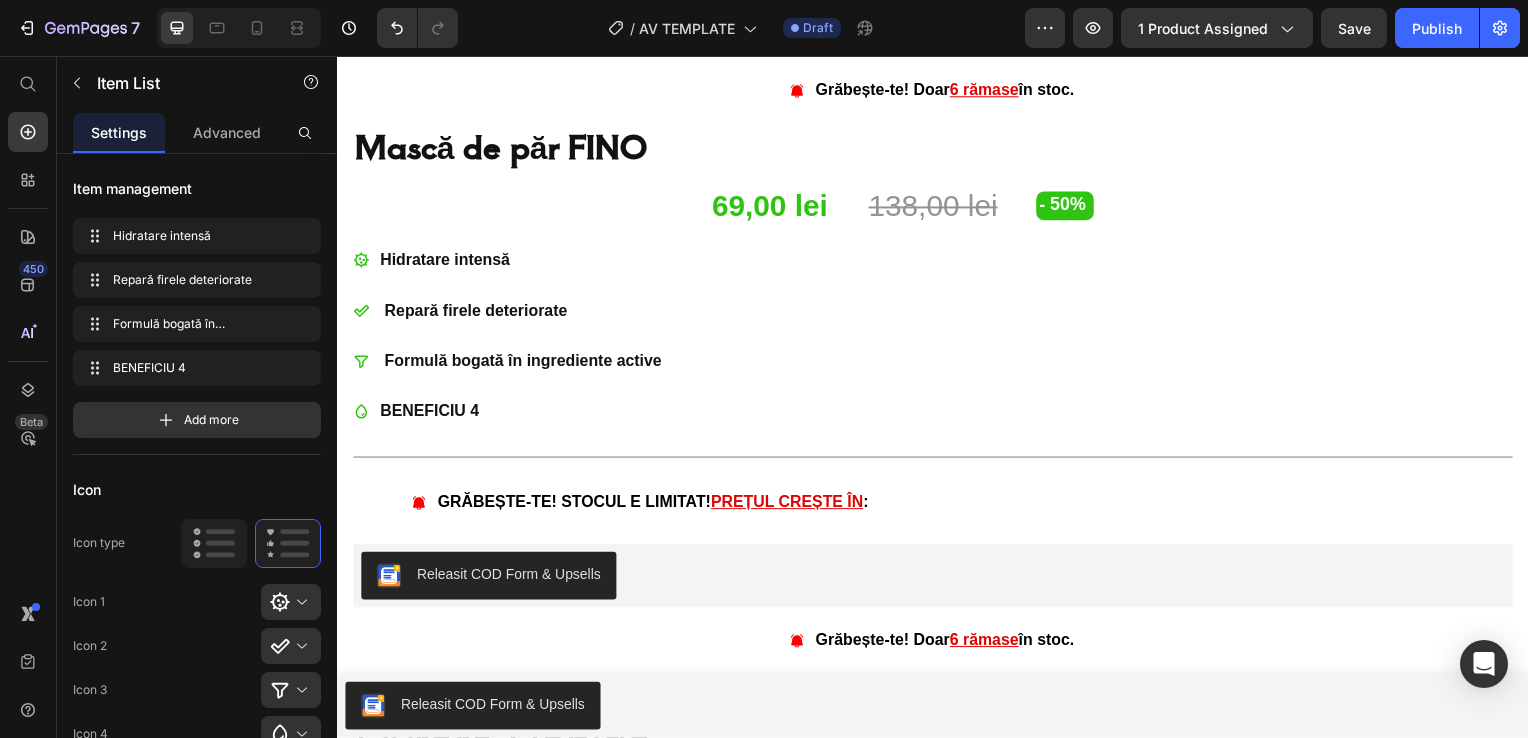 click on "BENEFICIU 4" at bounding box center (522, 414) 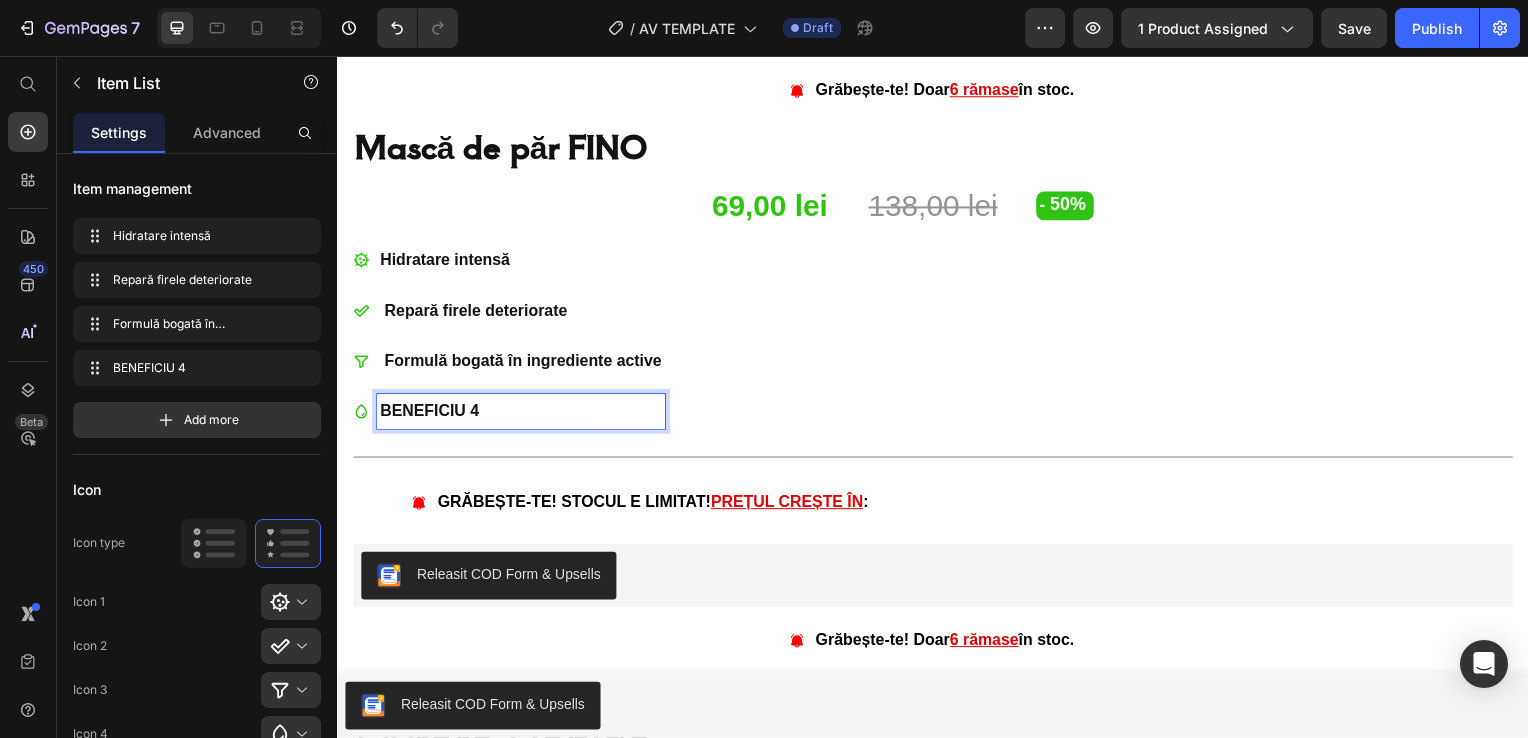 click on "BENEFICIU 4" at bounding box center [522, 414] 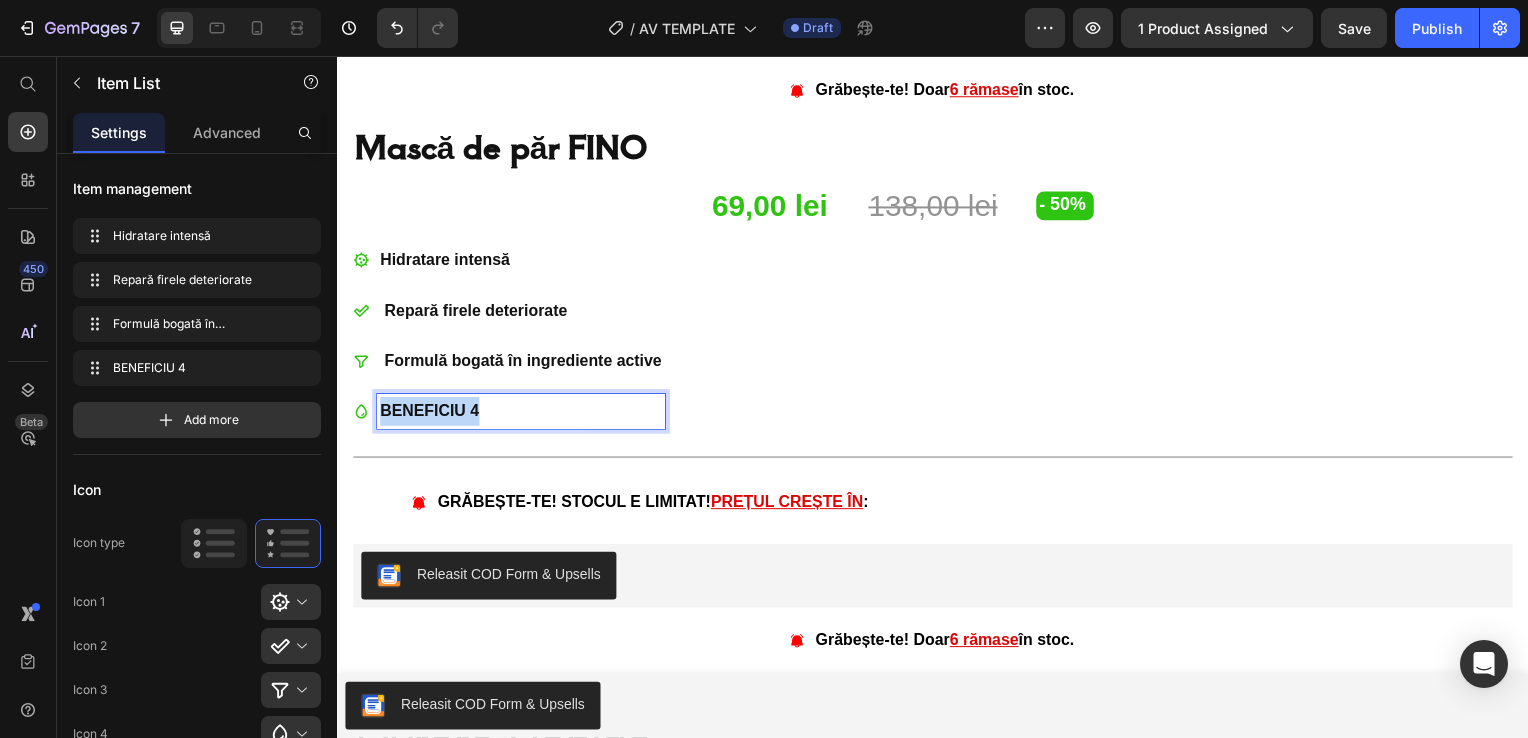 click on "BENEFICIU 4" at bounding box center [522, 414] 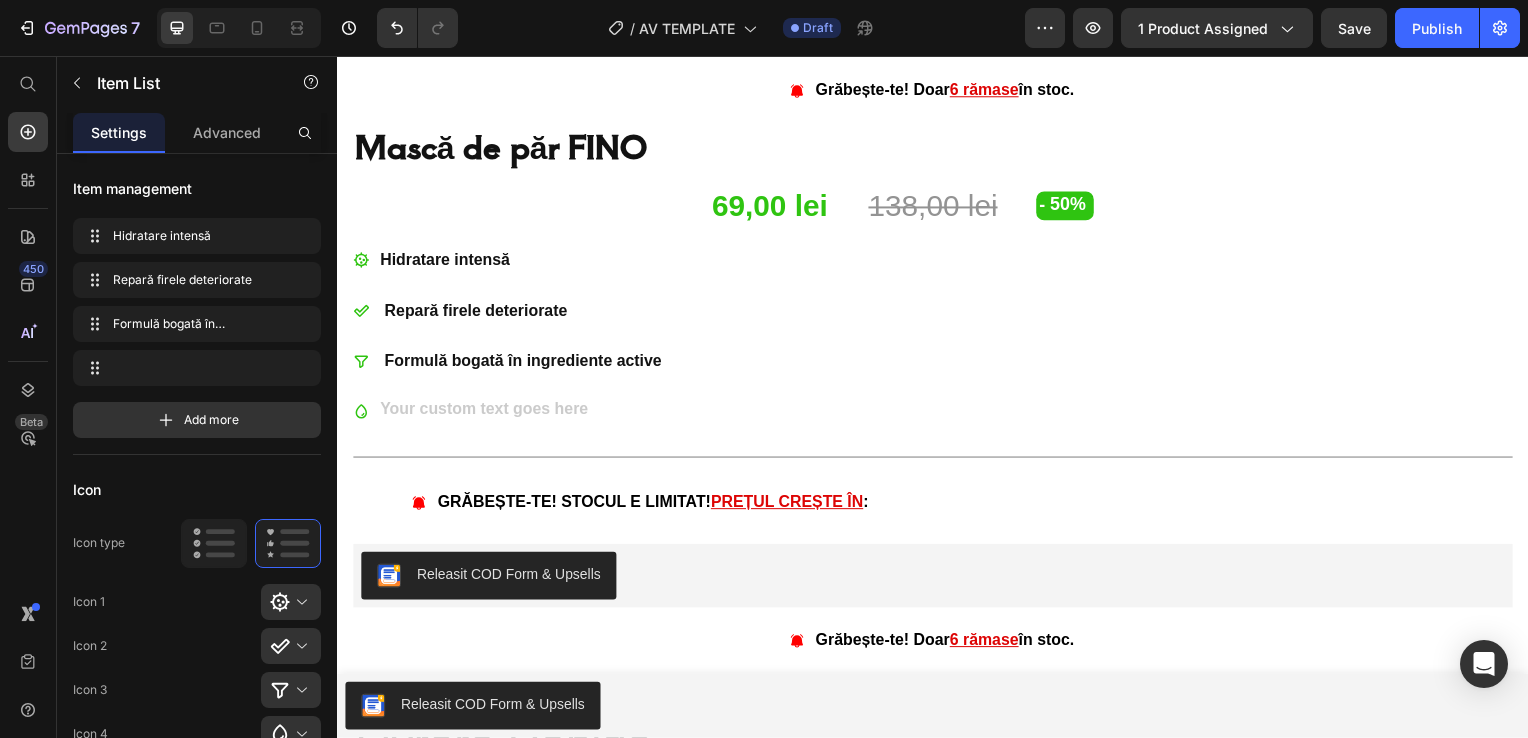 scroll, scrollTop: 1004, scrollLeft: 0, axis: vertical 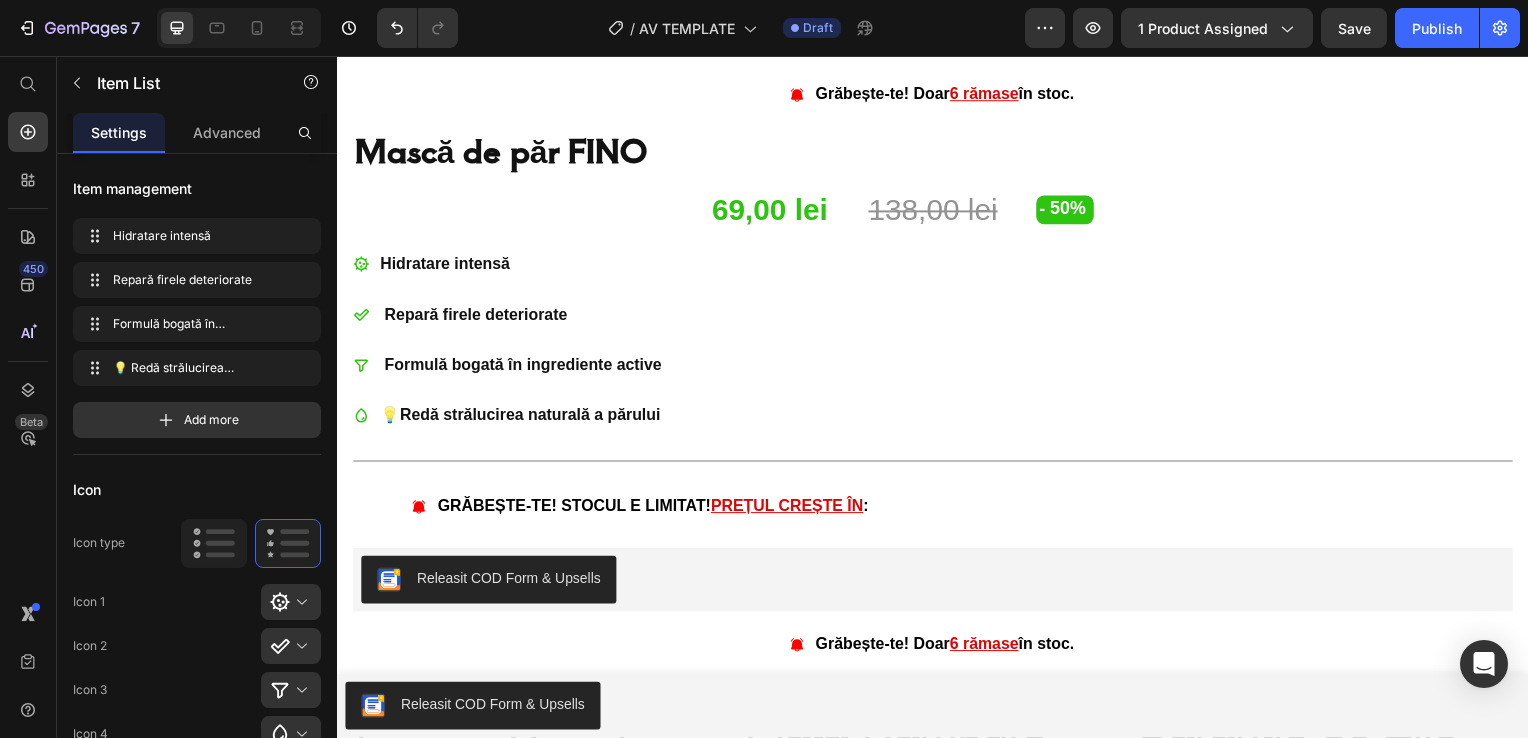 click on "💡  Redă strălucirea naturală a părului" at bounding box center [522, 418] 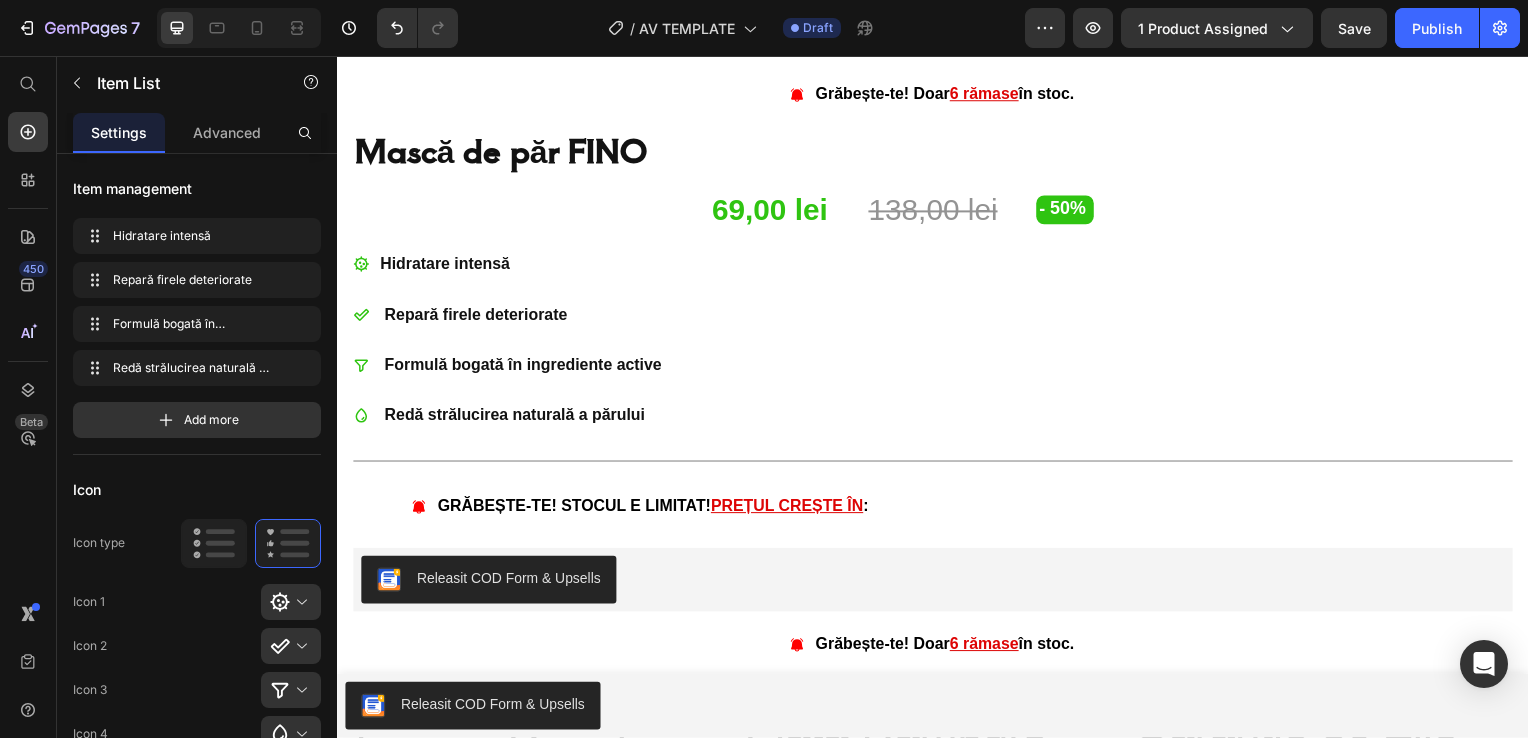 click 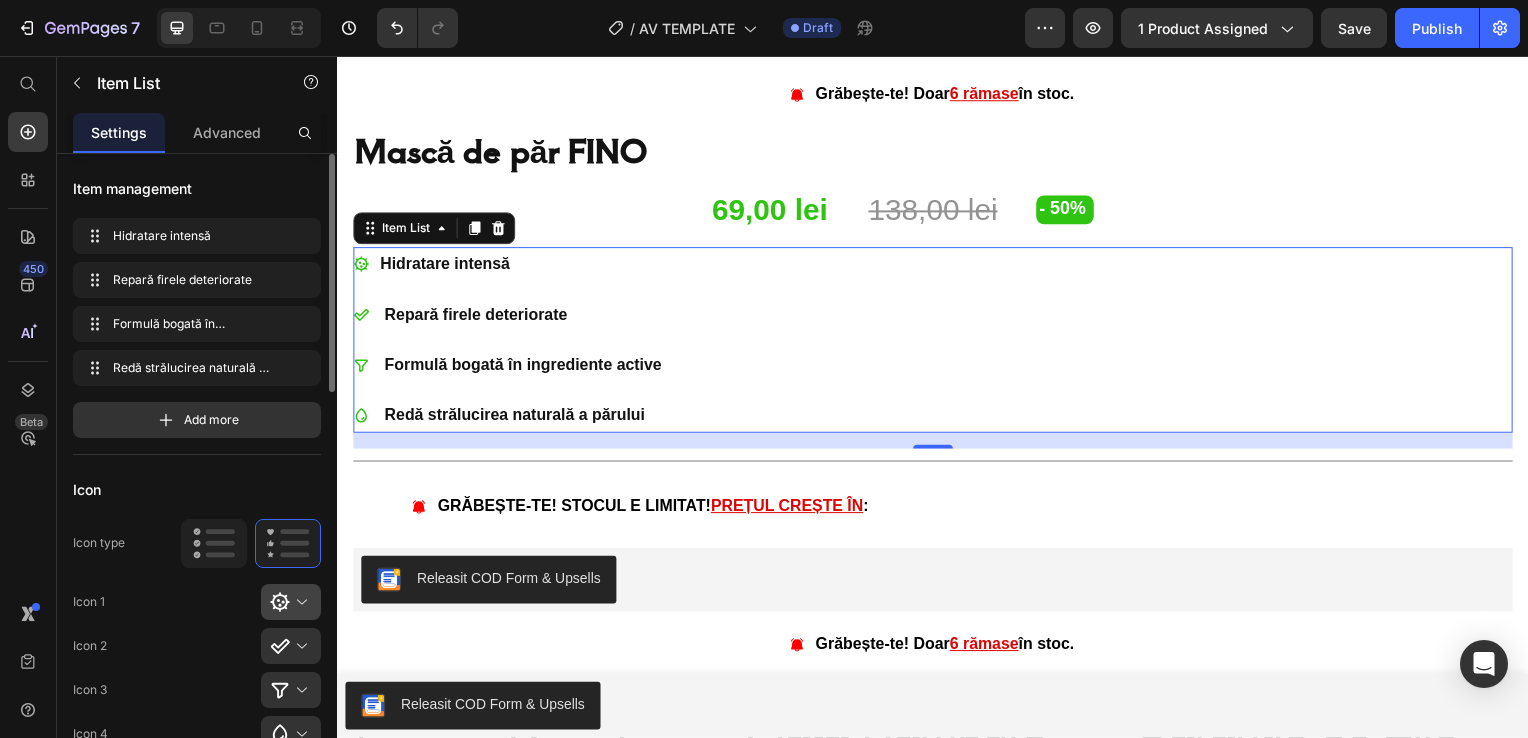click at bounding box center (299, 602) 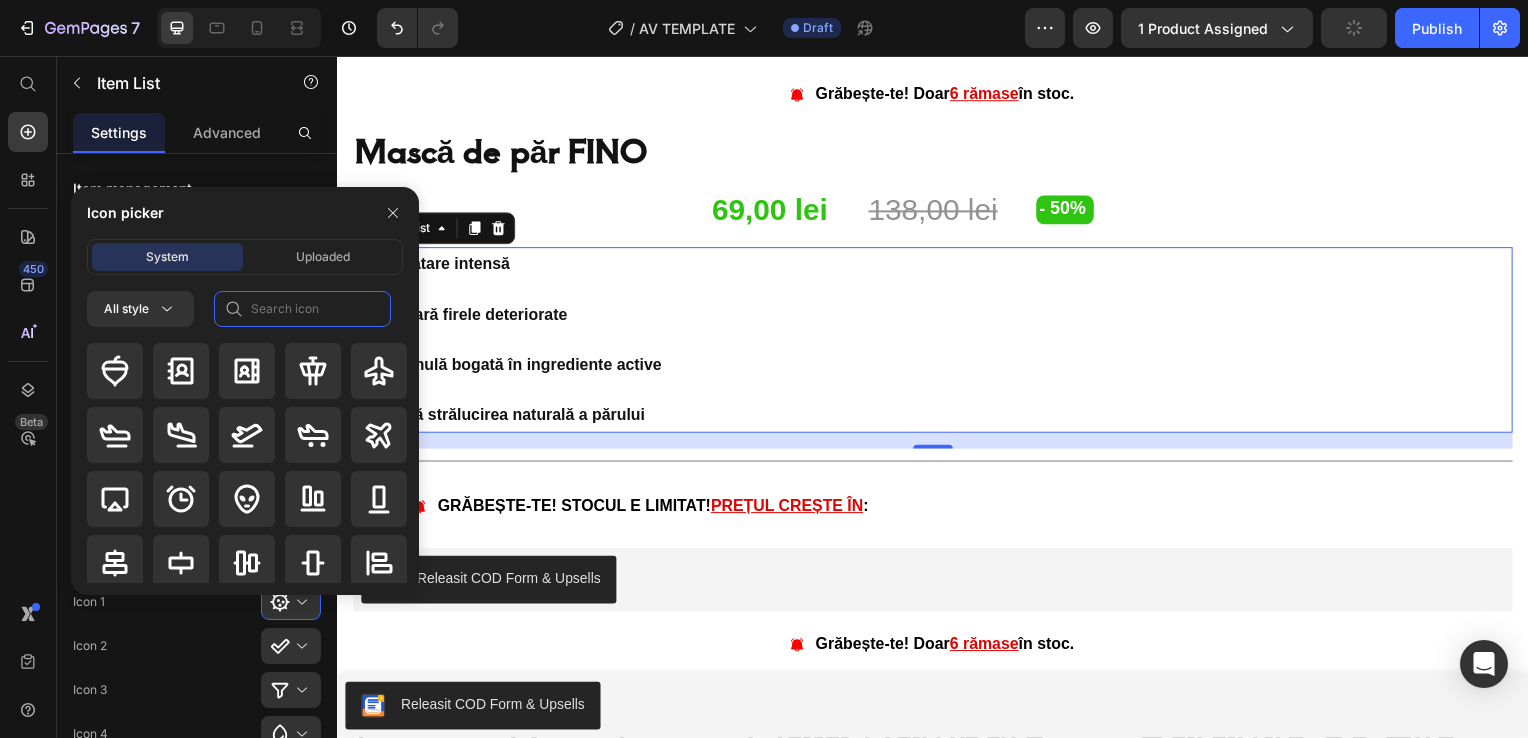 click 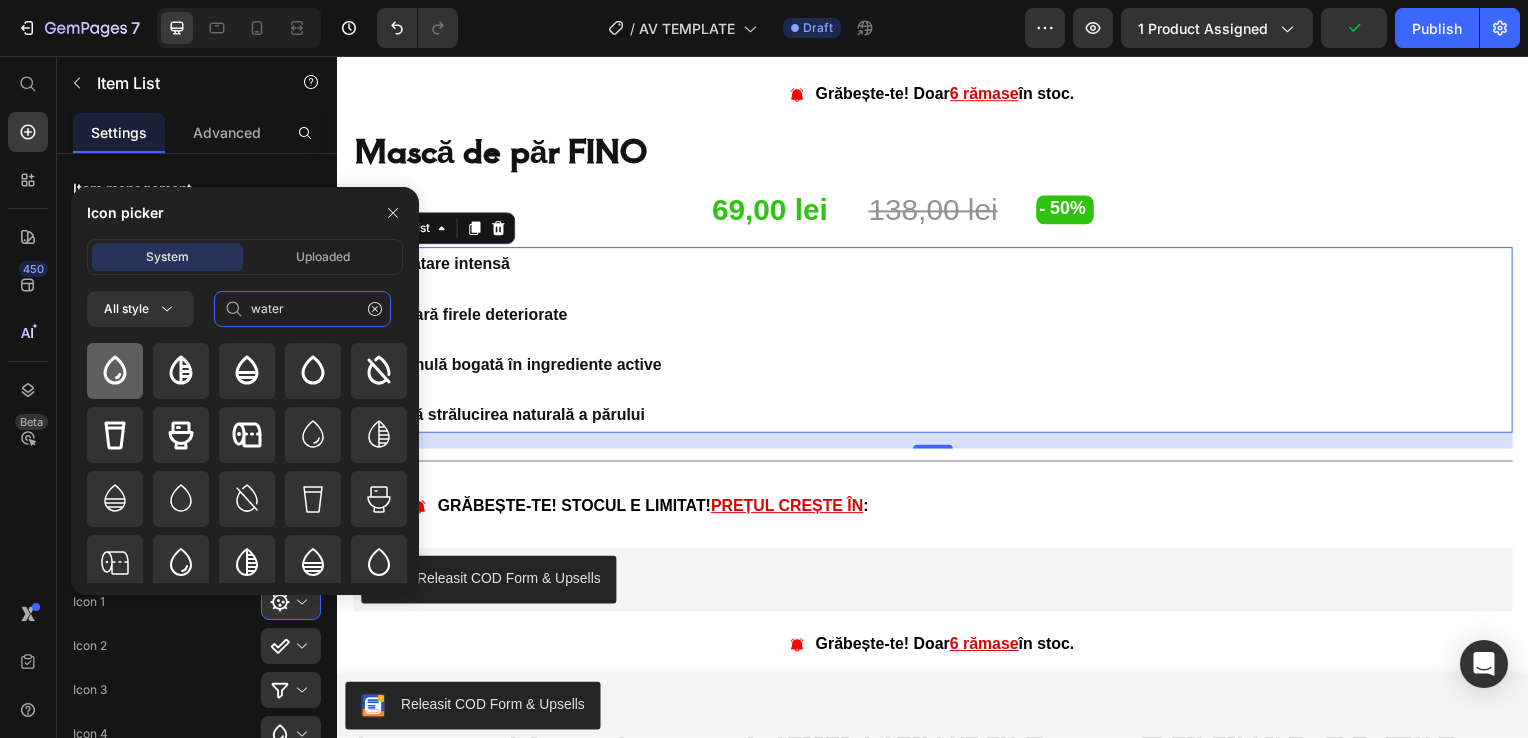 type on "water" 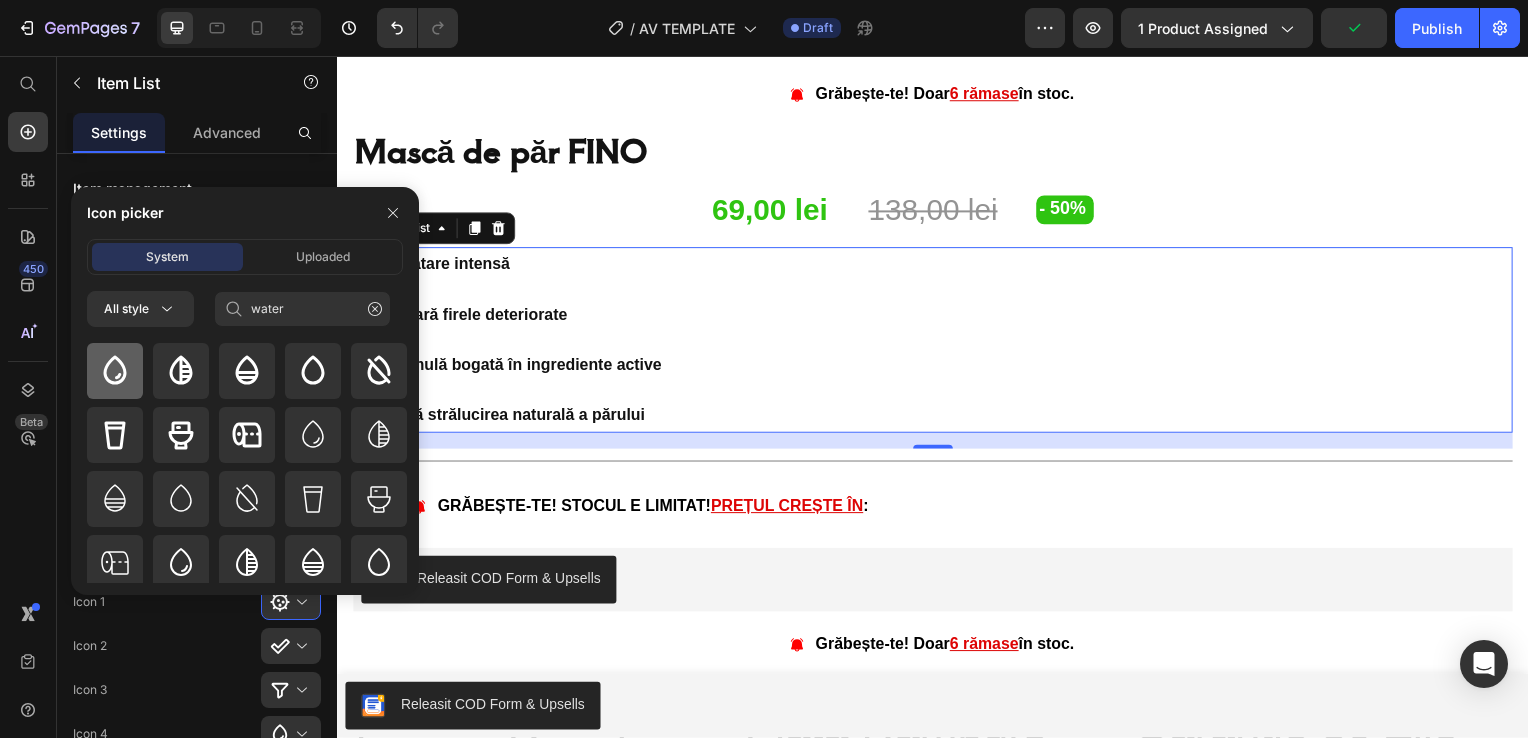 click 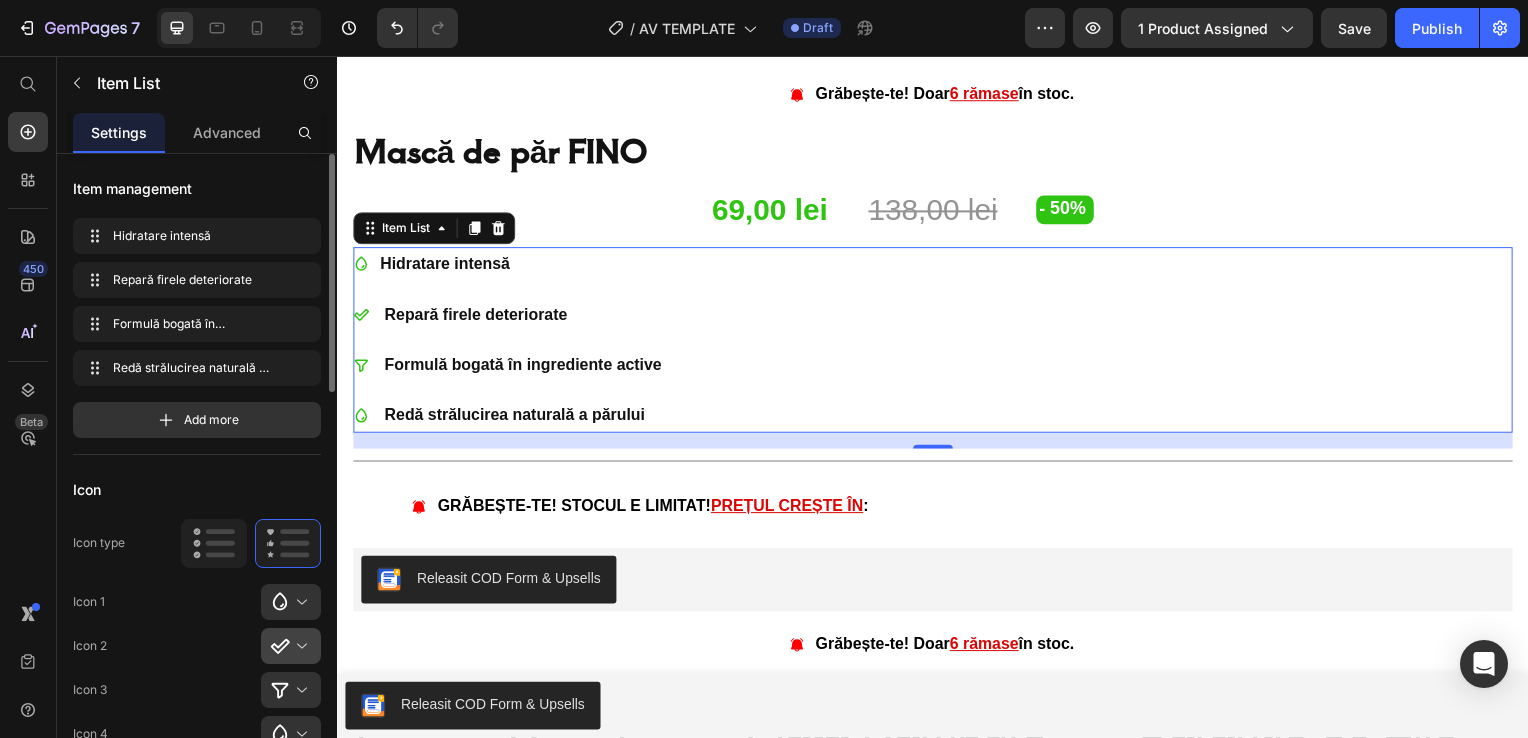 click at bounding box center (299, 646) 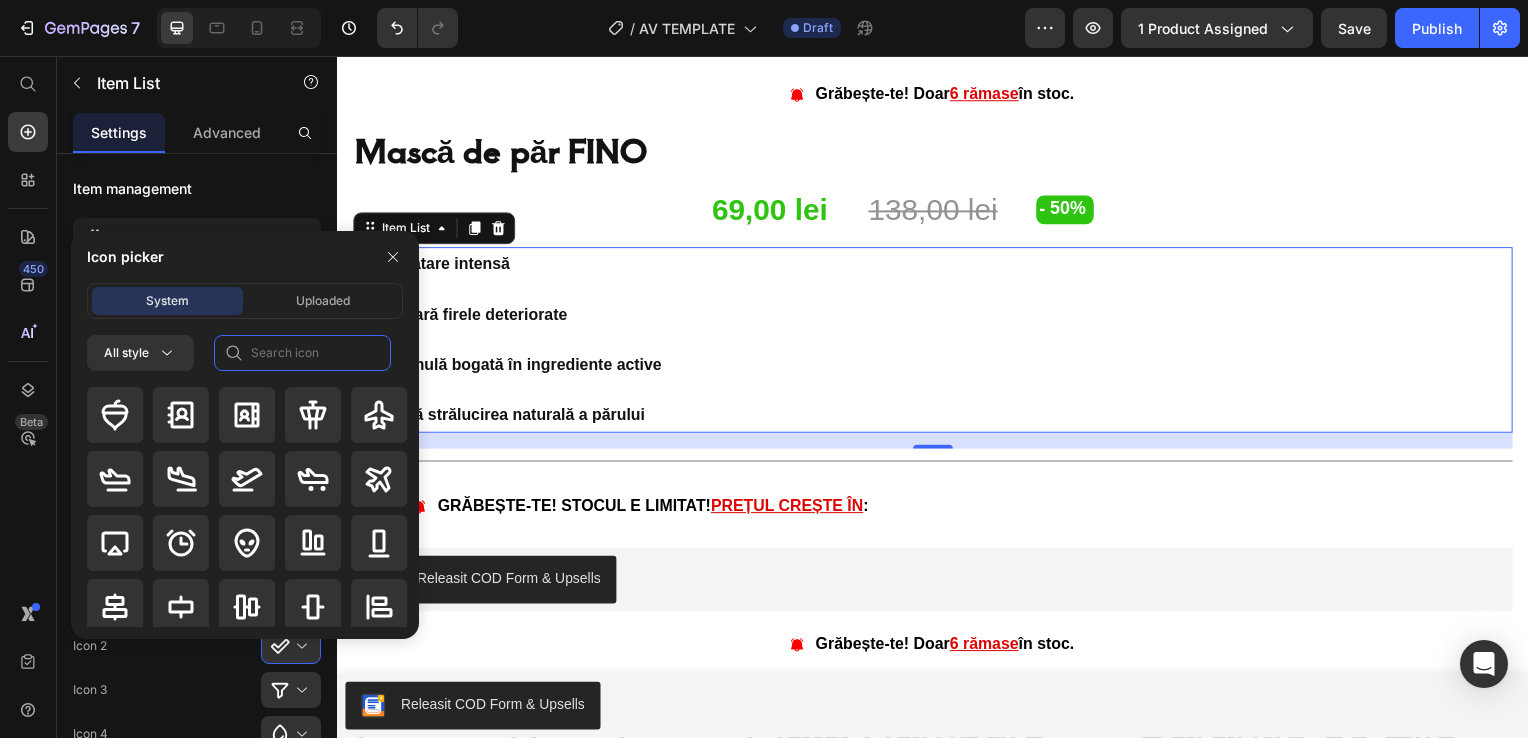 click 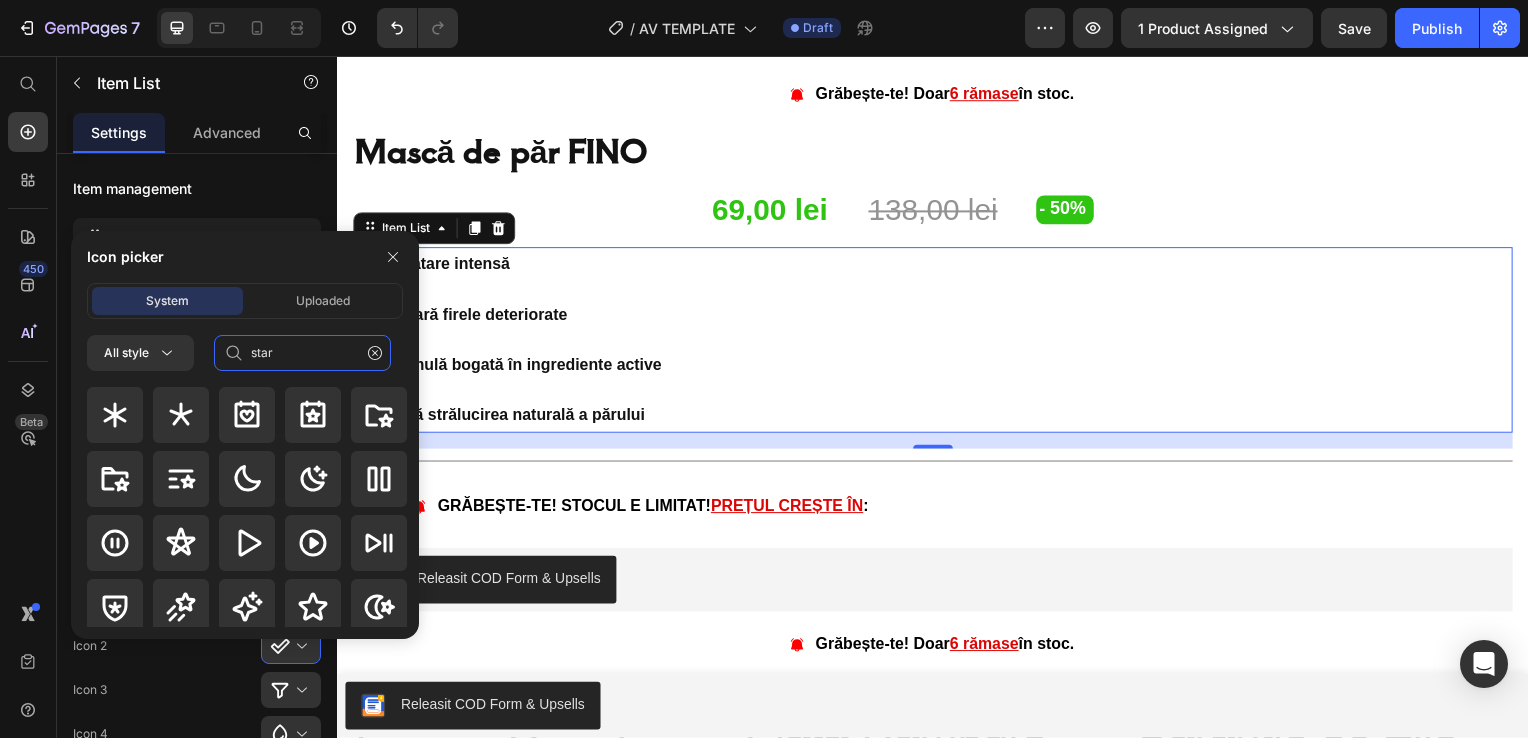 type on "star" 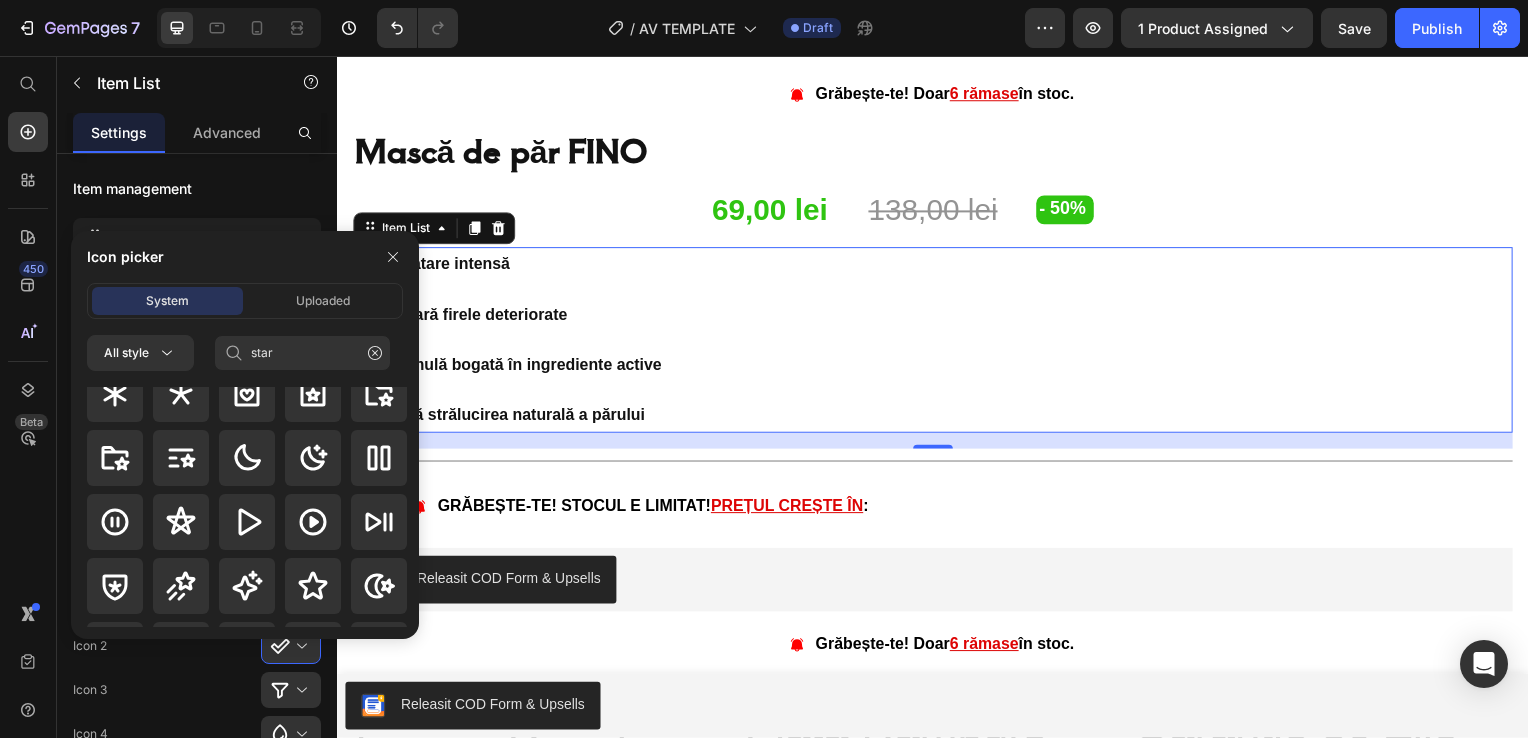 scroll, scrollTop: 0, scrollLeft: 0, axis: both 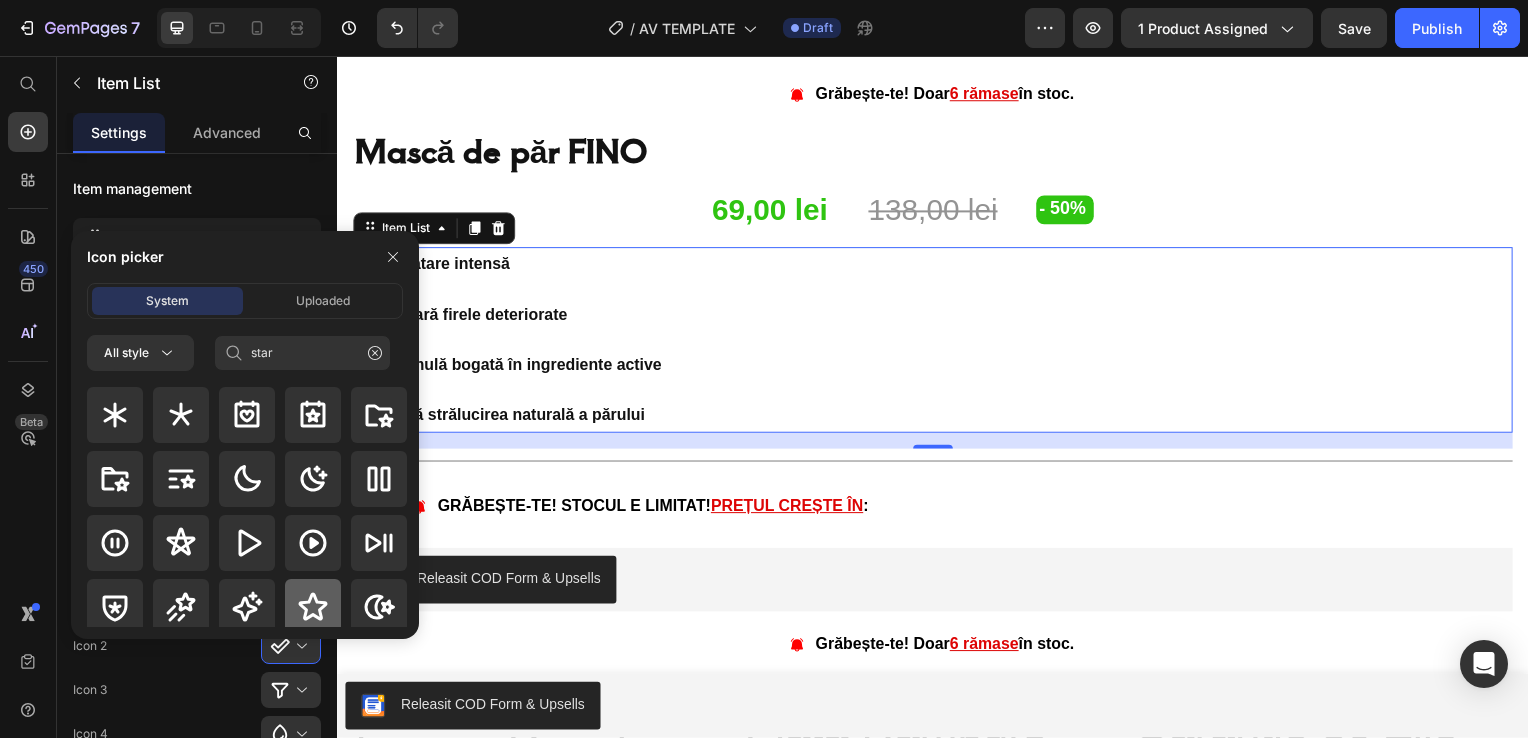 click 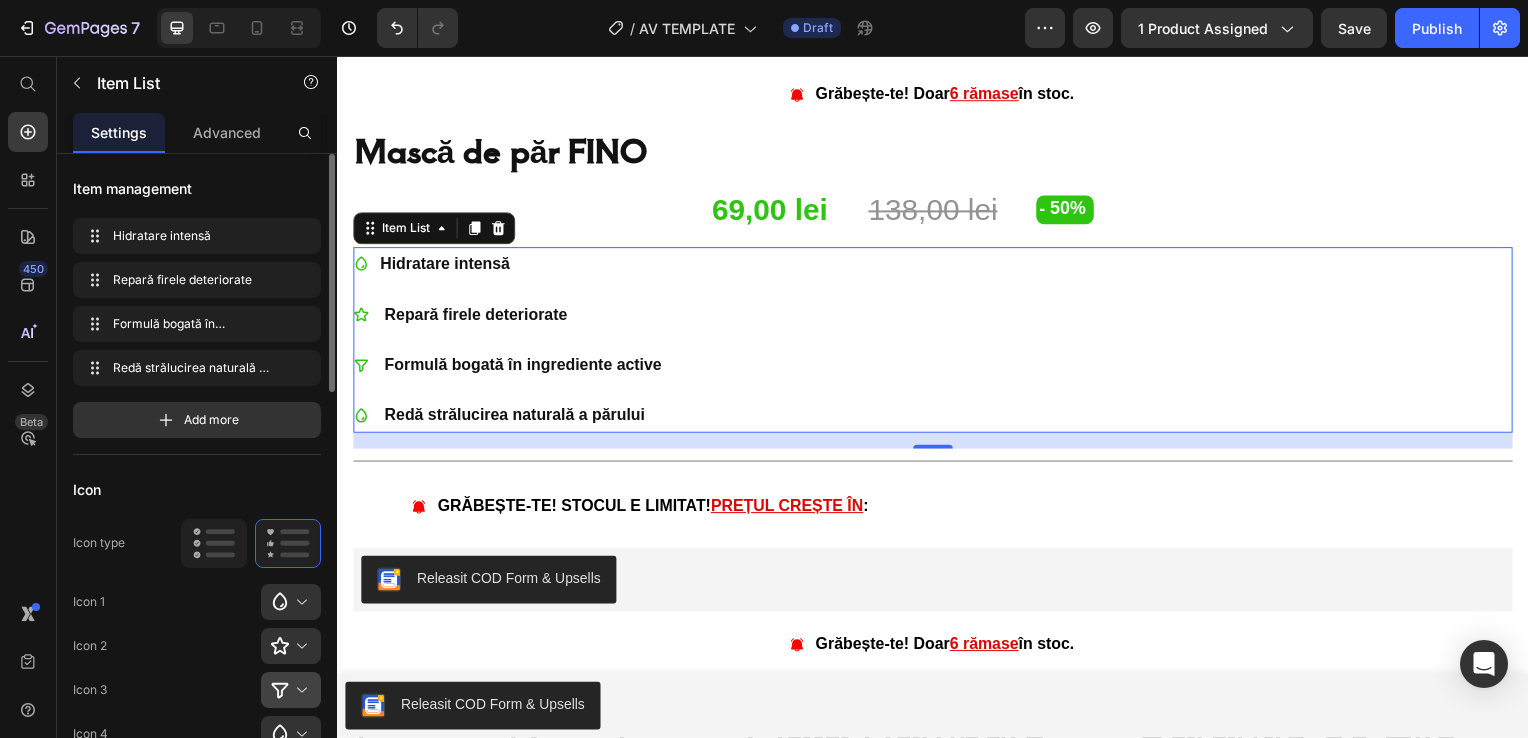 click at bounding box center (299, 690) 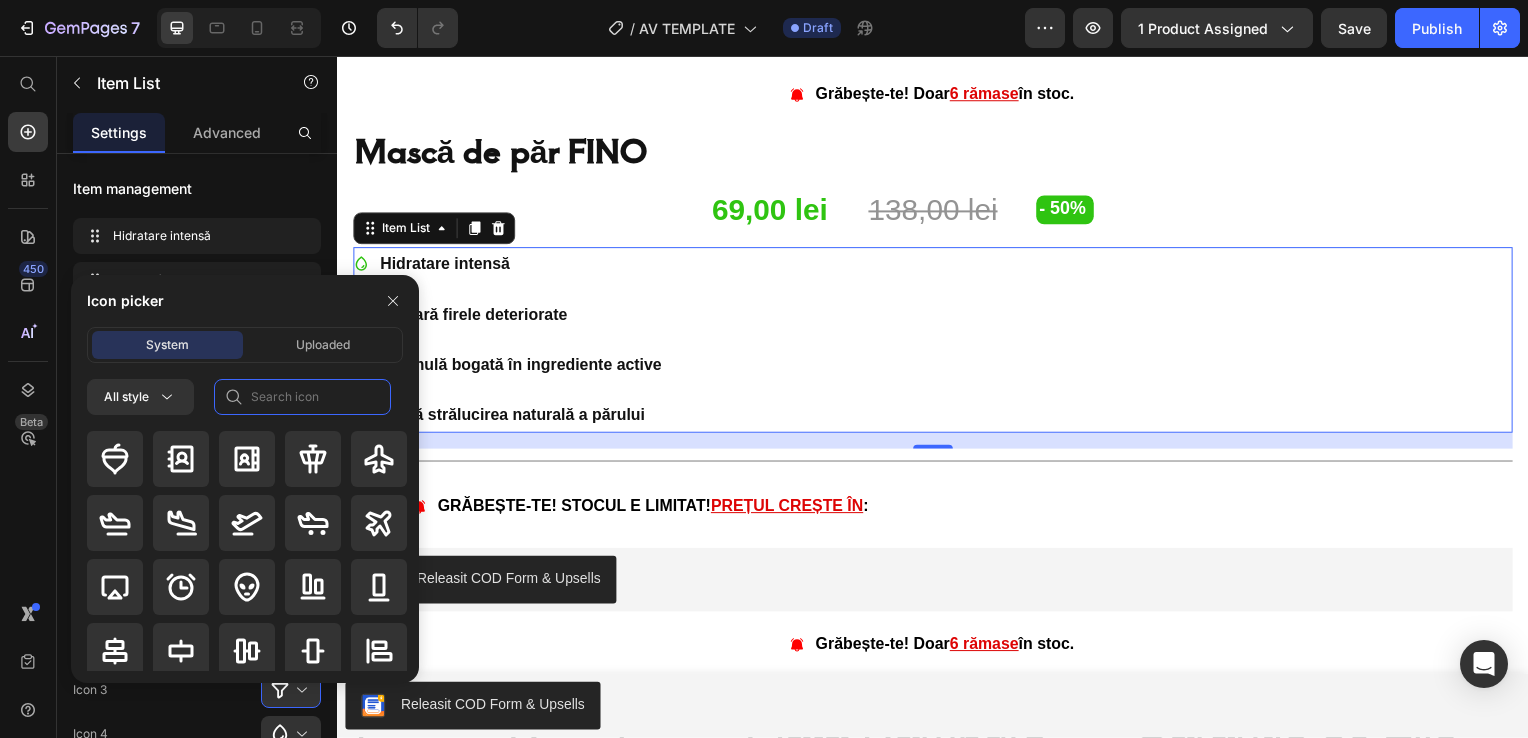 click 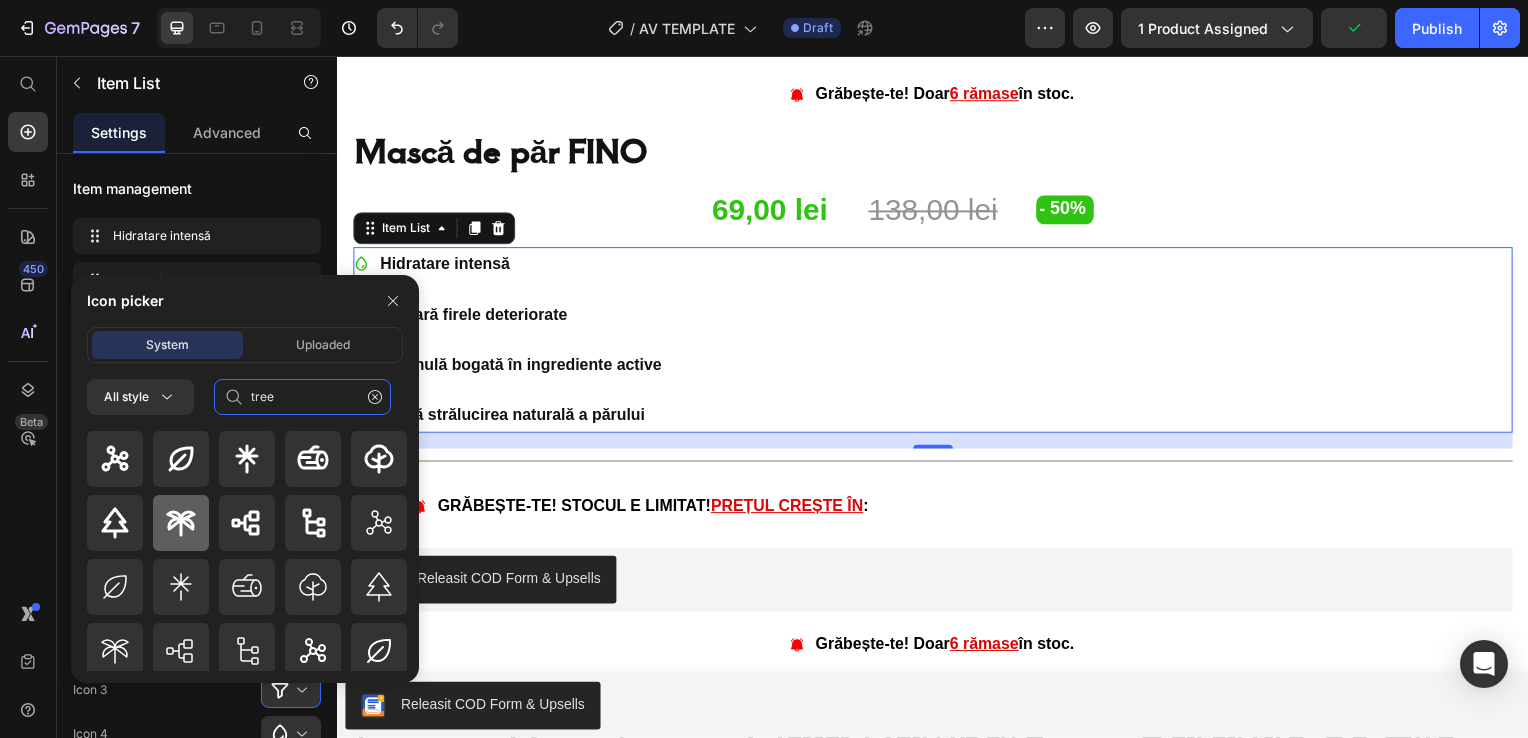 type on "tree" 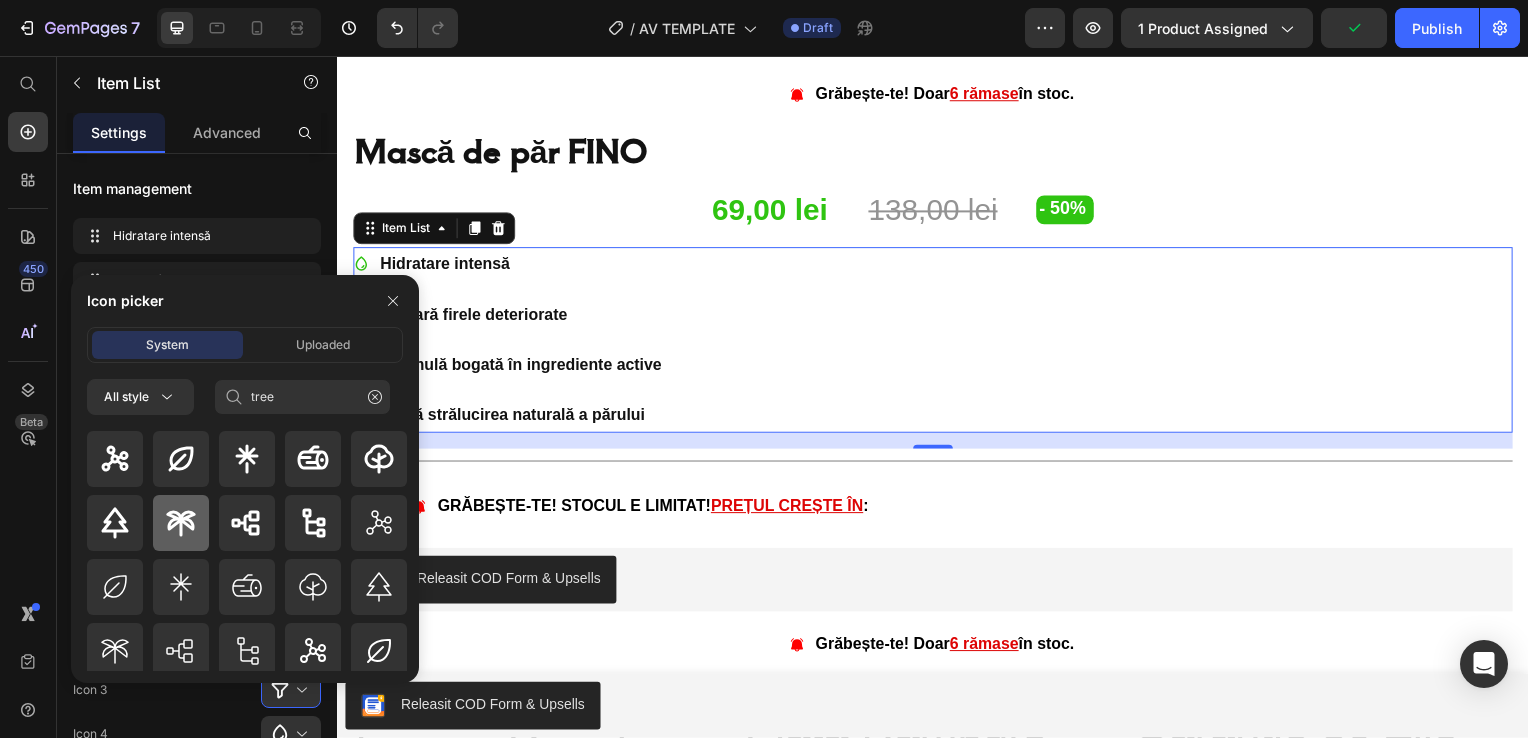 click 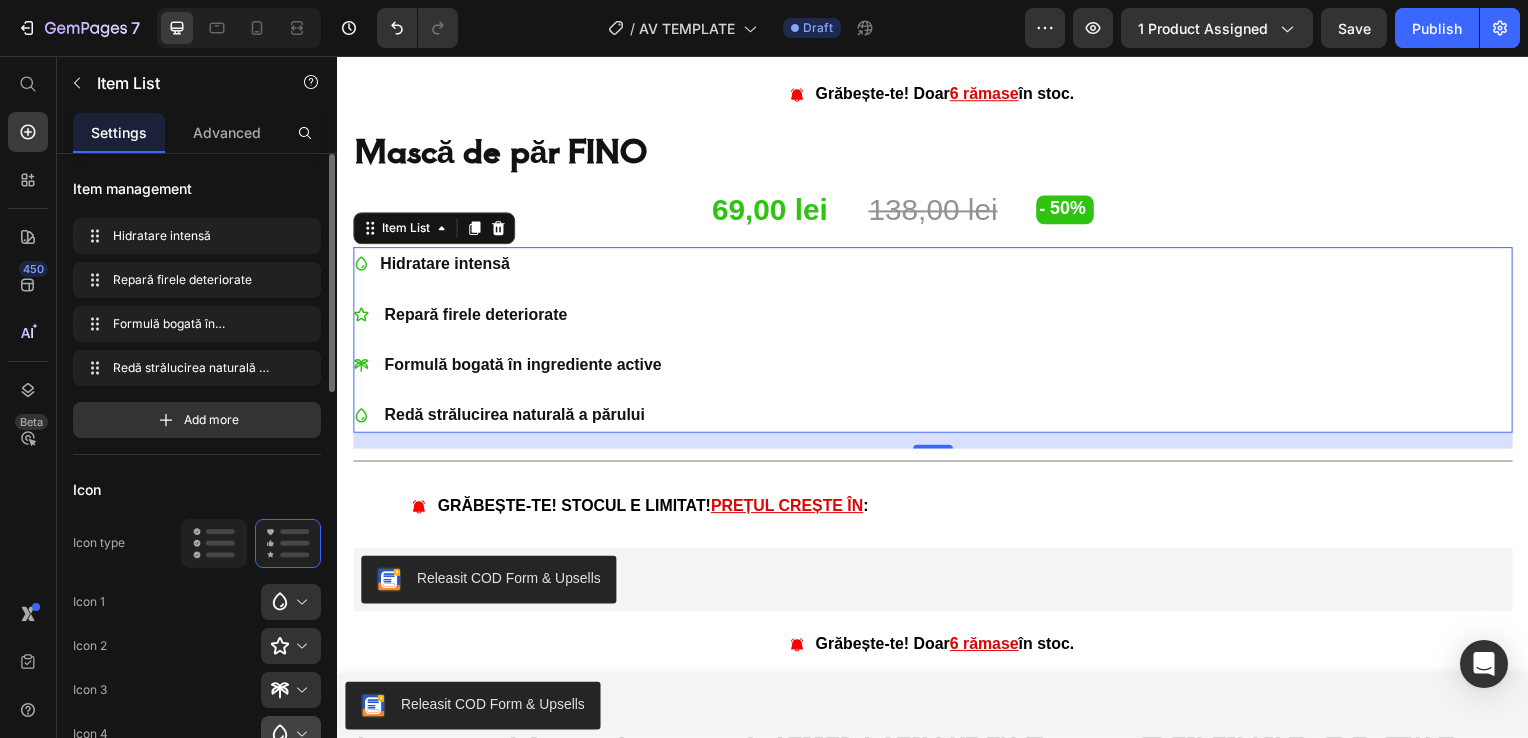 click at bounding box center (299, 734) 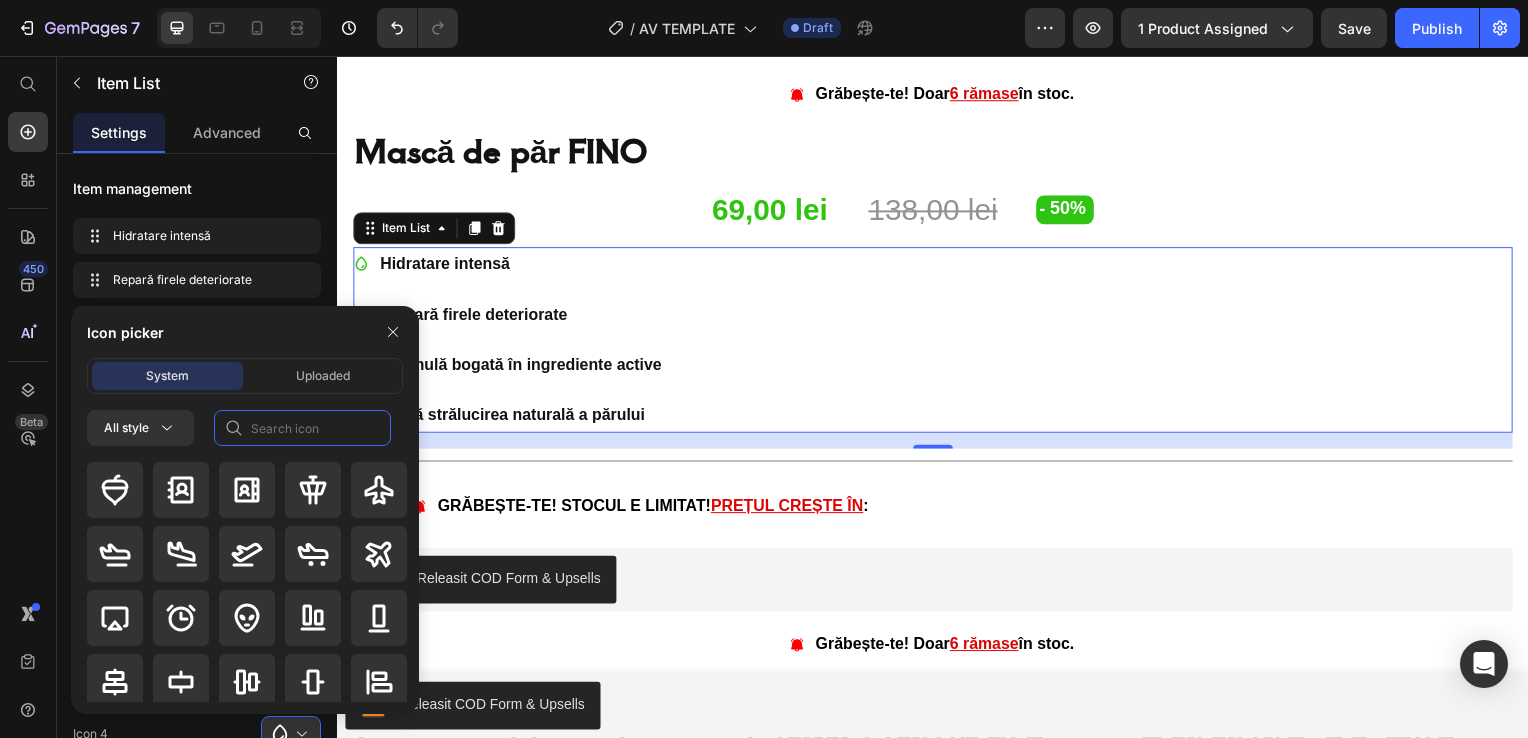 click 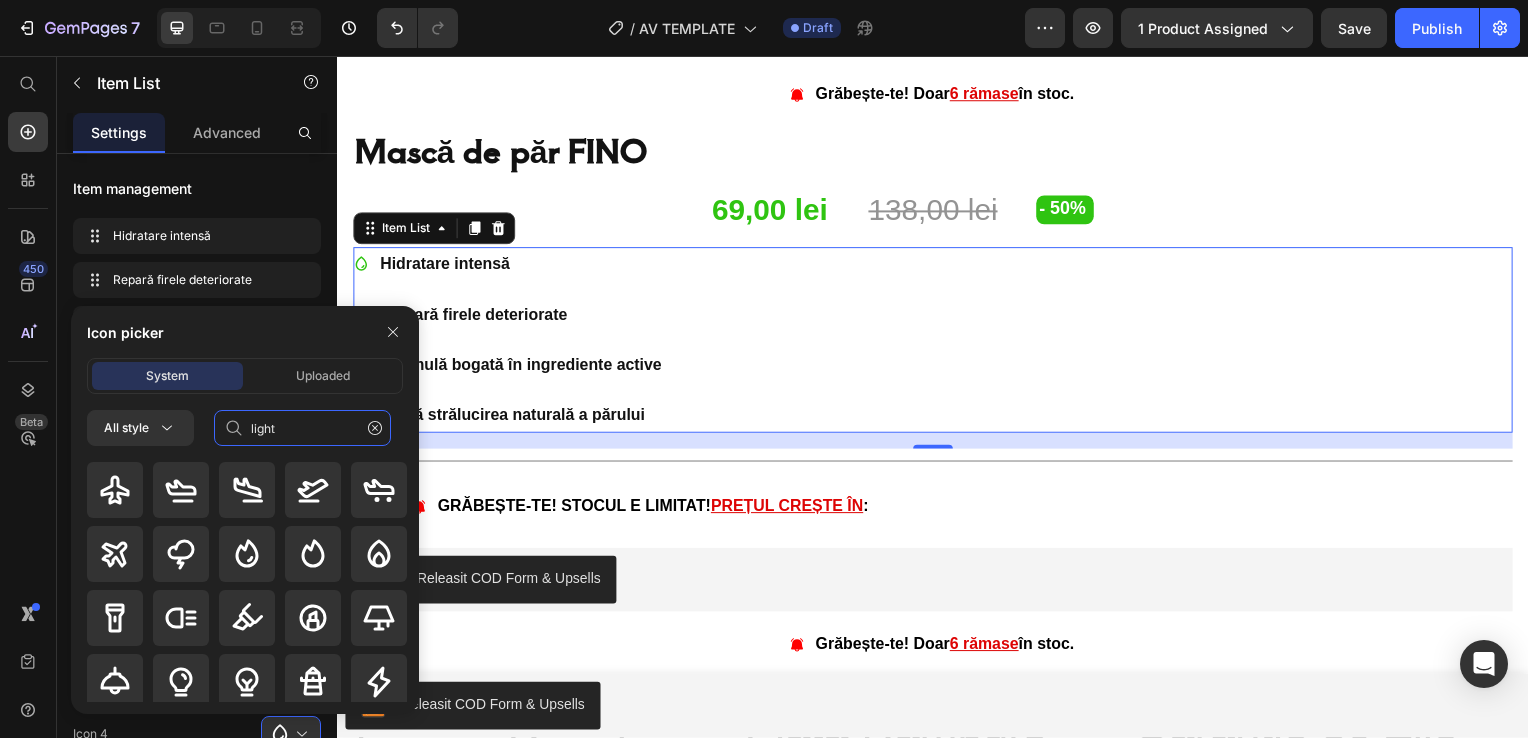 type on "light" 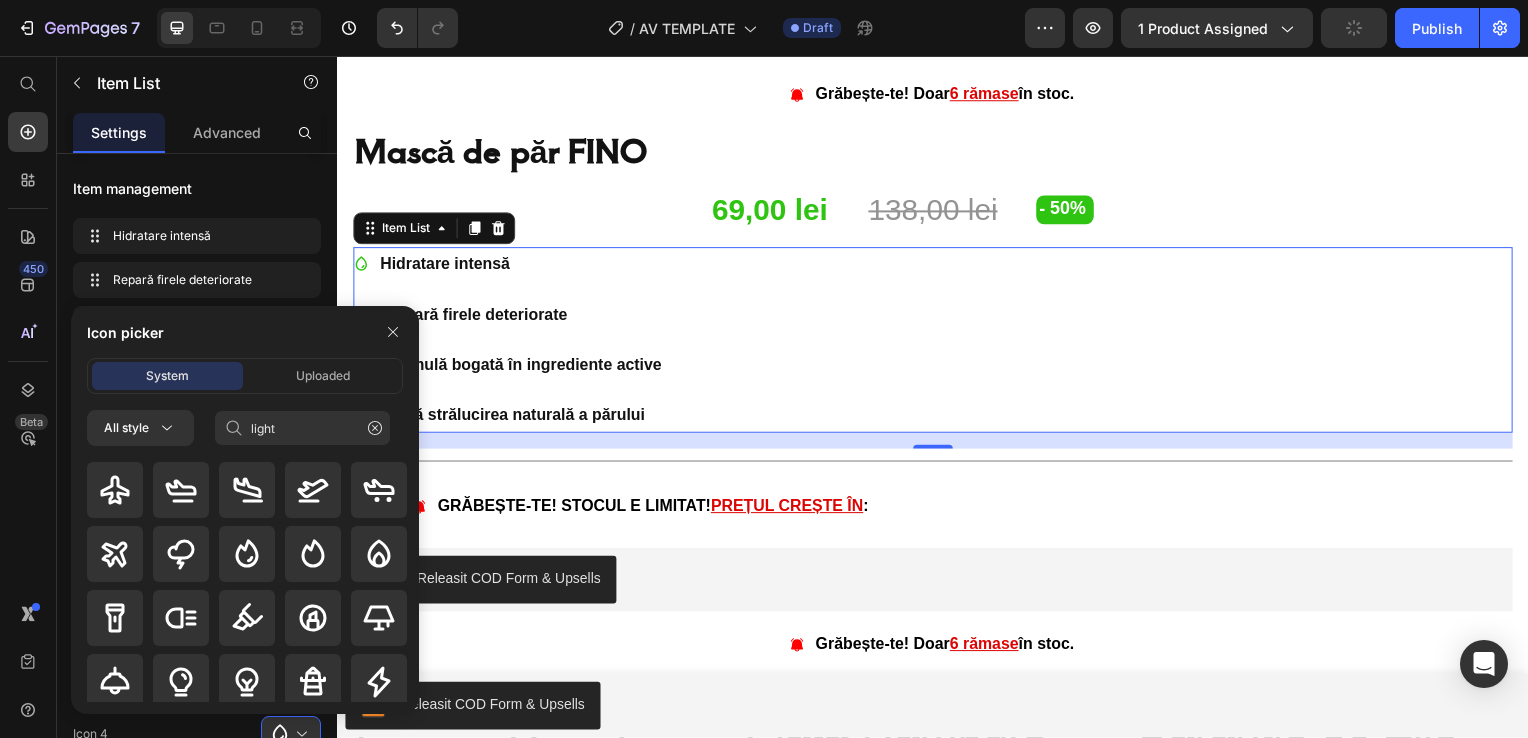 scroll, scrollTop: 60, scrollLeft: 0, axis: vertical 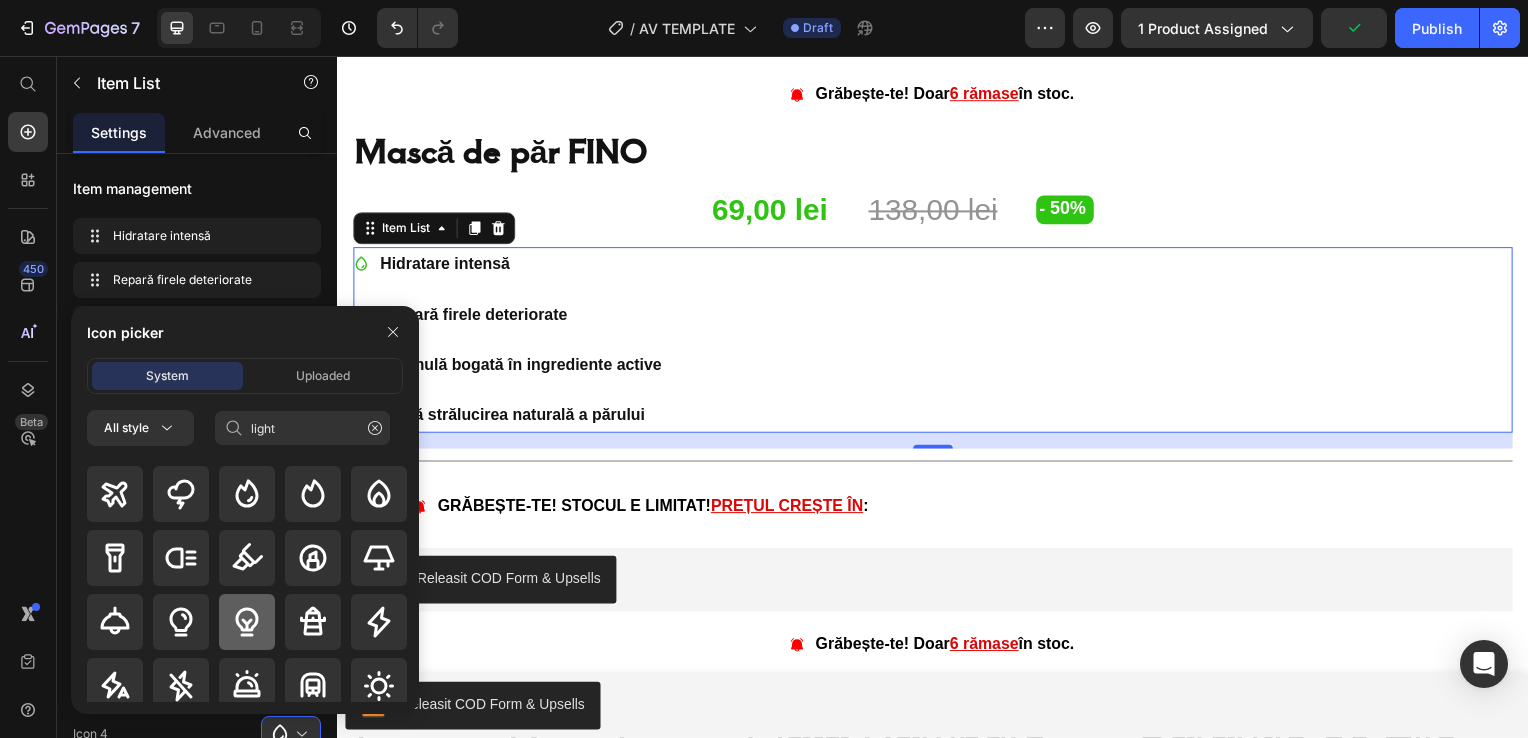 click 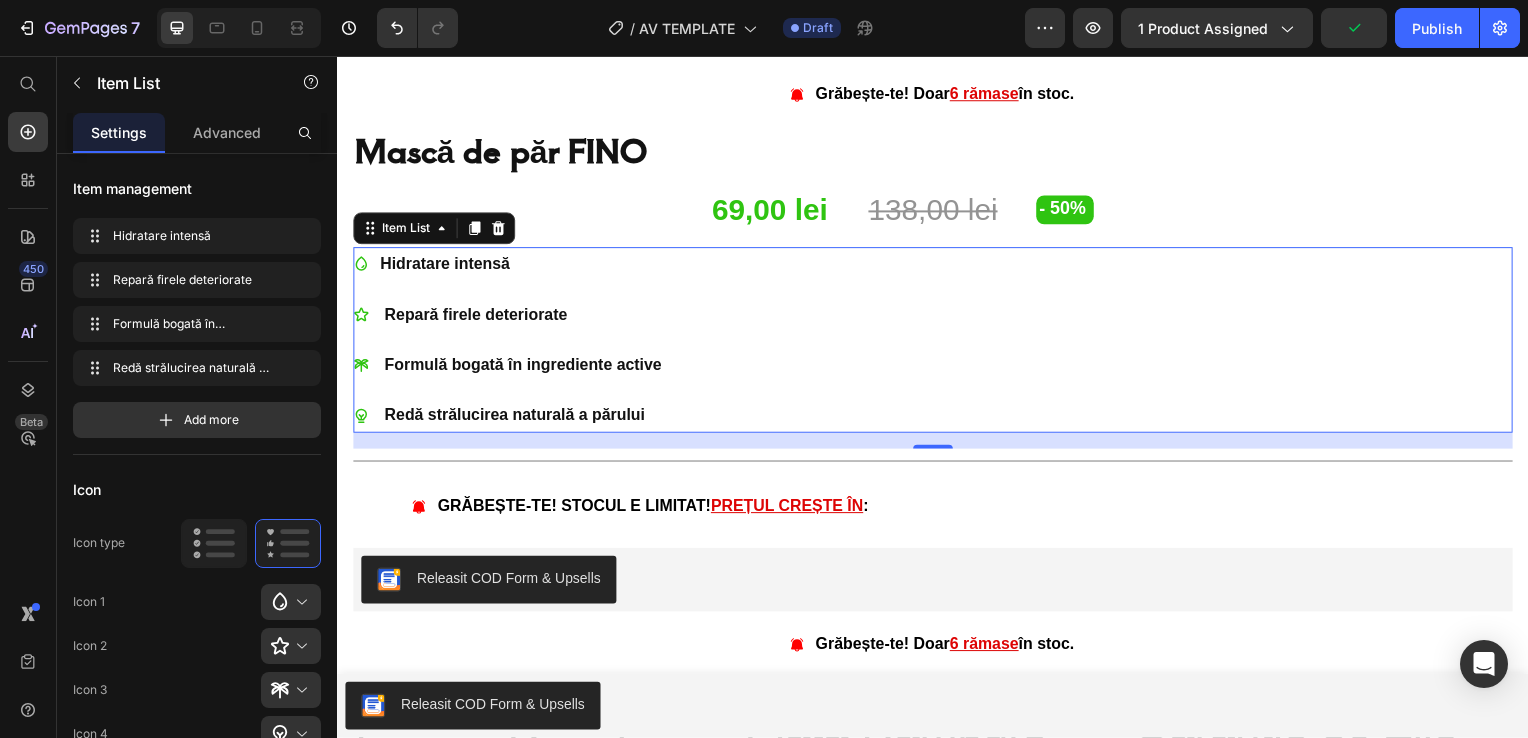 scroll, scrollTop: 0, scrollLeft: 0, axis: both 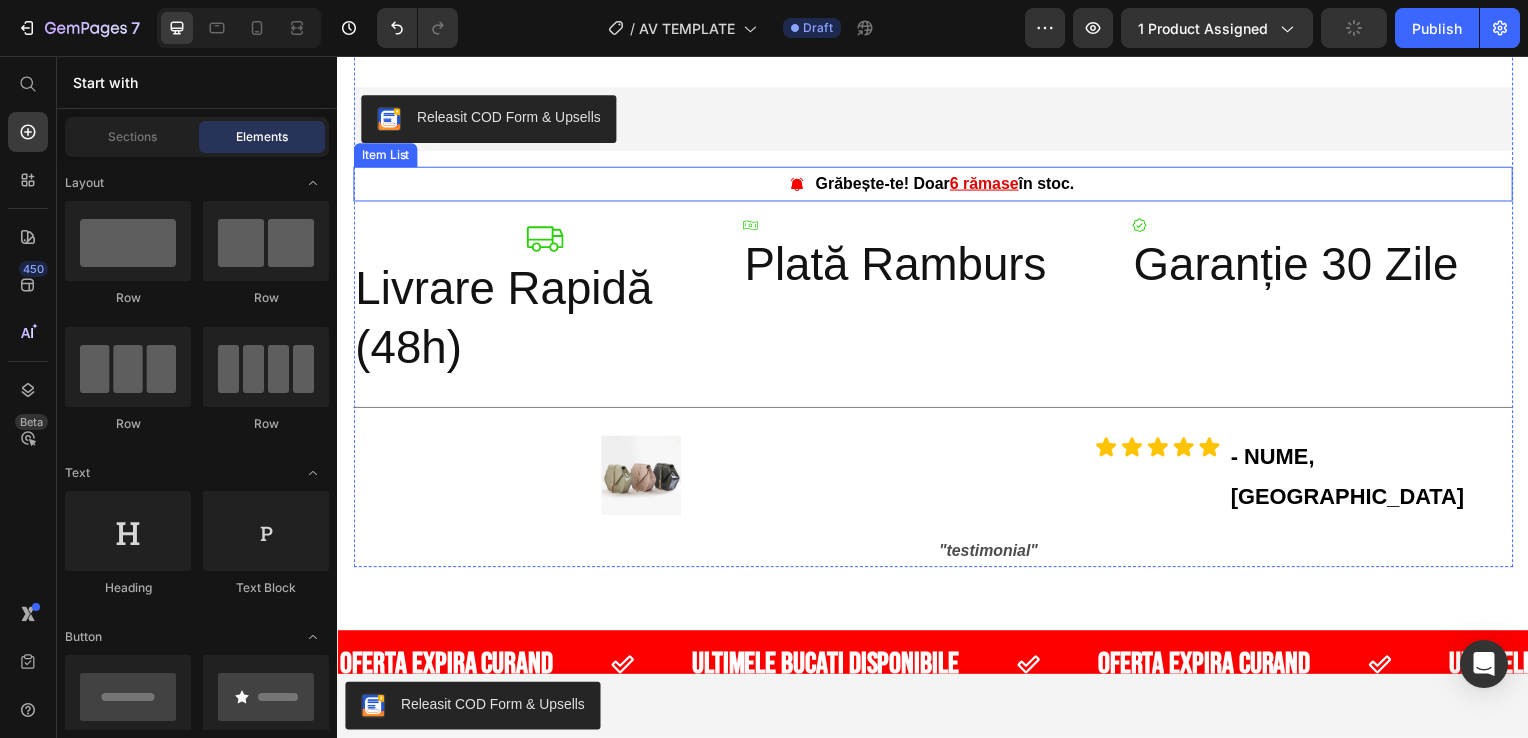 click on "Grăbește-te! Doar  6 rămase  în stoc." at bounding box center [949, 185] 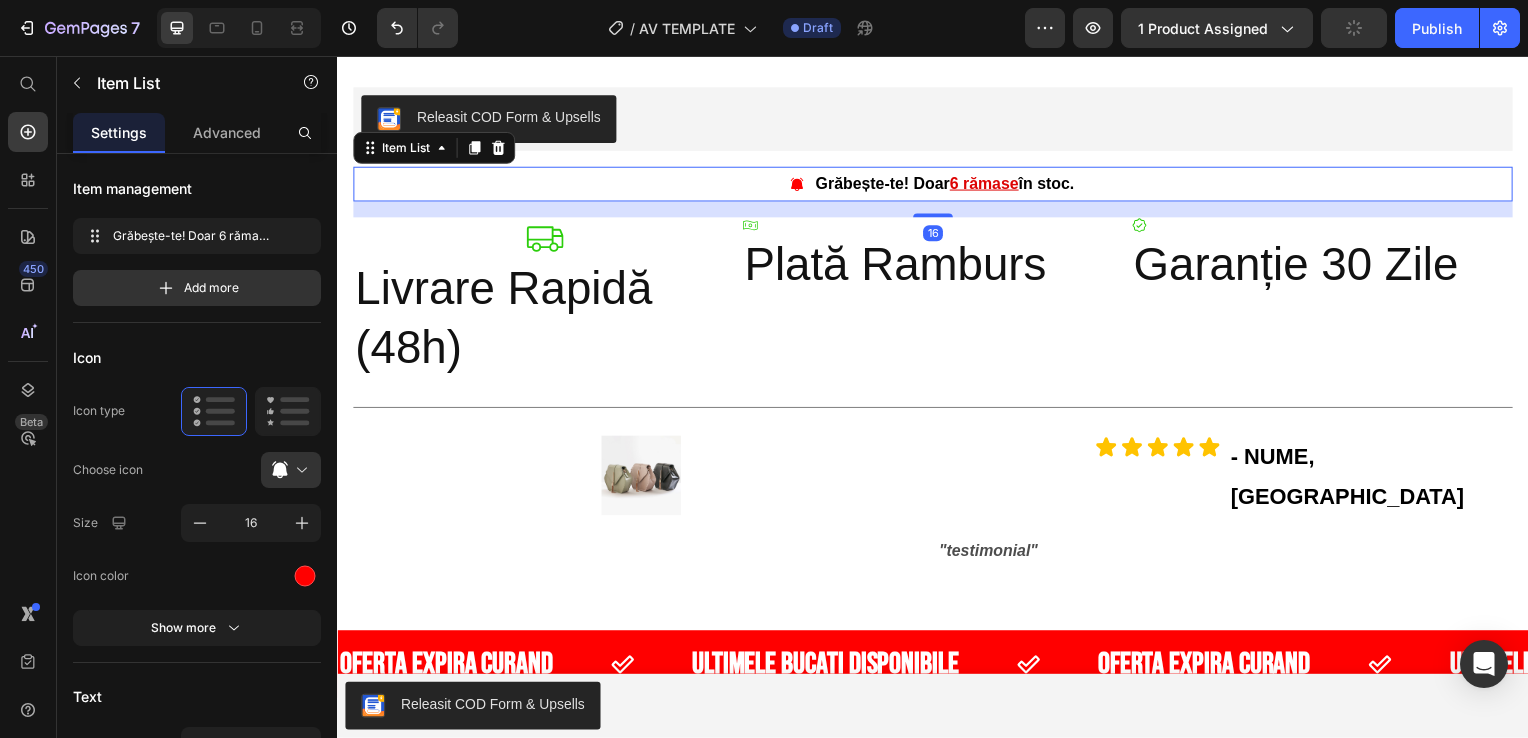 click on "6 rămase" at bounding box center [988, 184] 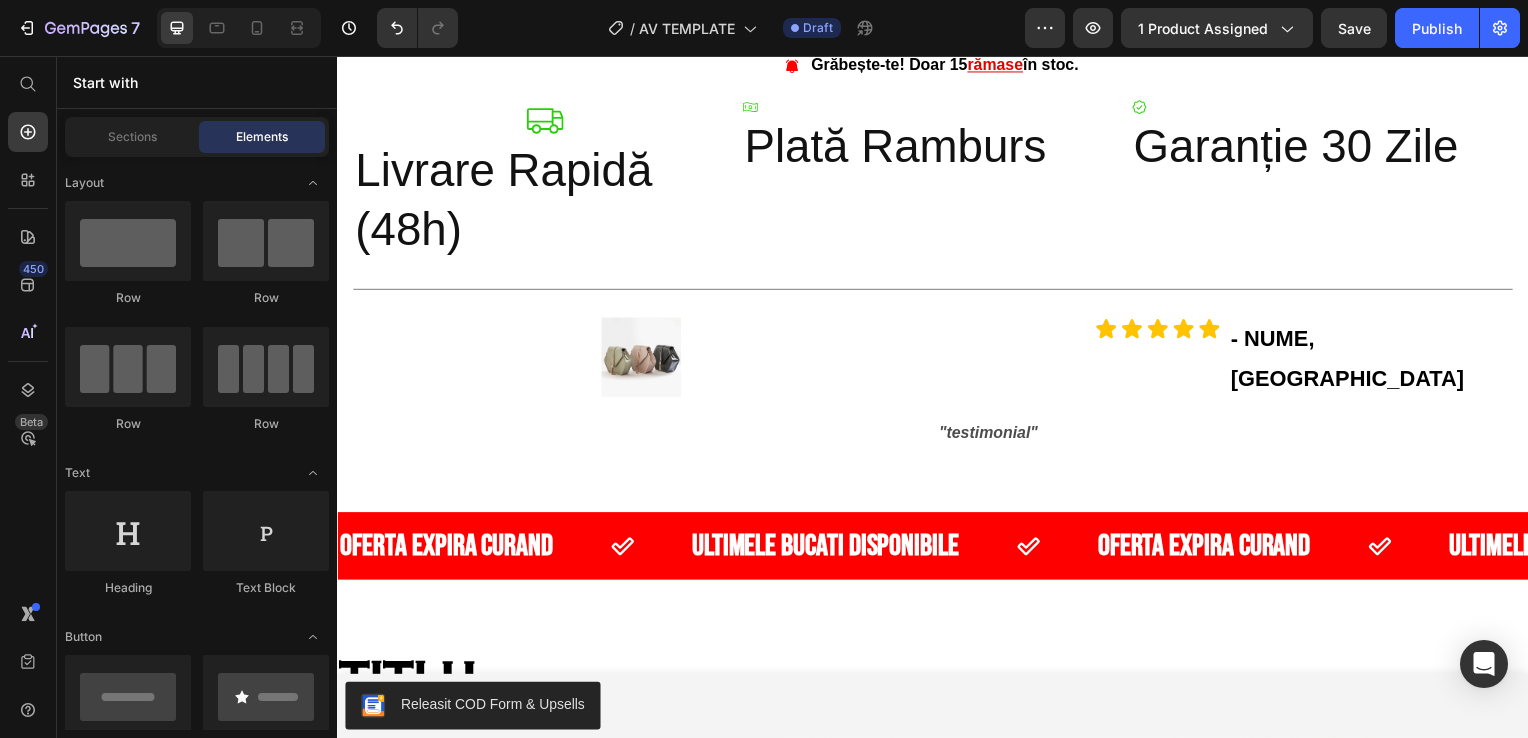 scroll, scrollTop: 1536, scrollLeft: 0, axis: vertical 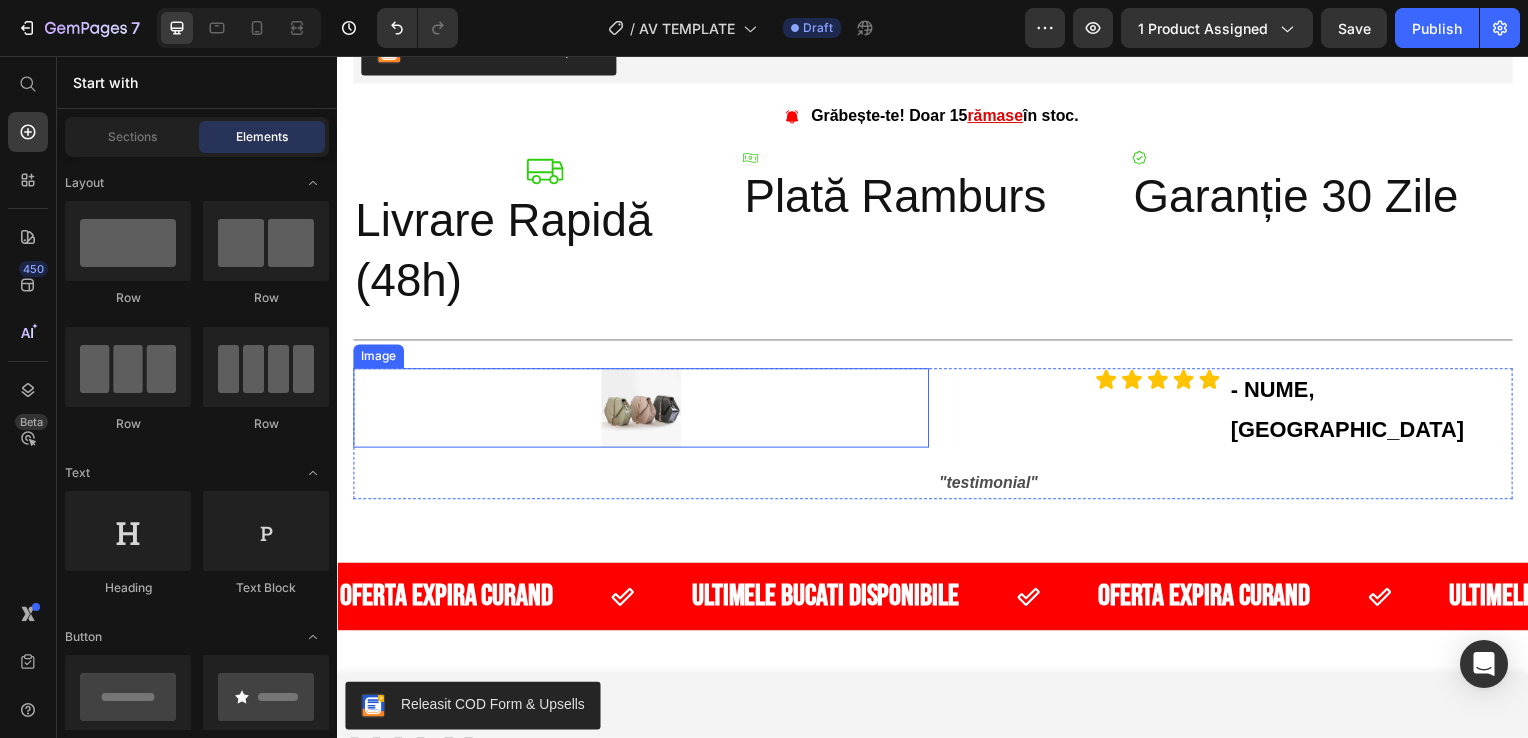 click at bounding box center [643, 411] 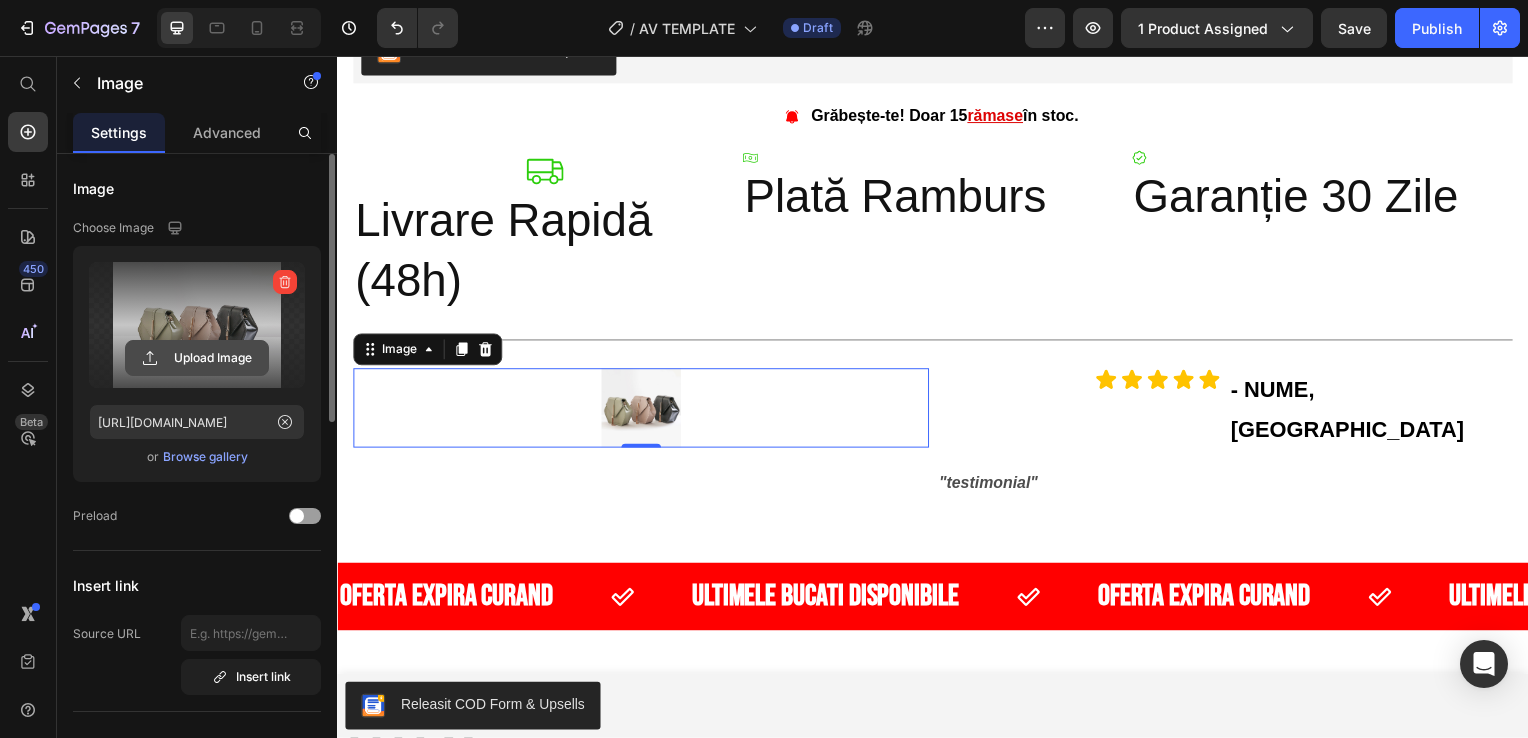click 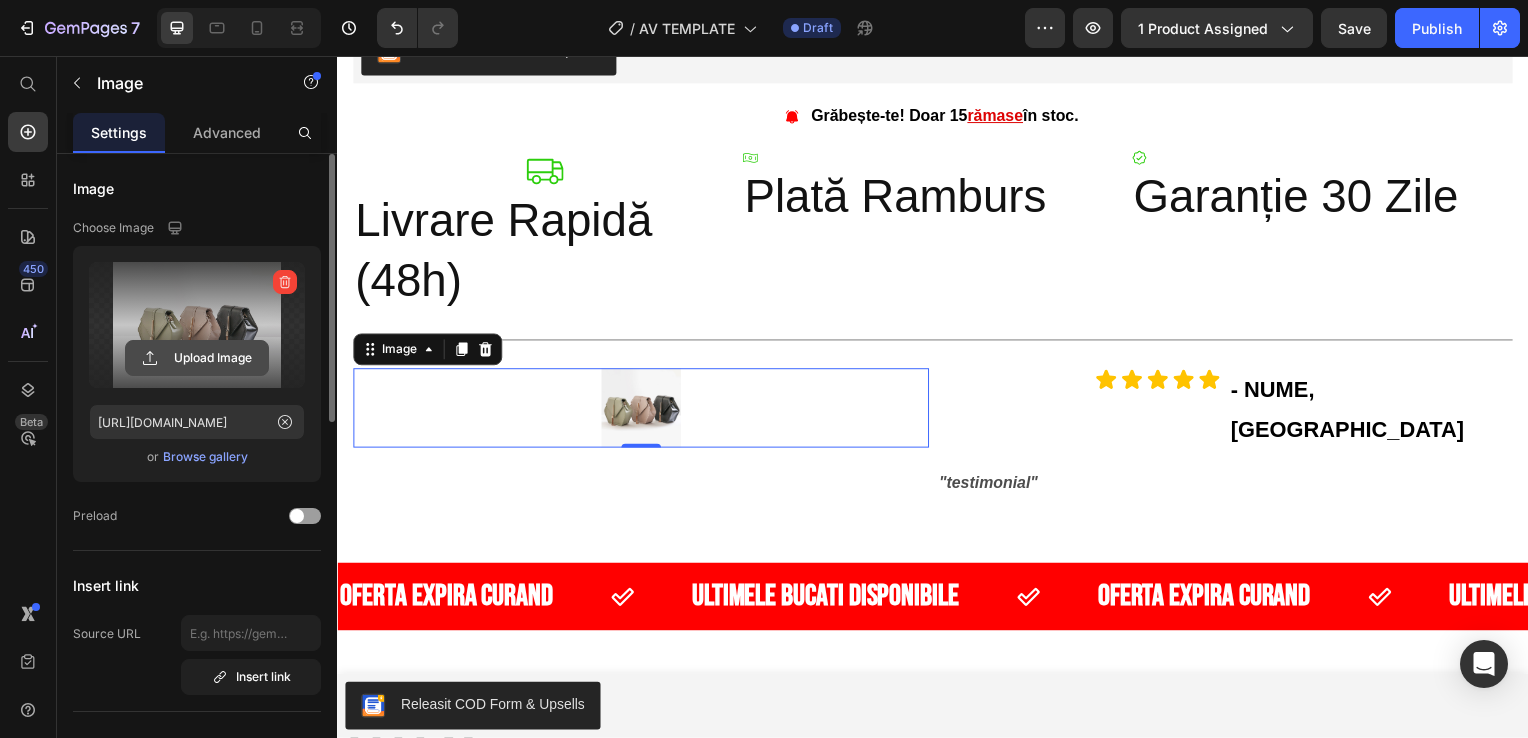 click 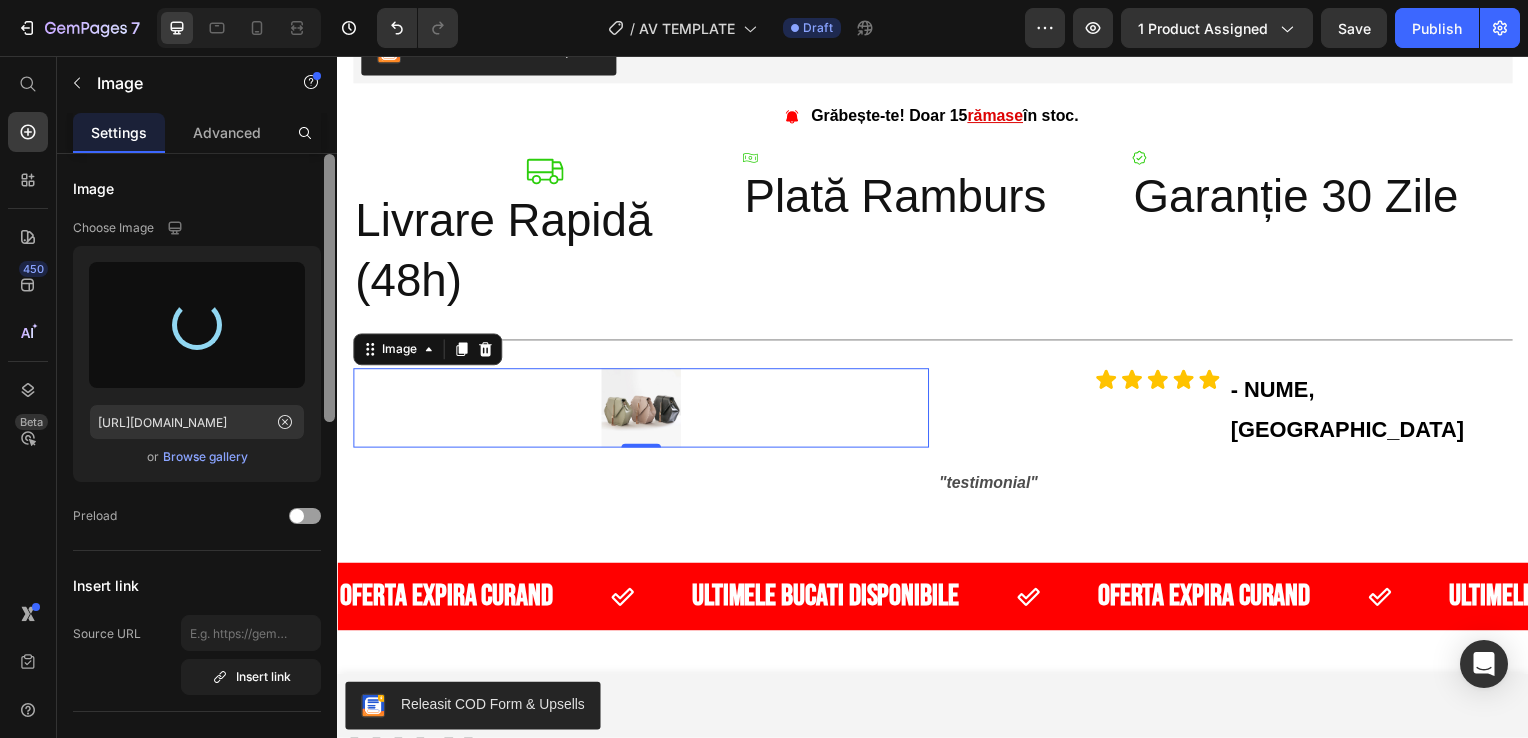 type on "[URL][DOMAIN_NAME]" 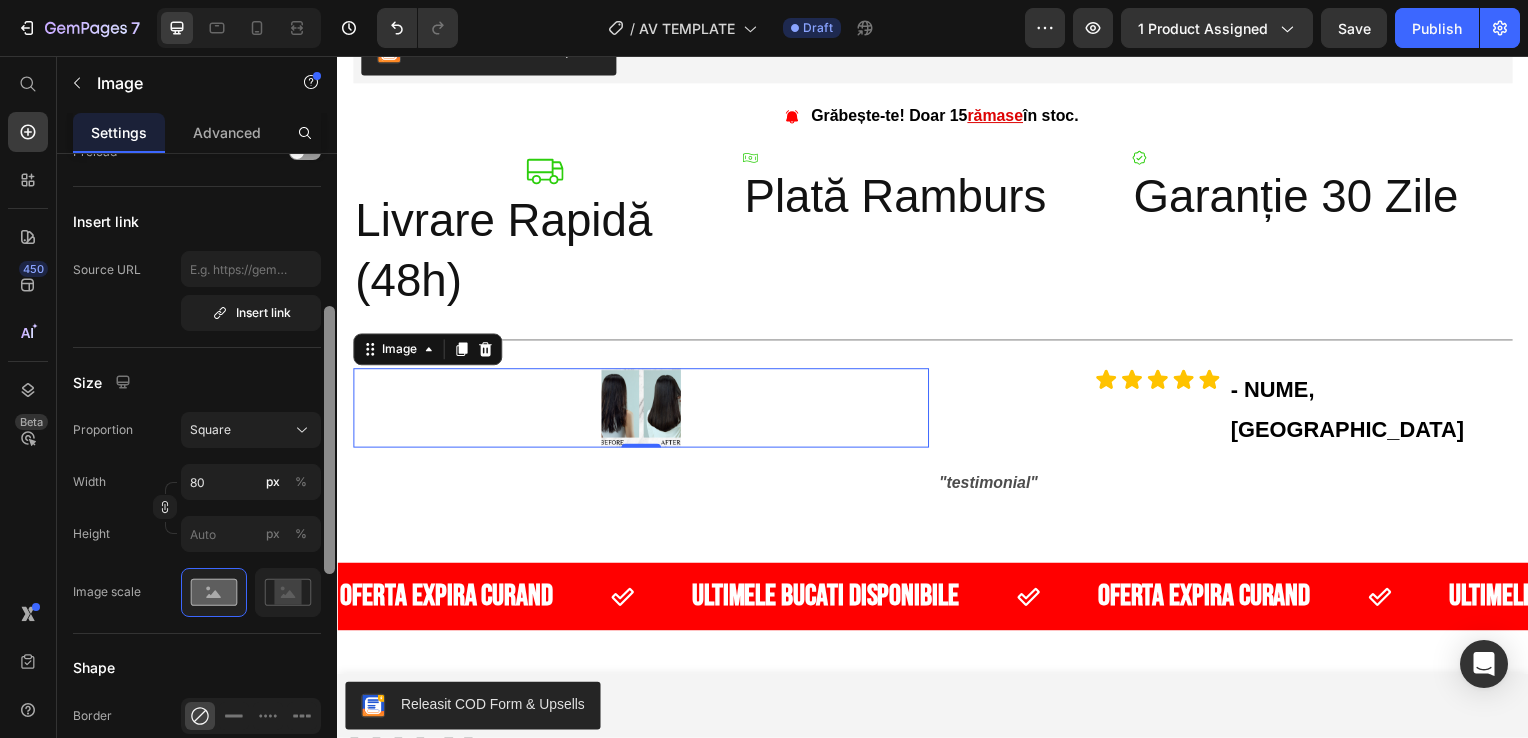 drag, startPoint x: 328, startPoint y: 285, endPoint x: 323, endPoint y: 442, distance: 157.0796 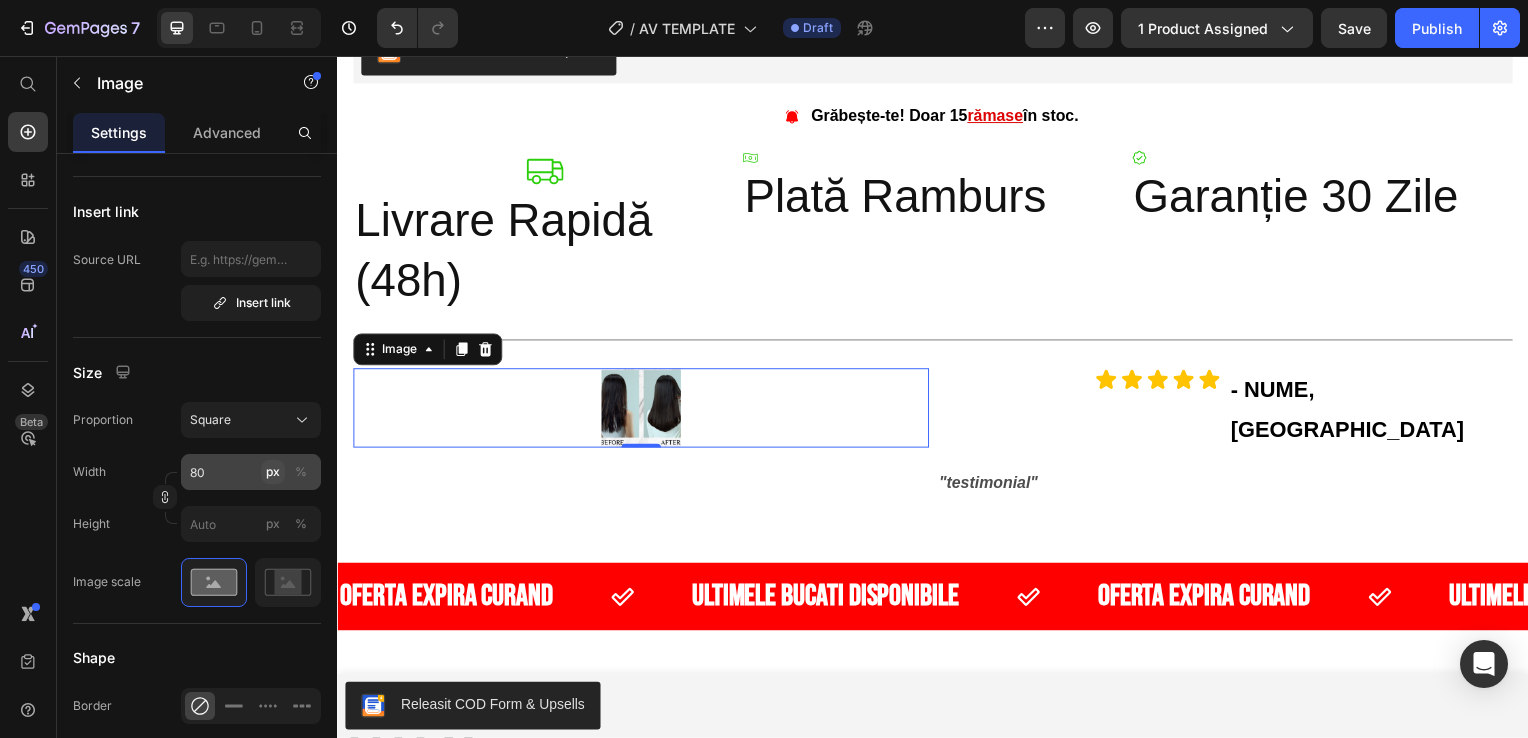 click on "px" at bounding box center [273, 472] 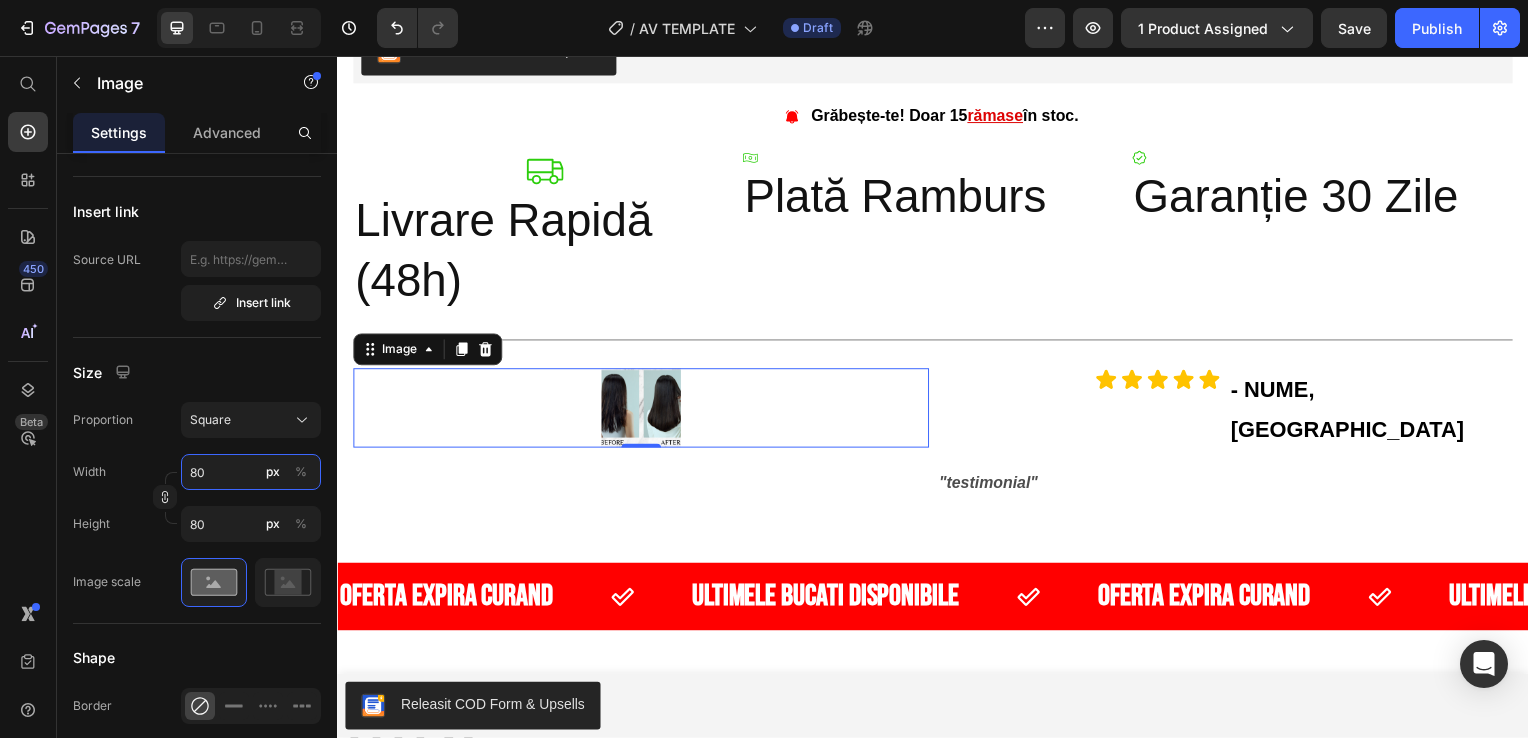 click on "80" at bounding box center (251, 472) 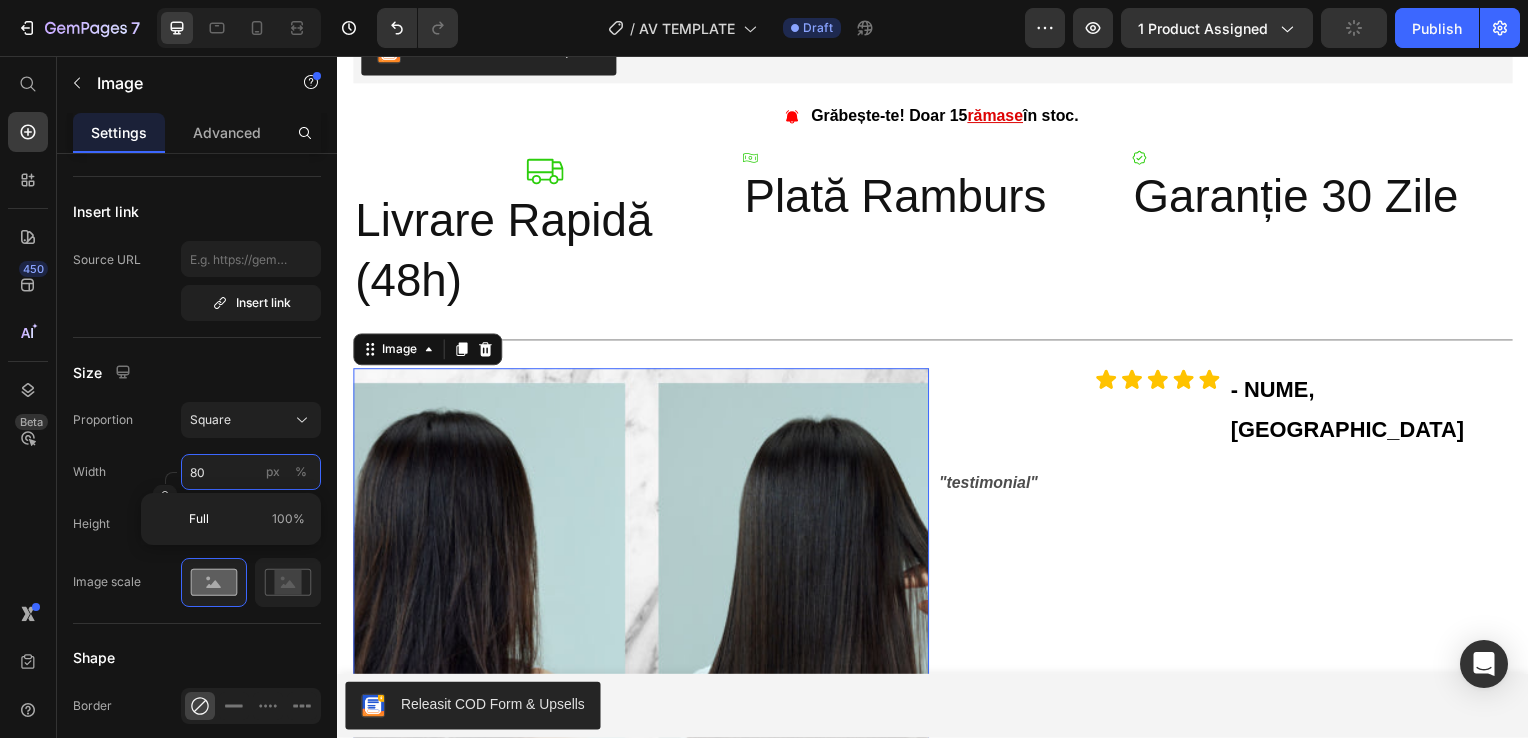 type 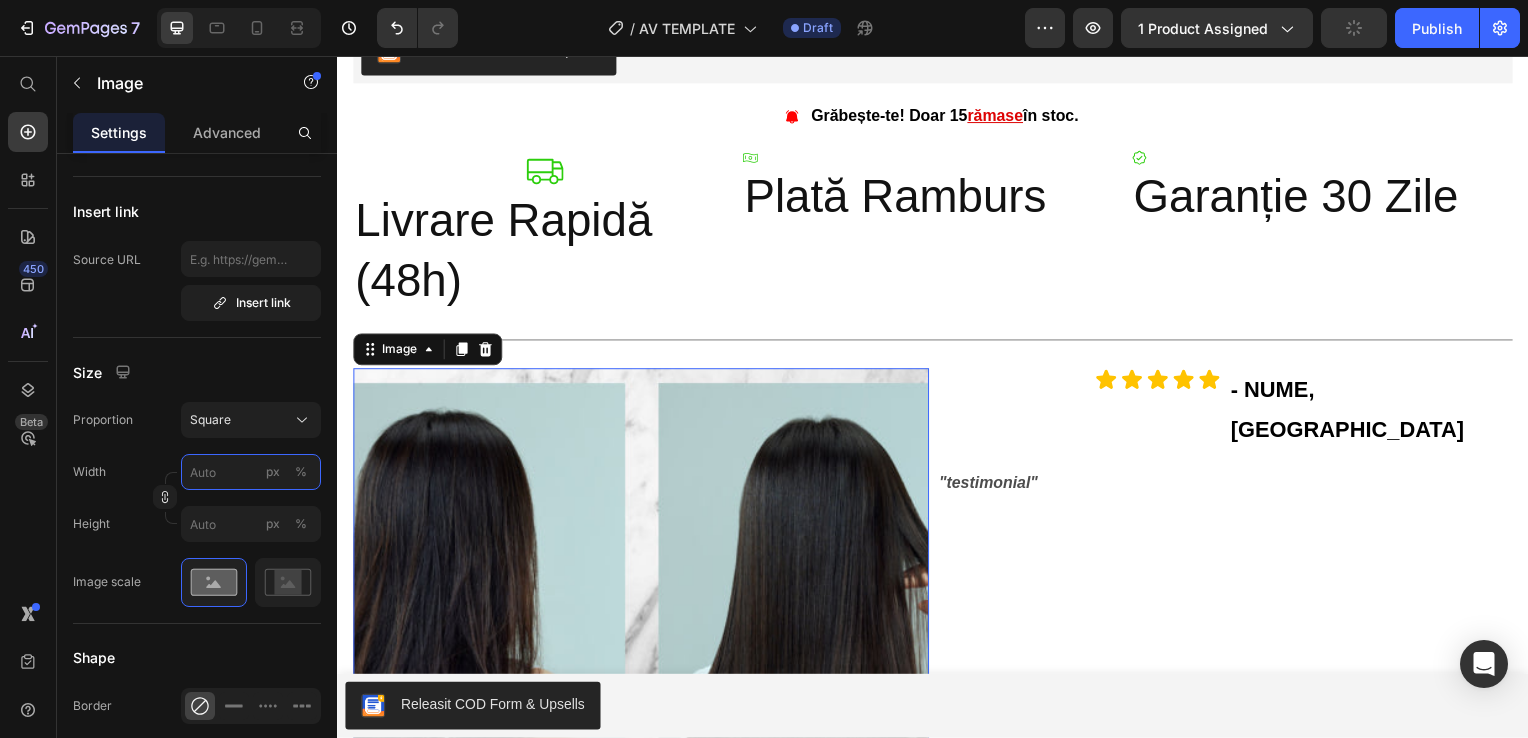 type on "1" 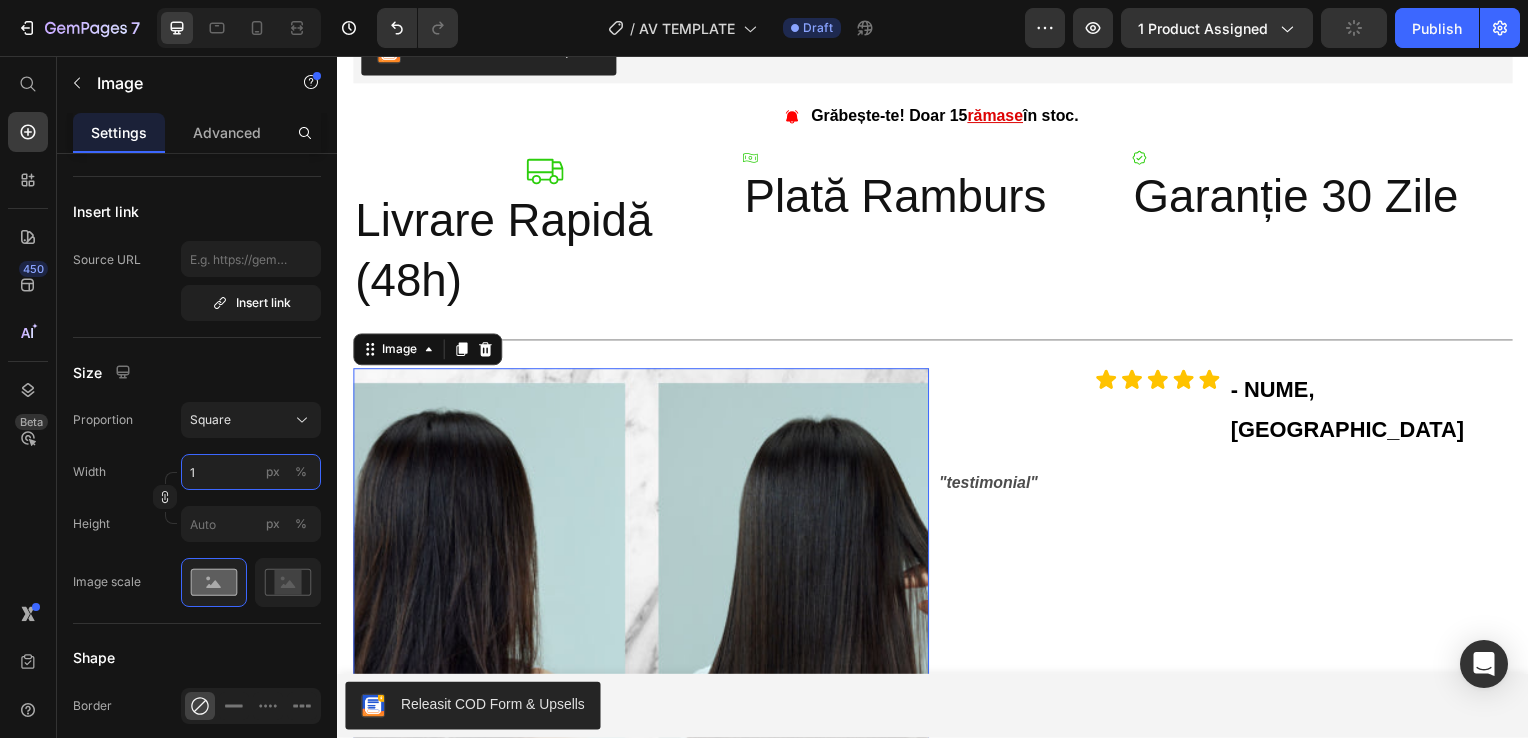 type on "1" 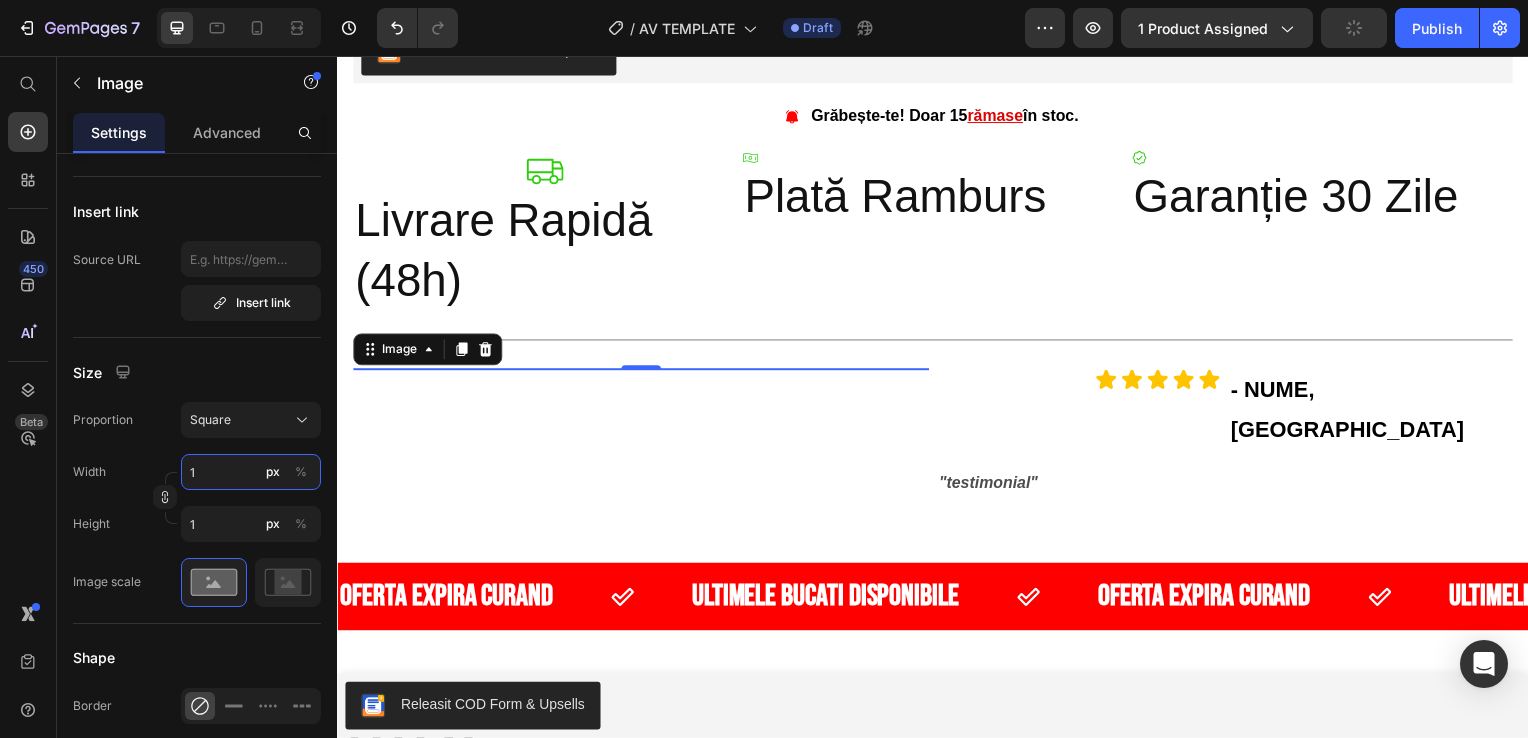 type on "15" 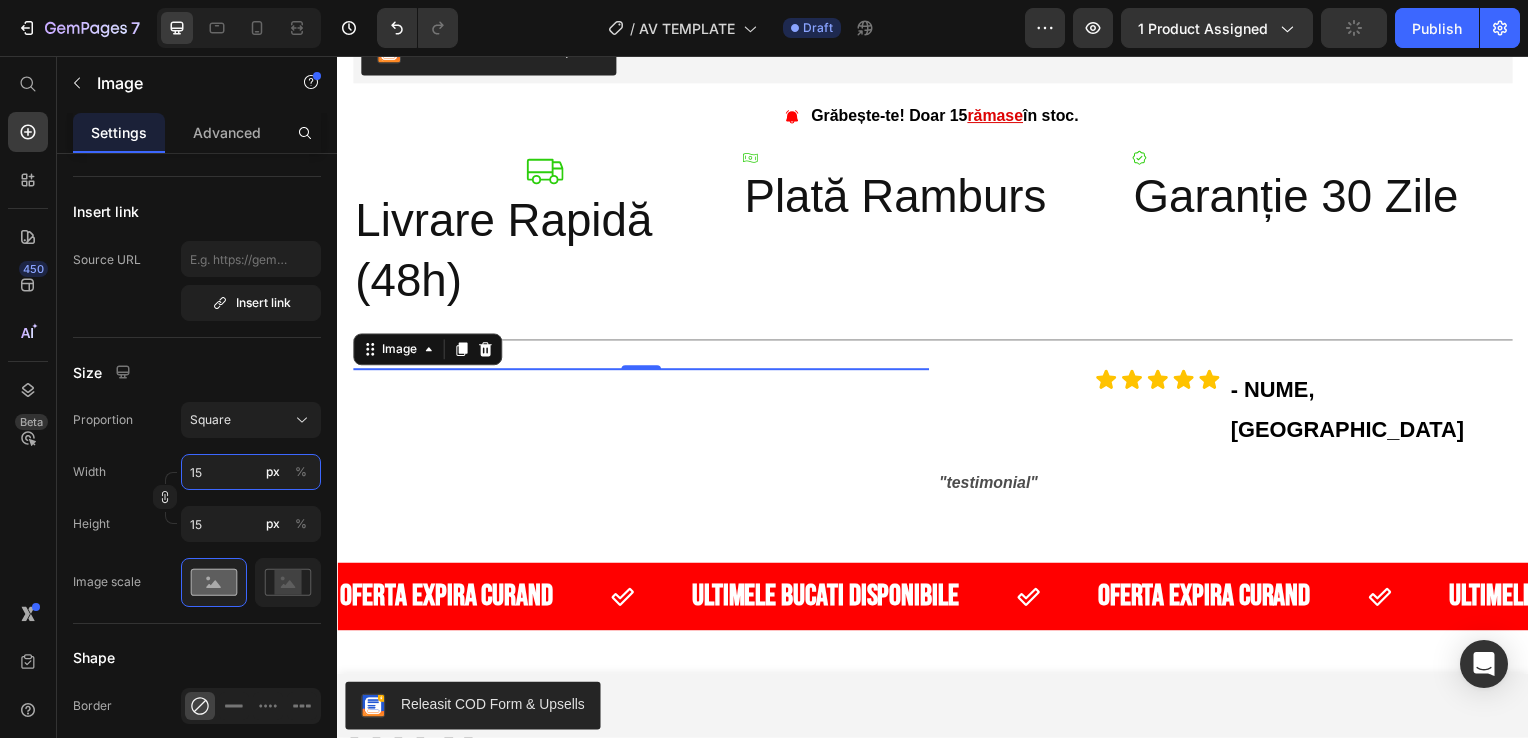 type on "159" 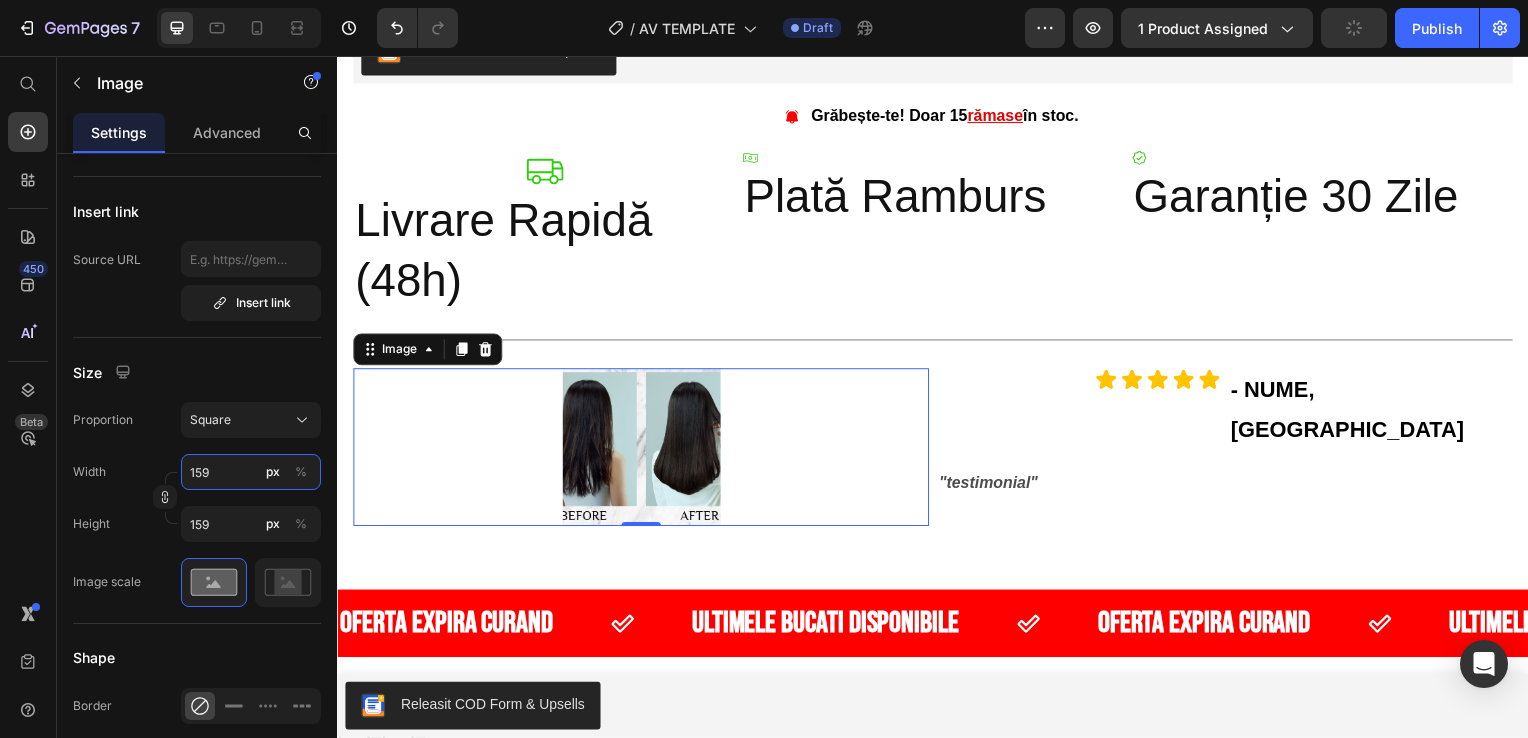 type on "15" 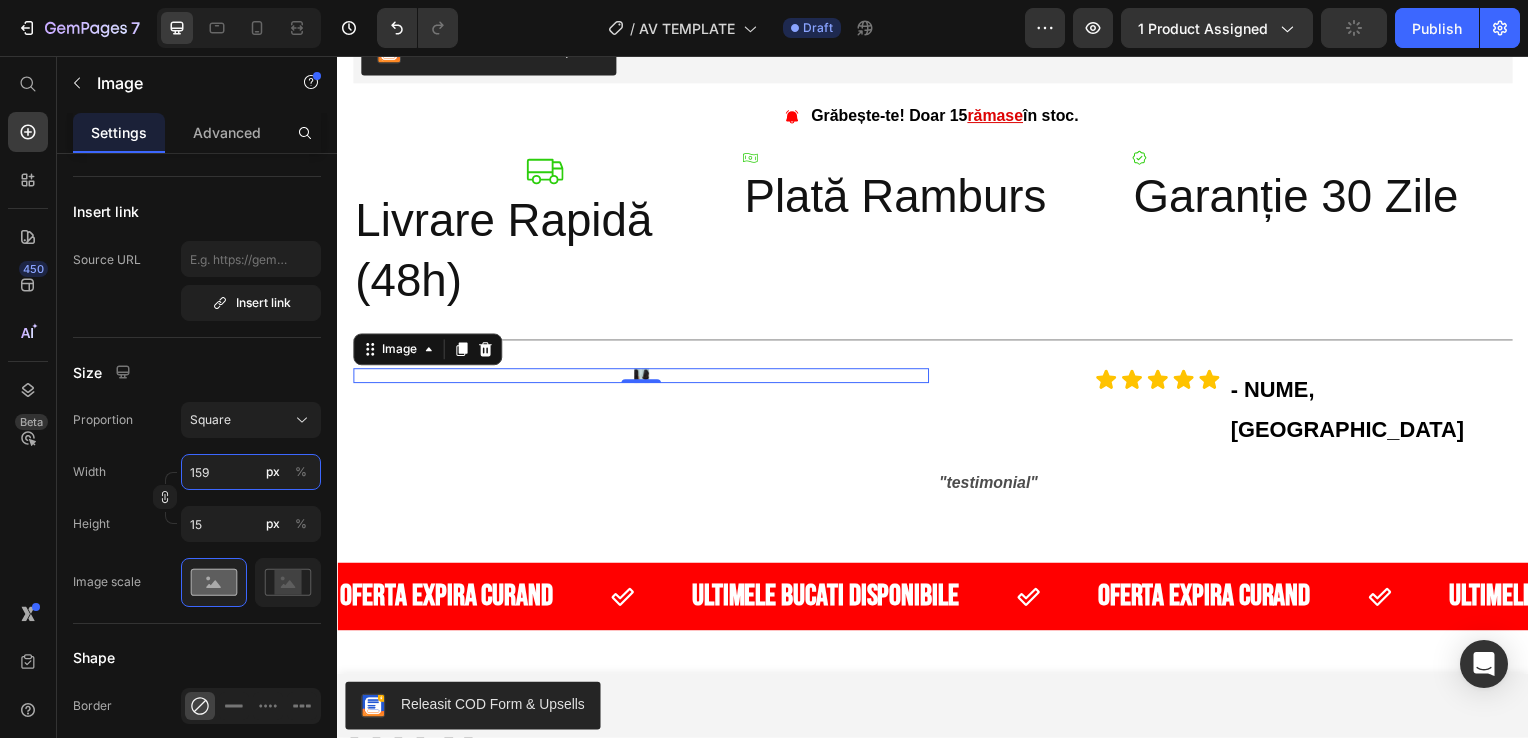type on "1590" 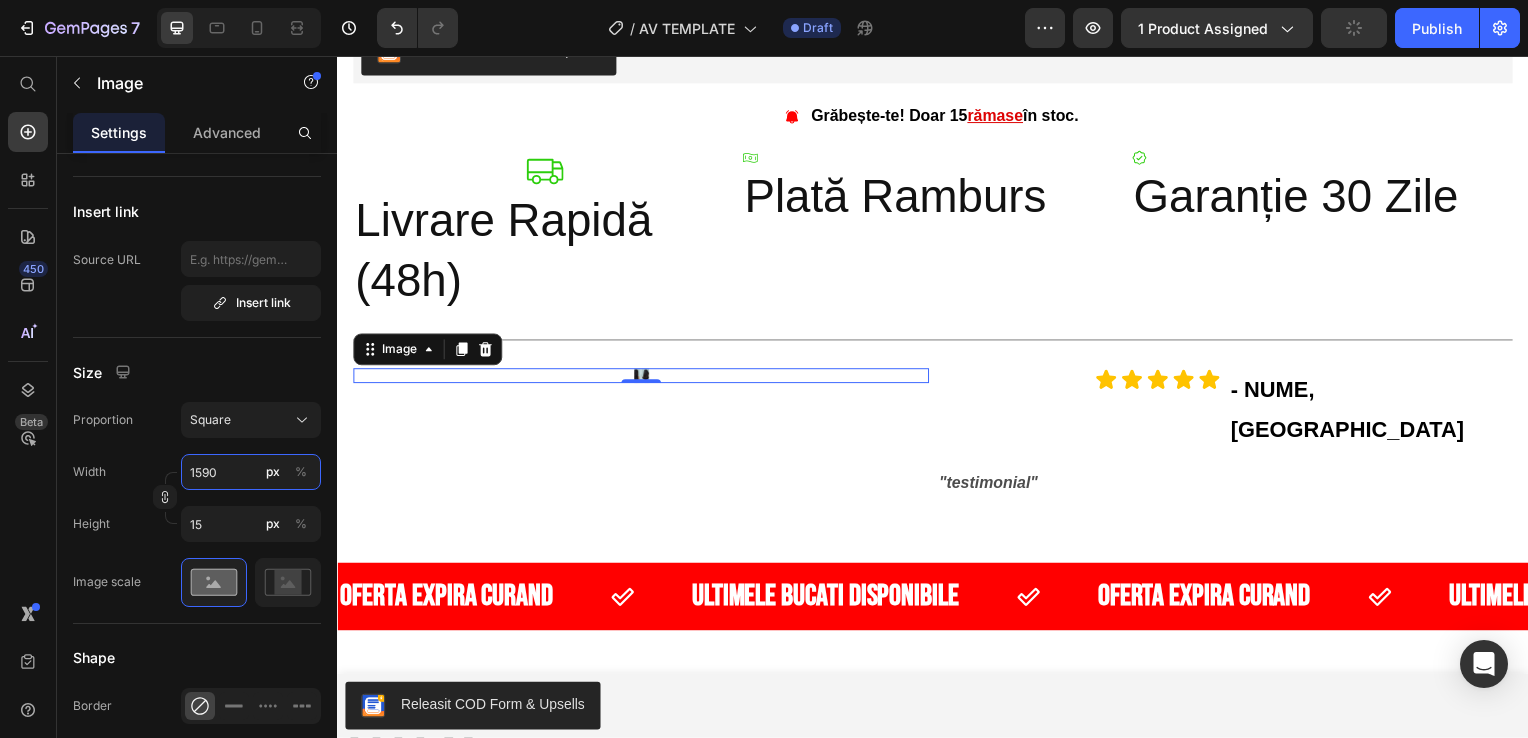 type on "1590" 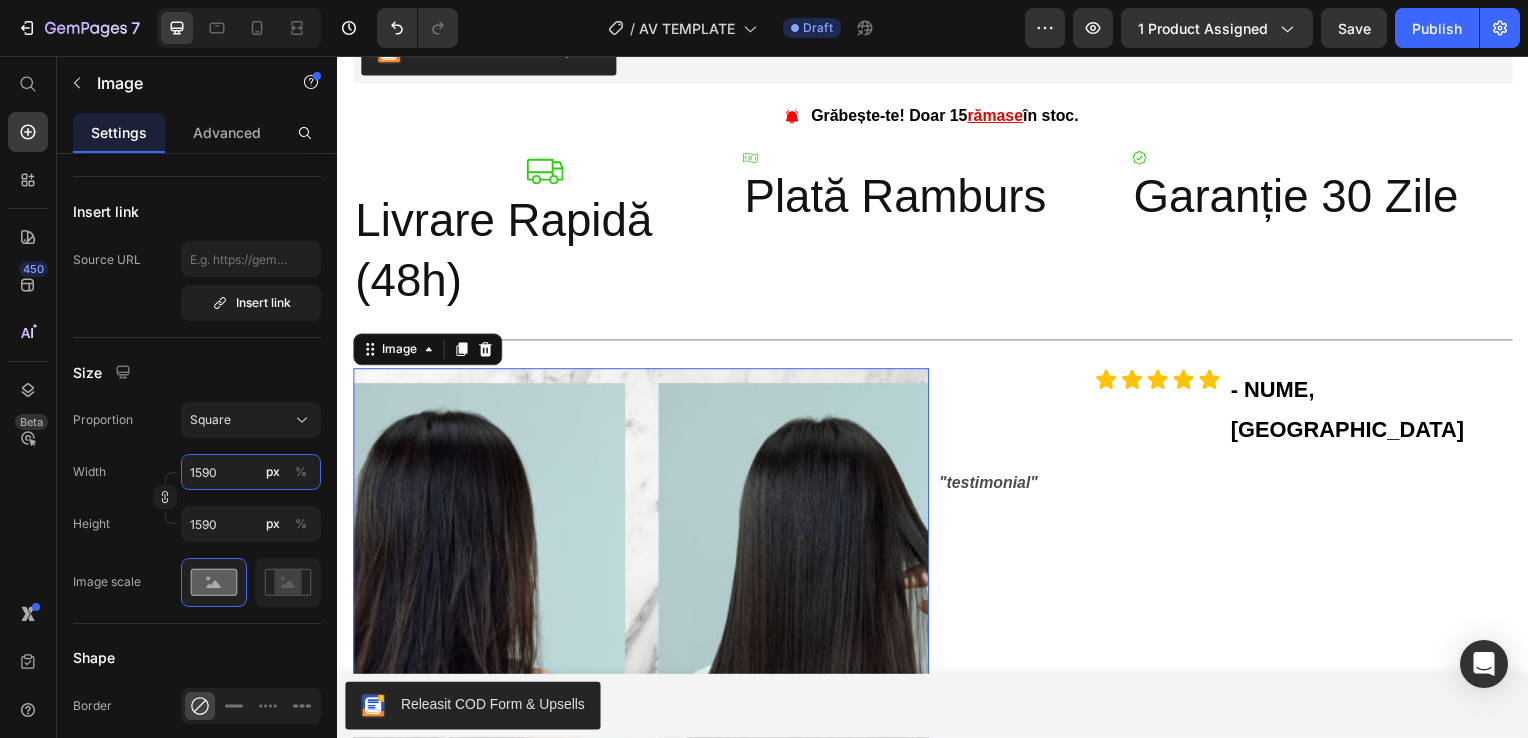 type on "159" 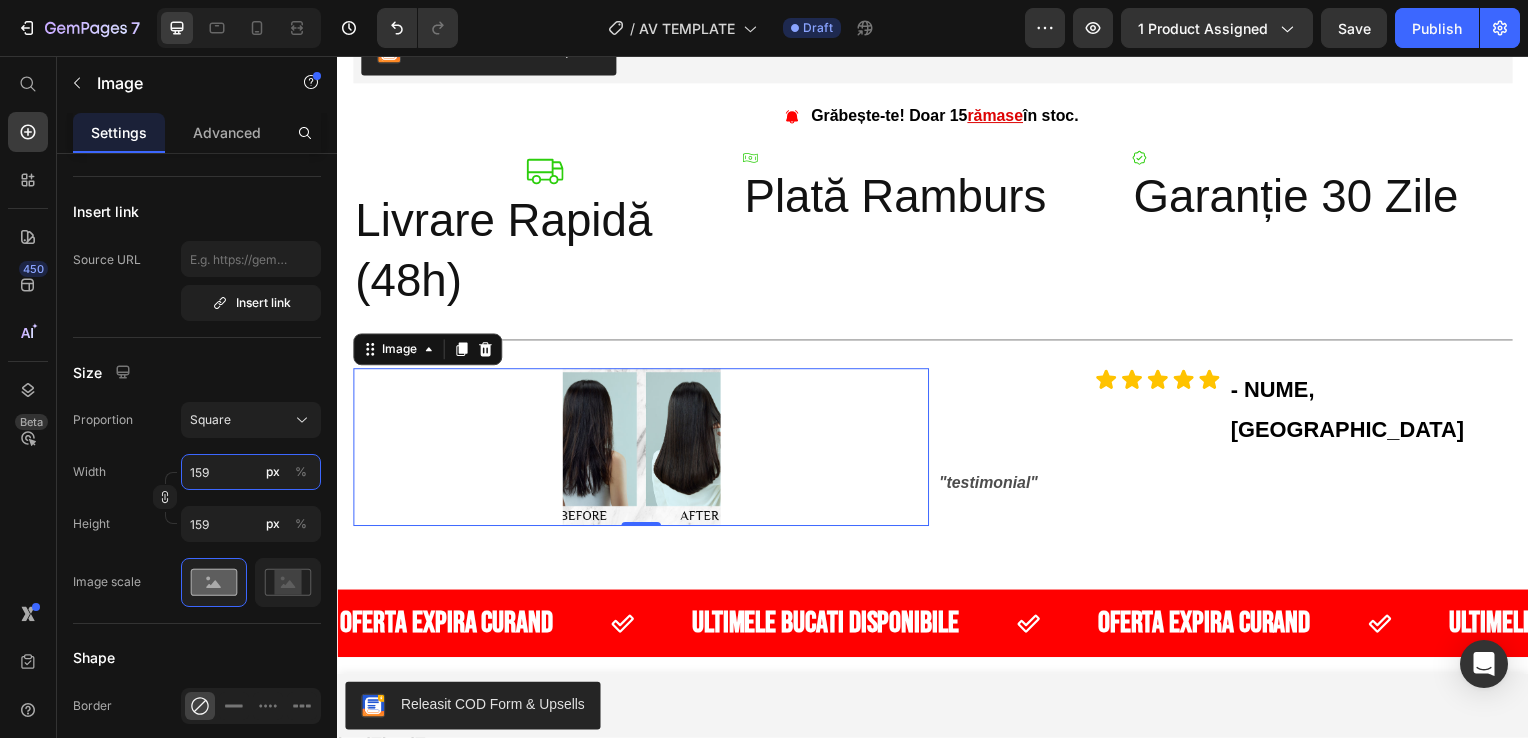 type on "15" 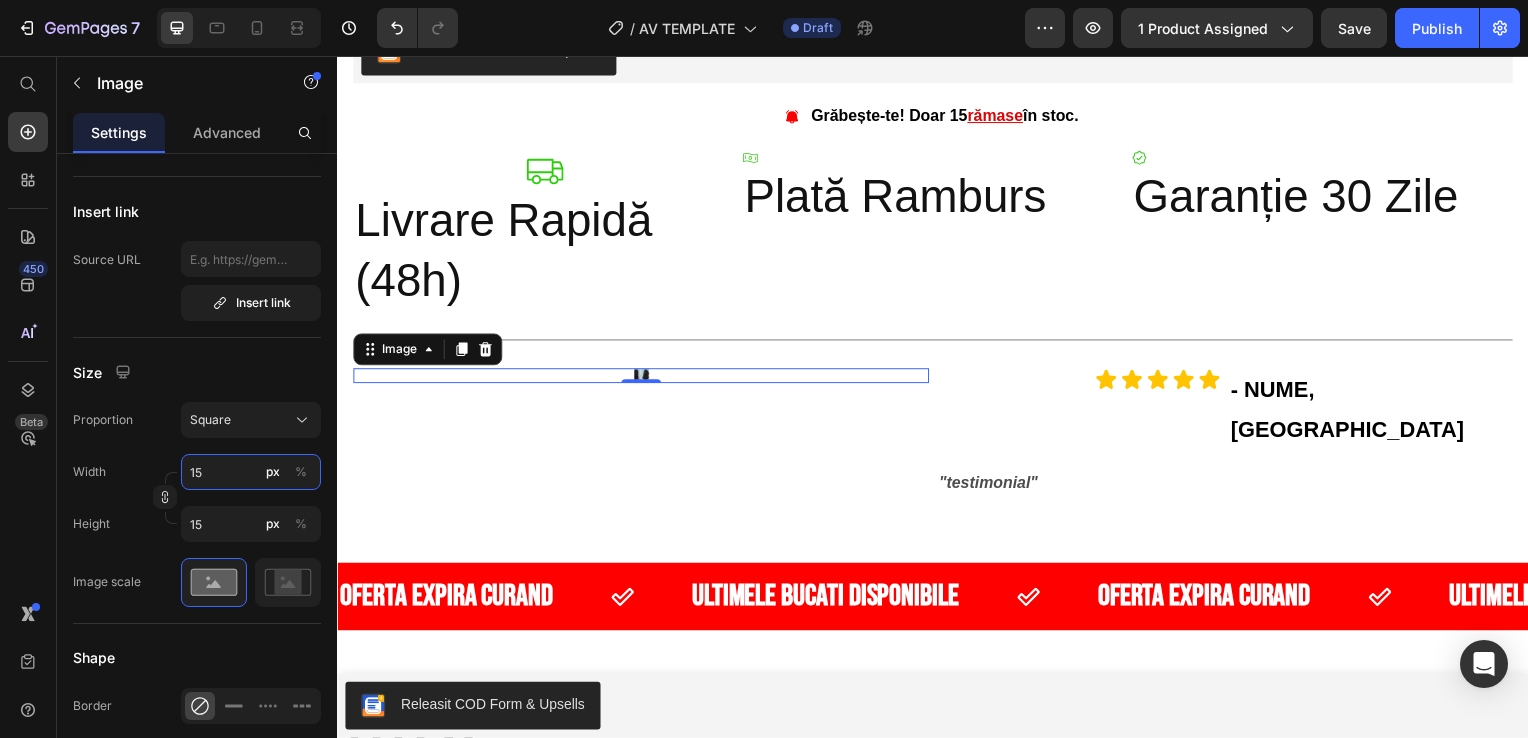 type on "150" 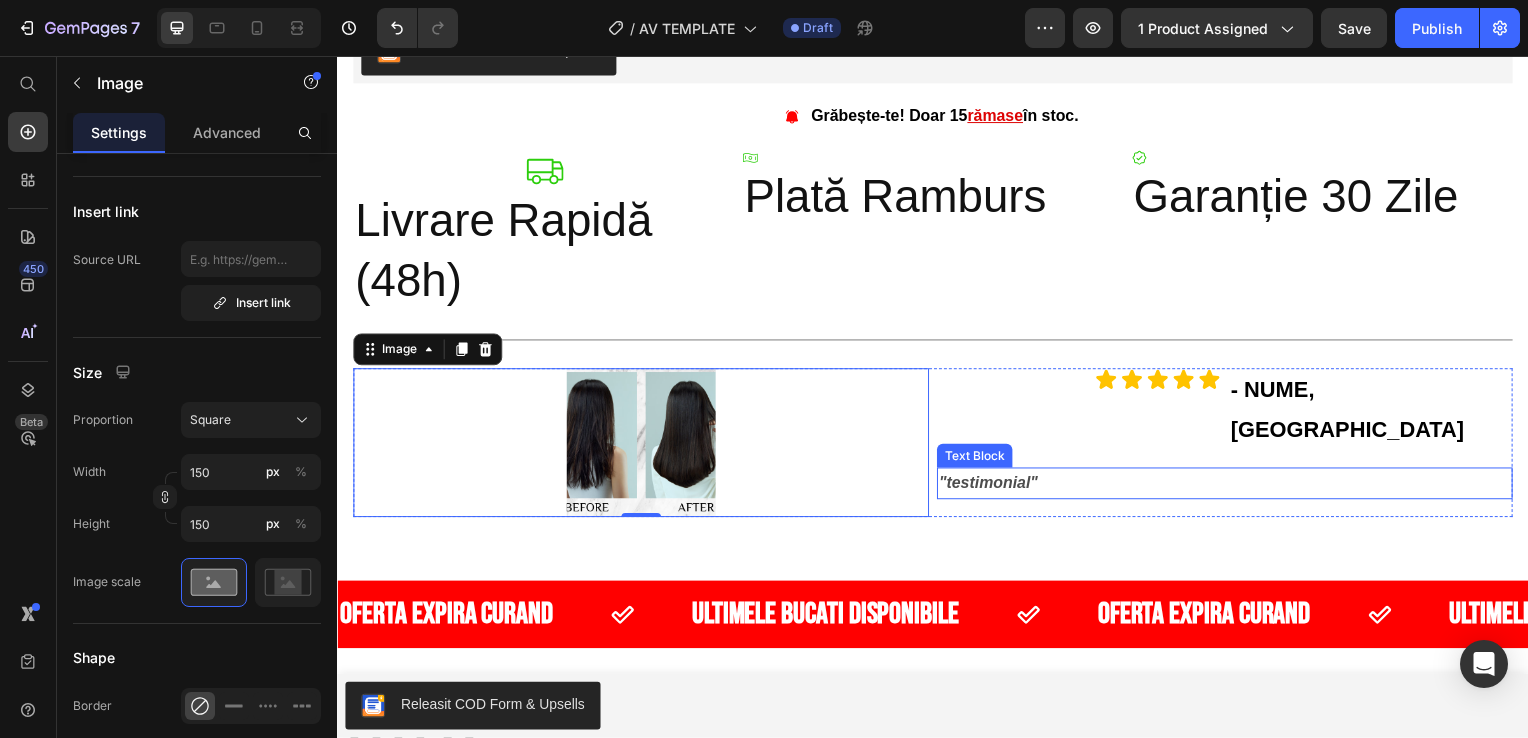 click on ""testimonial"" at bounding box center [1231, 487] 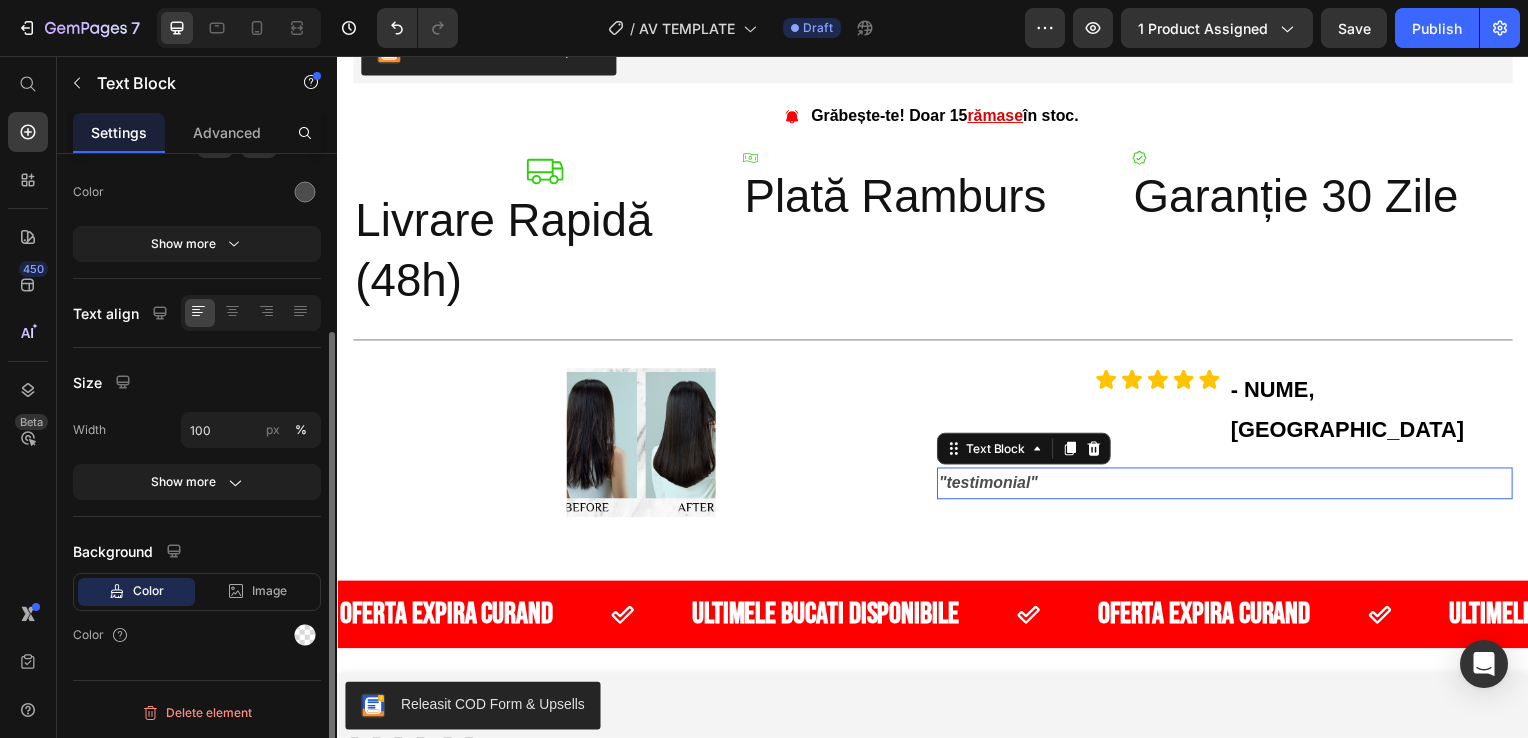 scroll, scrollTop: 0, scrollLeft: 0, axis: both 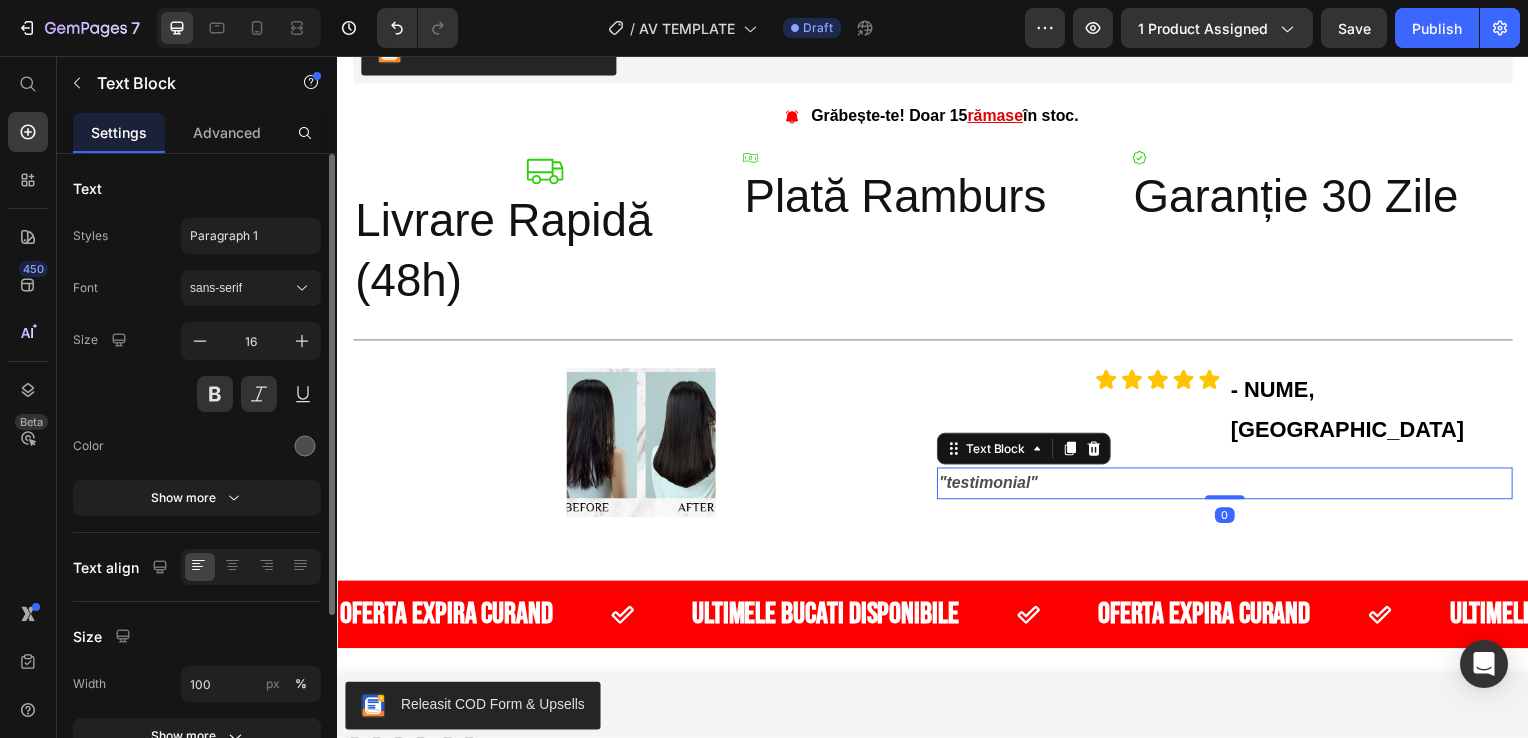 click on ""testimonial"" at bounding box center (1231, 487) 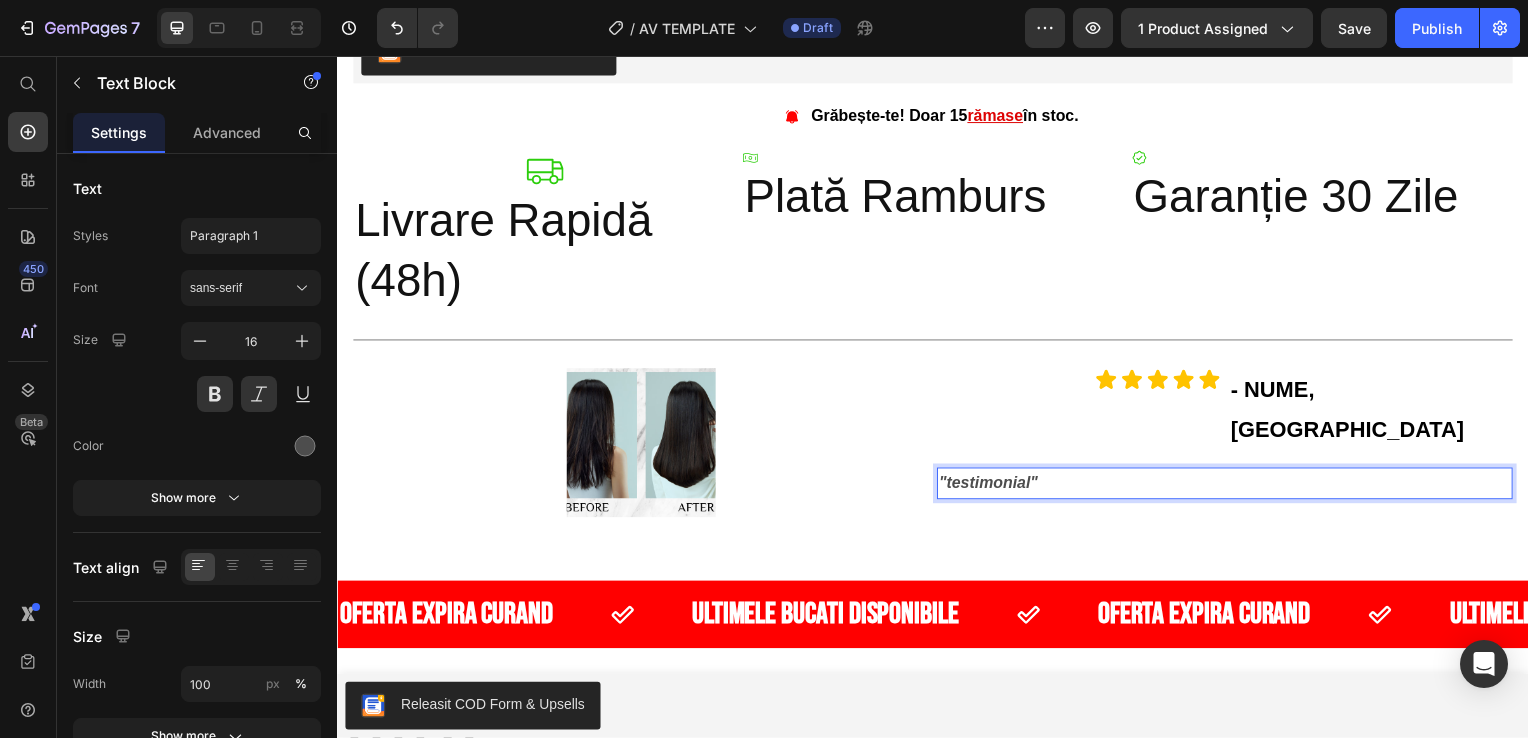 click on ""testimonial"" at bounding box center (1231, 487) 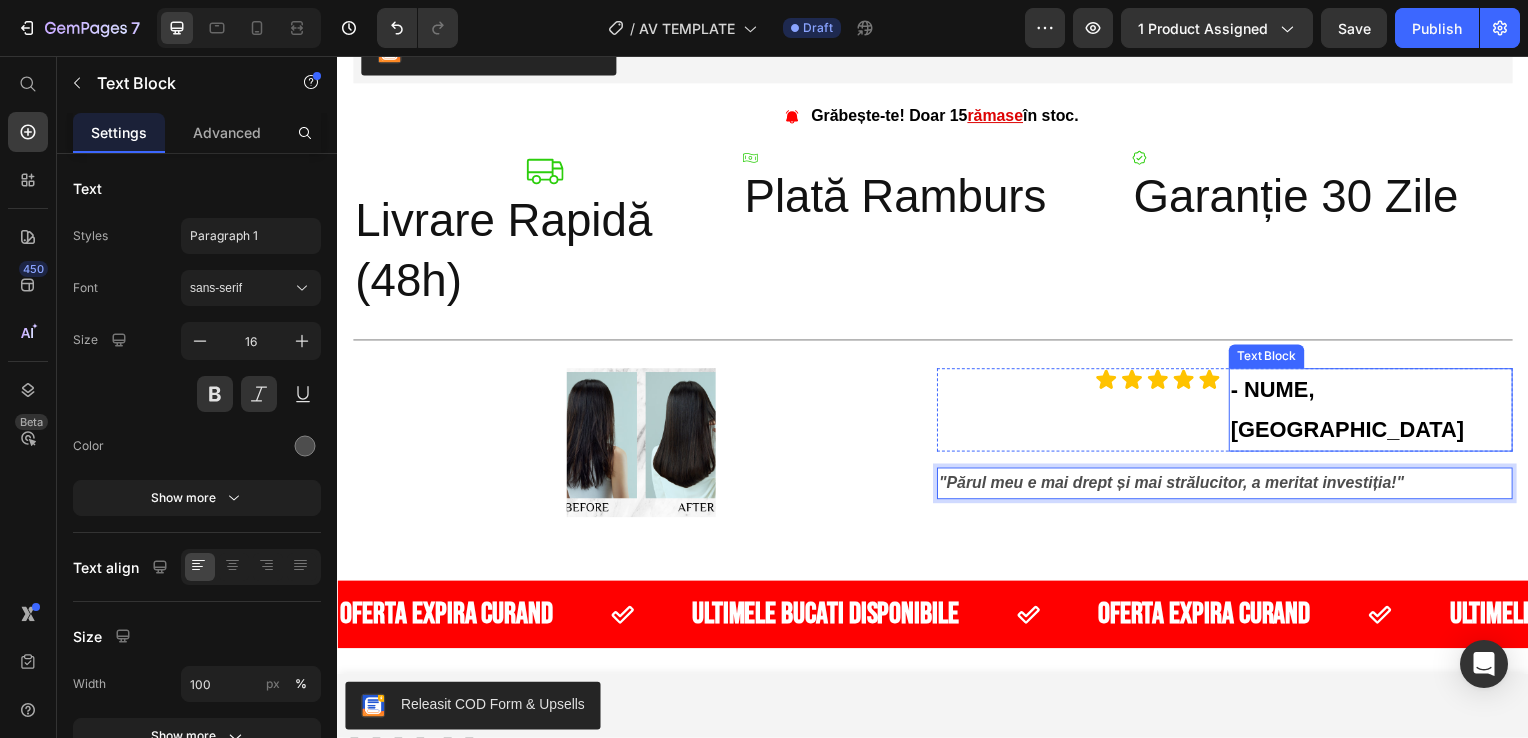 click on "- NUME, [GEOGRAPHIC_DATA]" at bounding box center [1378, 412] 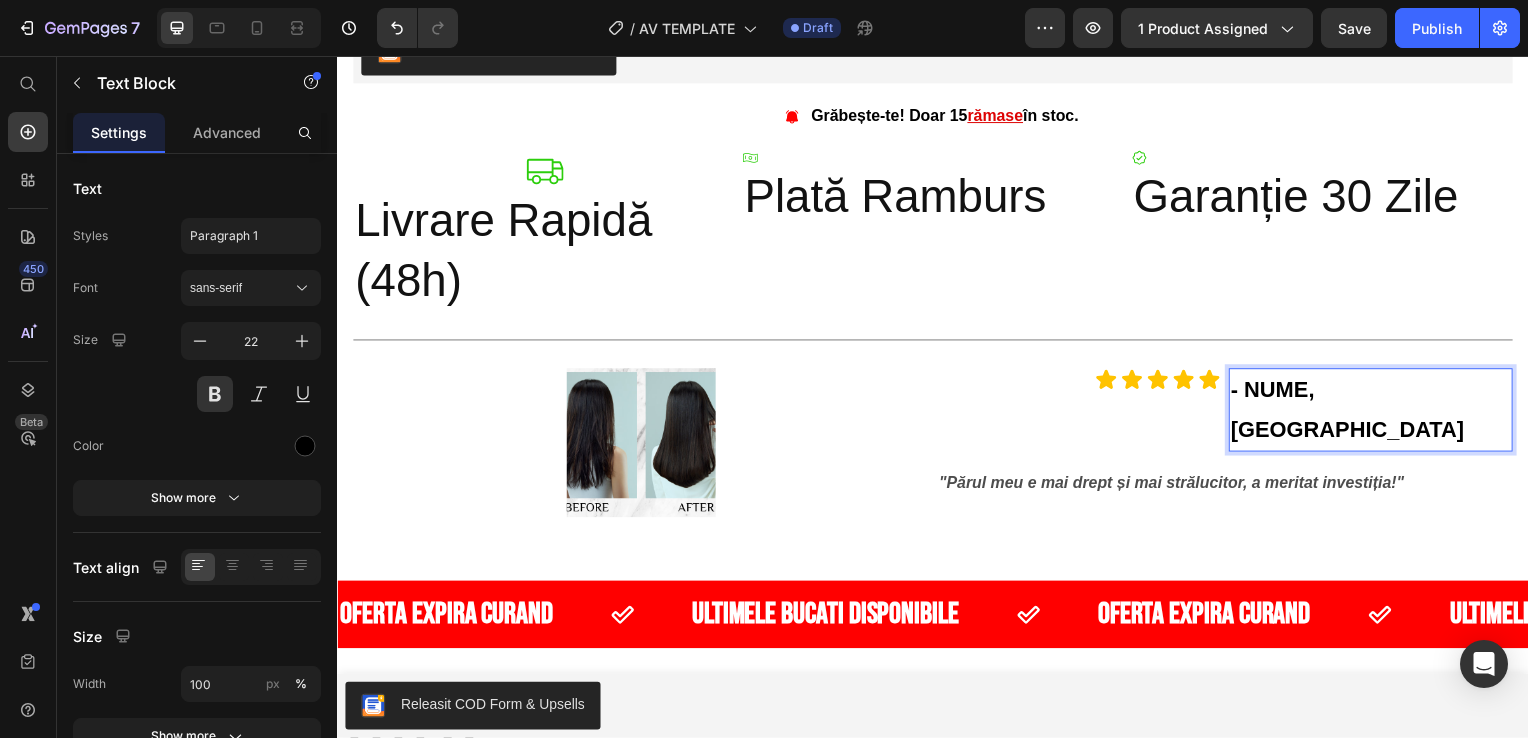 click on "- NUME, [GEOGRAPHIC_DATA]" at bounding box center (1378, 412) 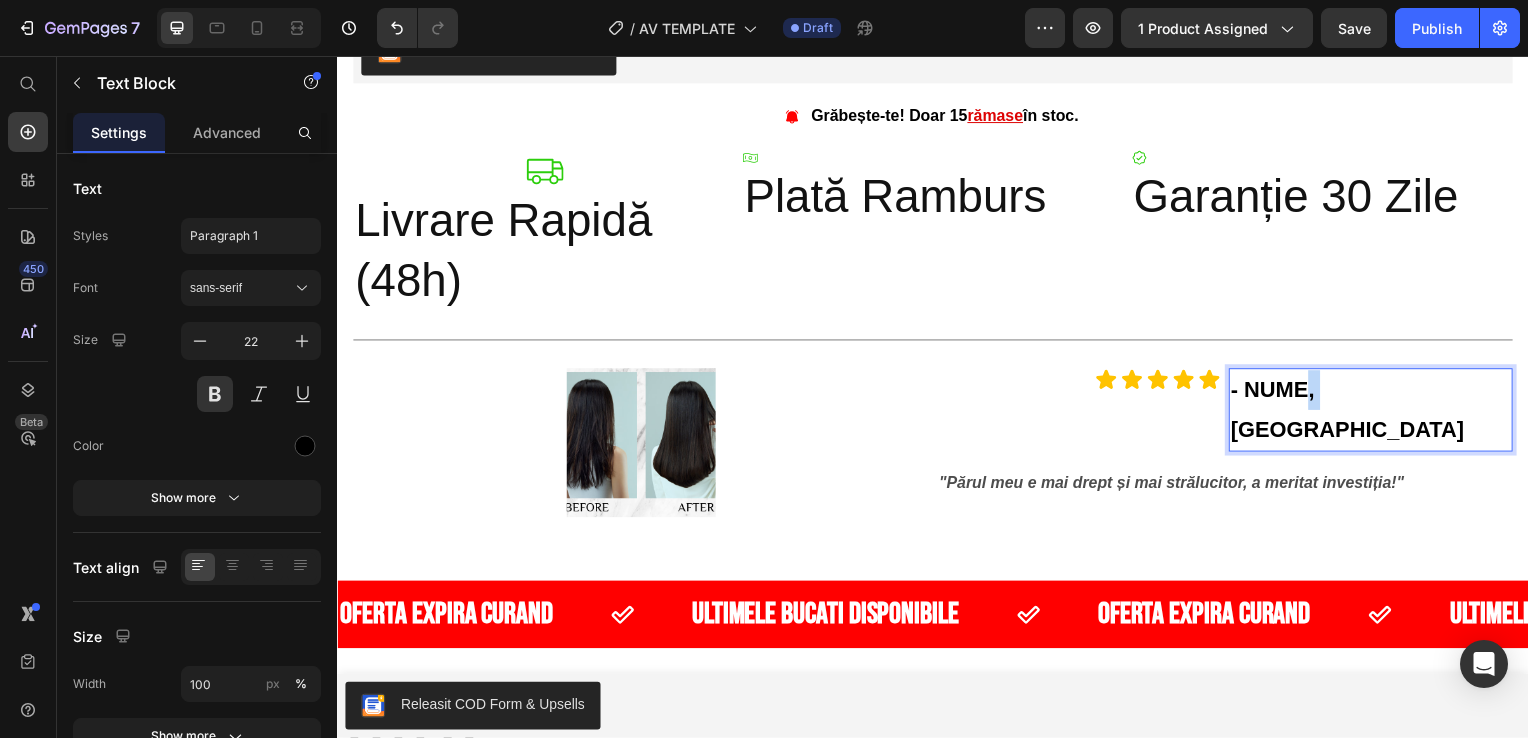 click on "- NUME, [GEOGRAPHIC_DATA]" at bounding box center (1378, 412) 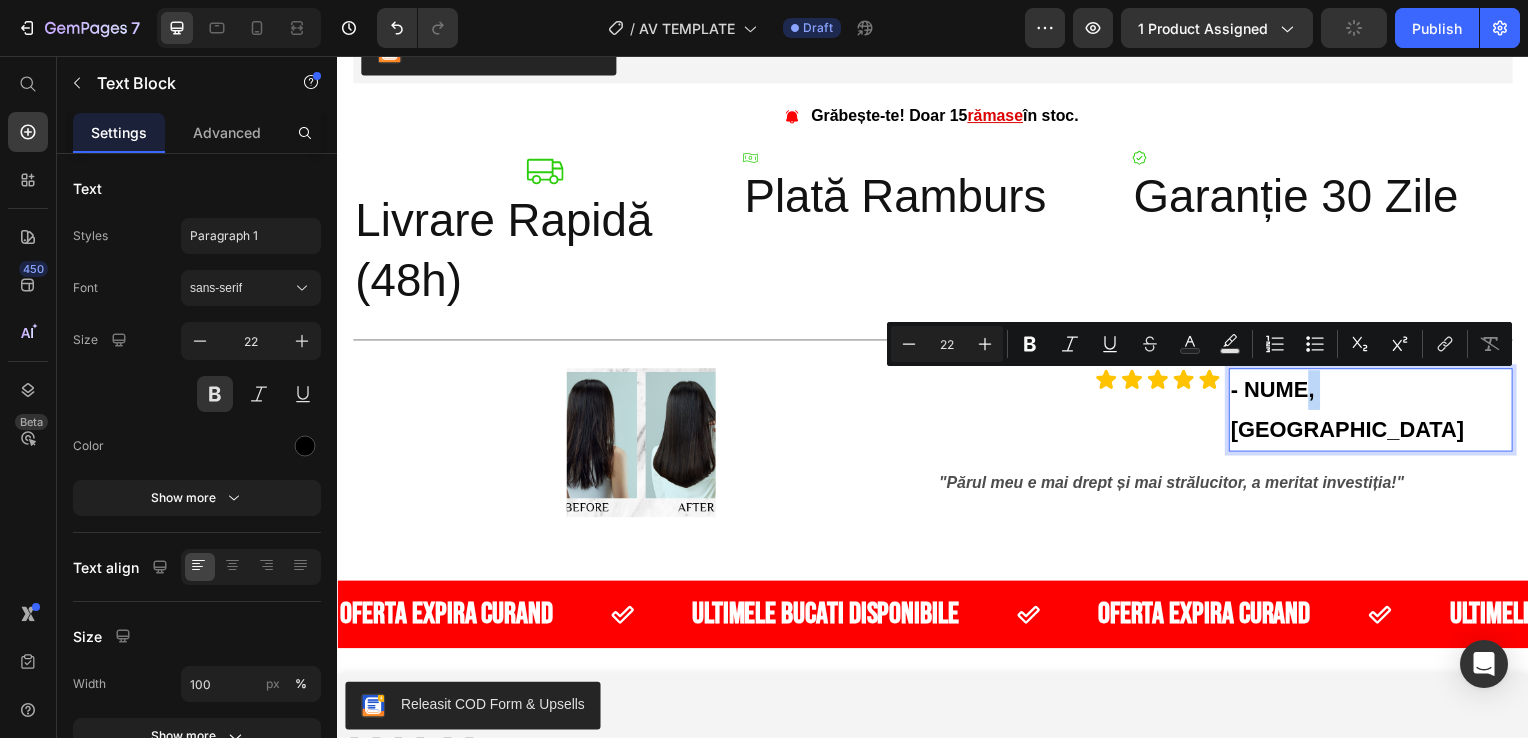 click on "- NUME, [GEOGRAPHIC_DATA]" at bounding box center (1378, 412) 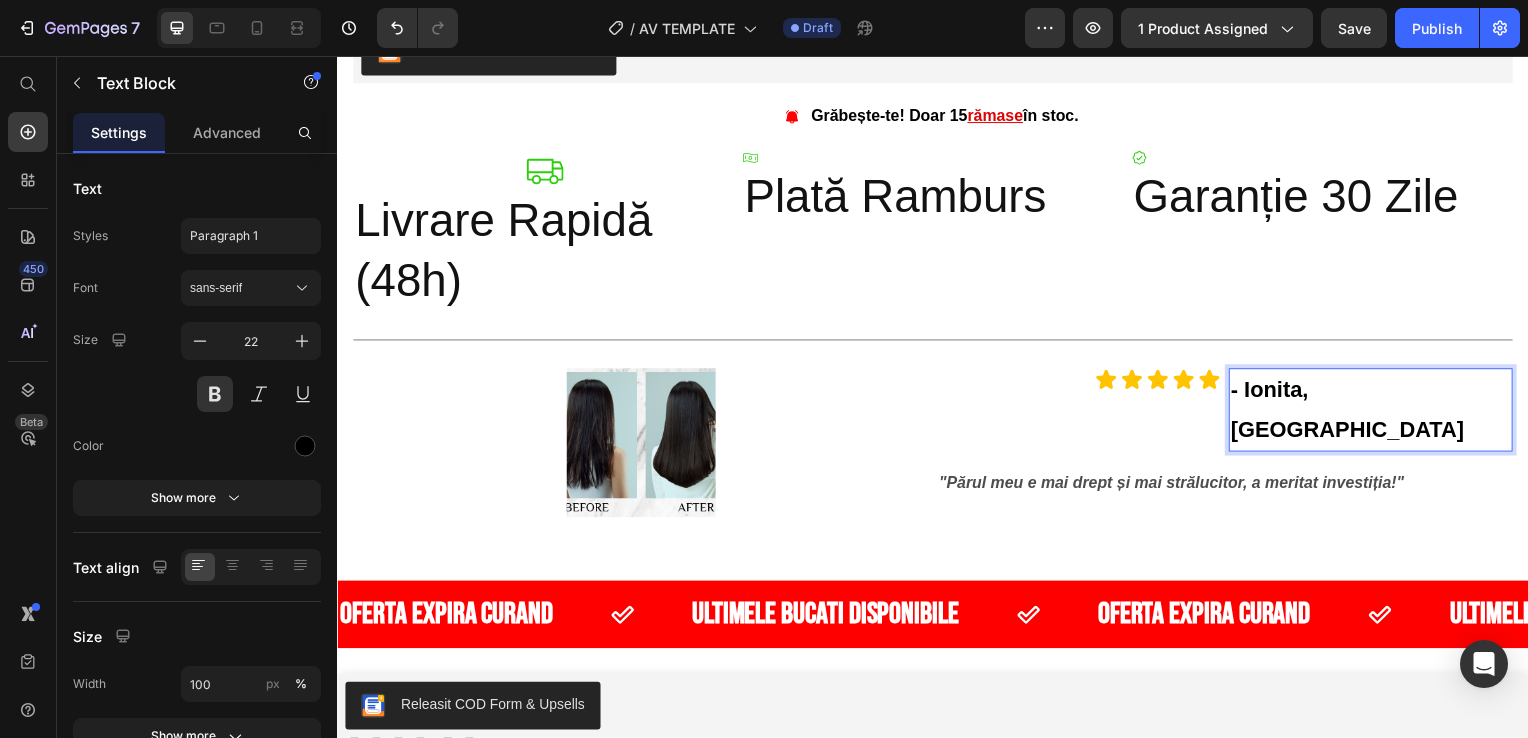 click on "- Ionita, [GEOGRAPHIC_DATA]" at bounding box center (1378, 412) 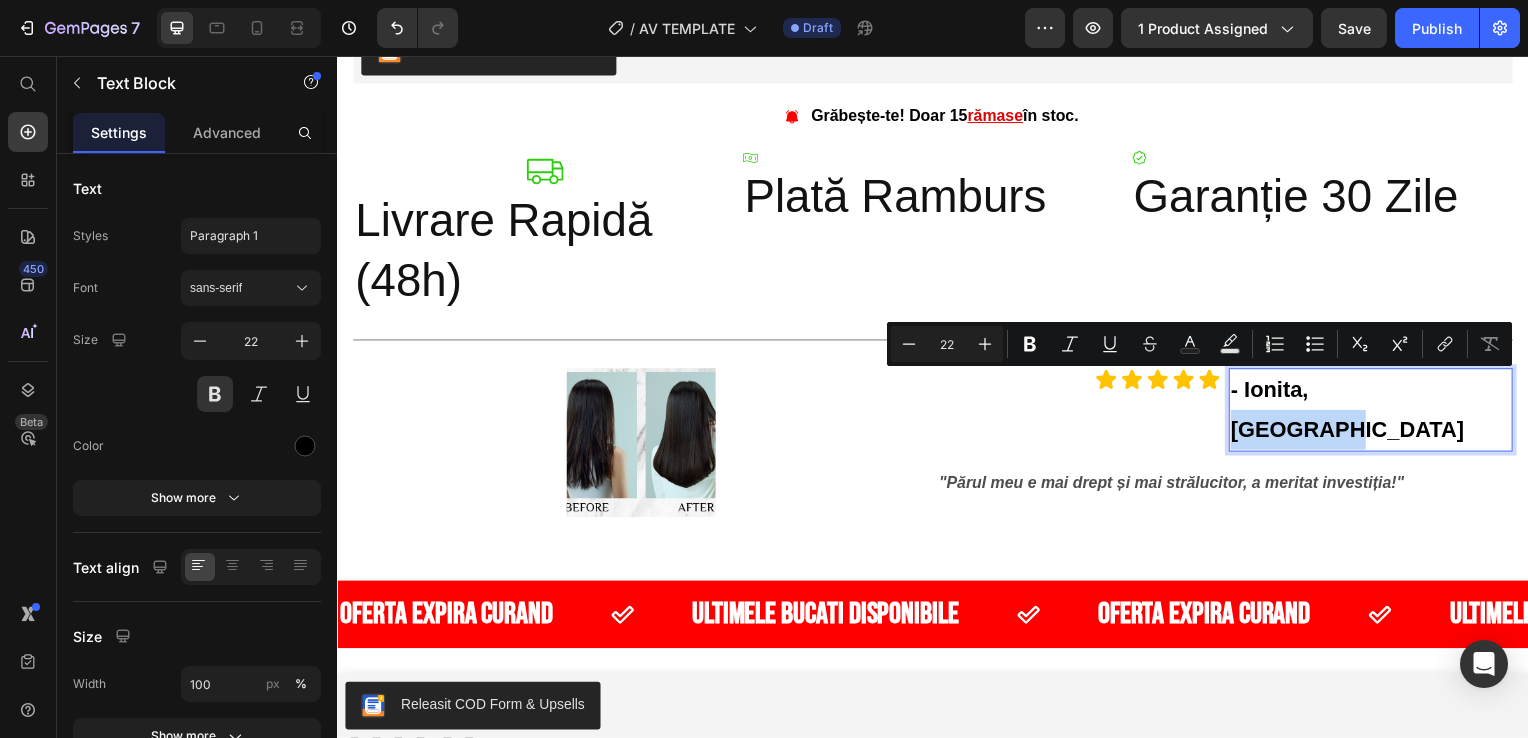drag, startPoint x: 1414, startPoint y: 394, endPoint x: 1316, endPoint y: 391, distance: 98.045906 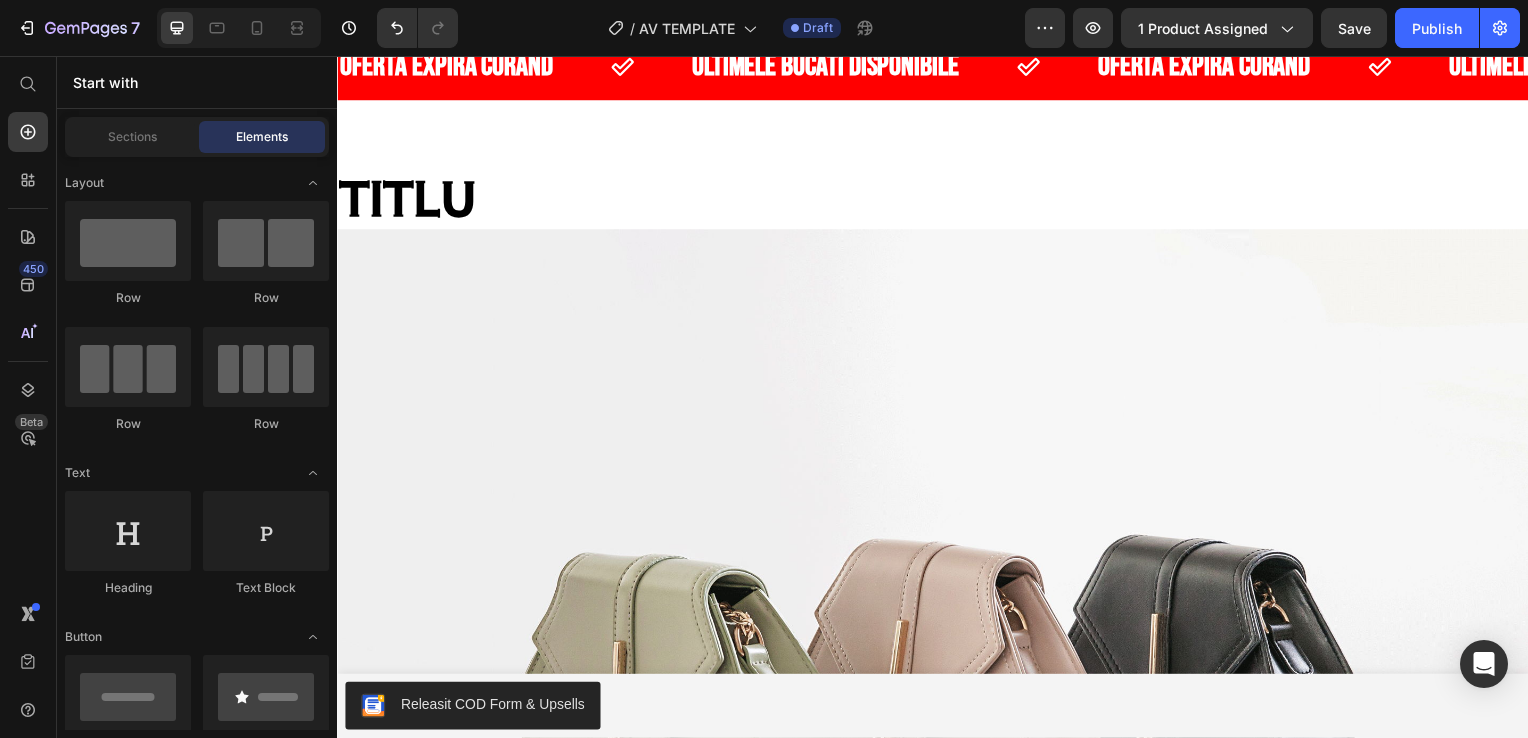scroll, scrollTop: 2105, scrollLeft: 0, axis: vertical 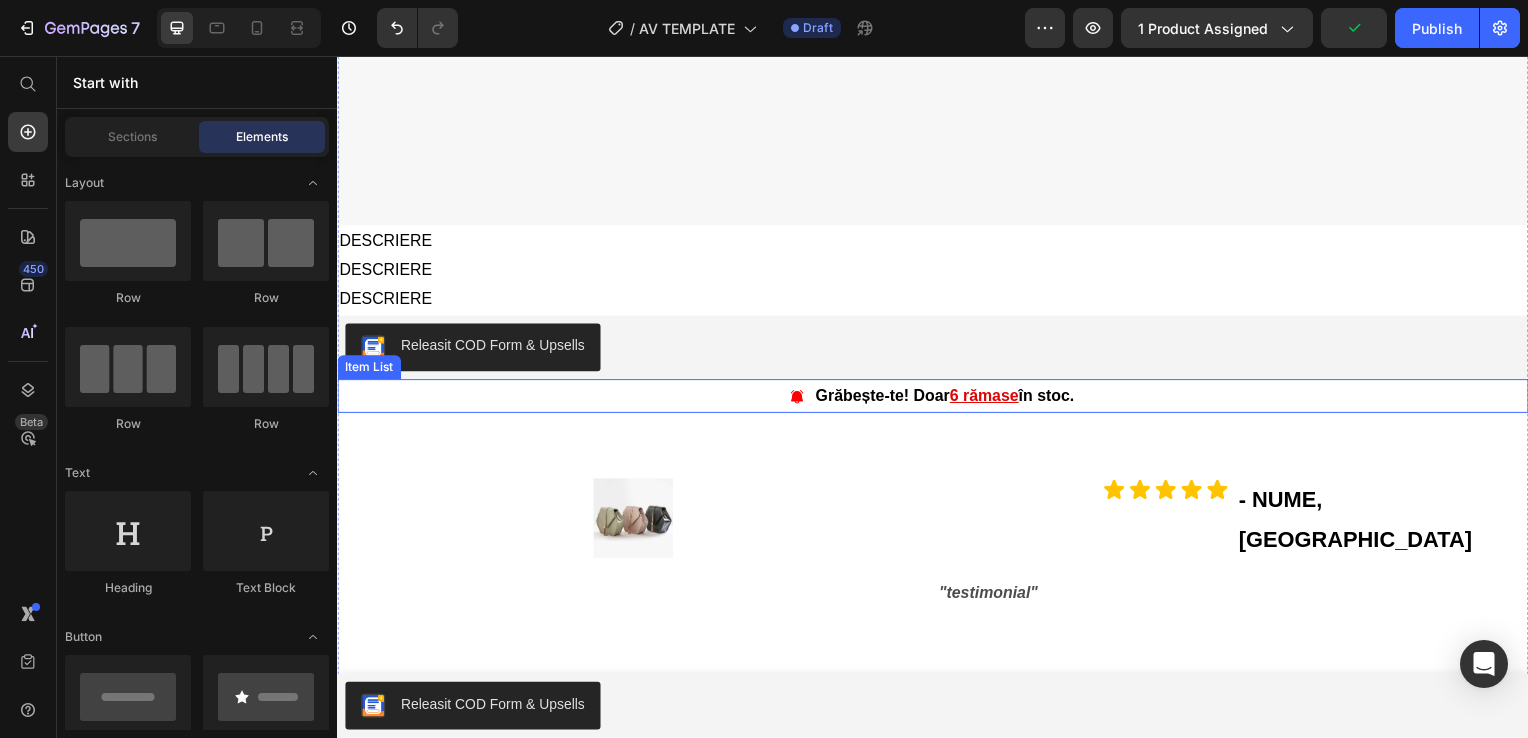 click on "6 rămase" at bounding box center [988, 398] 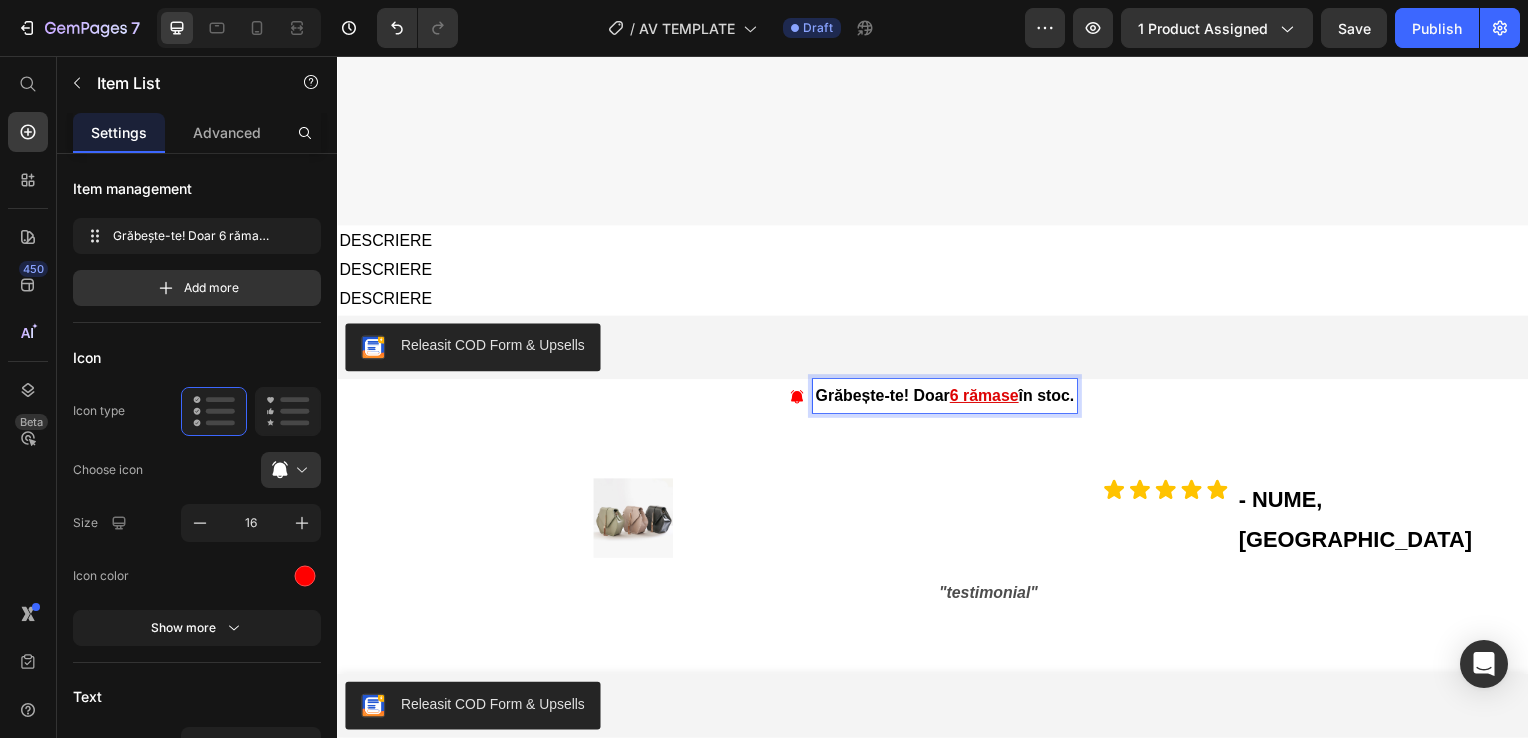 click on "6 rămase" at bounding box center (988, 398) 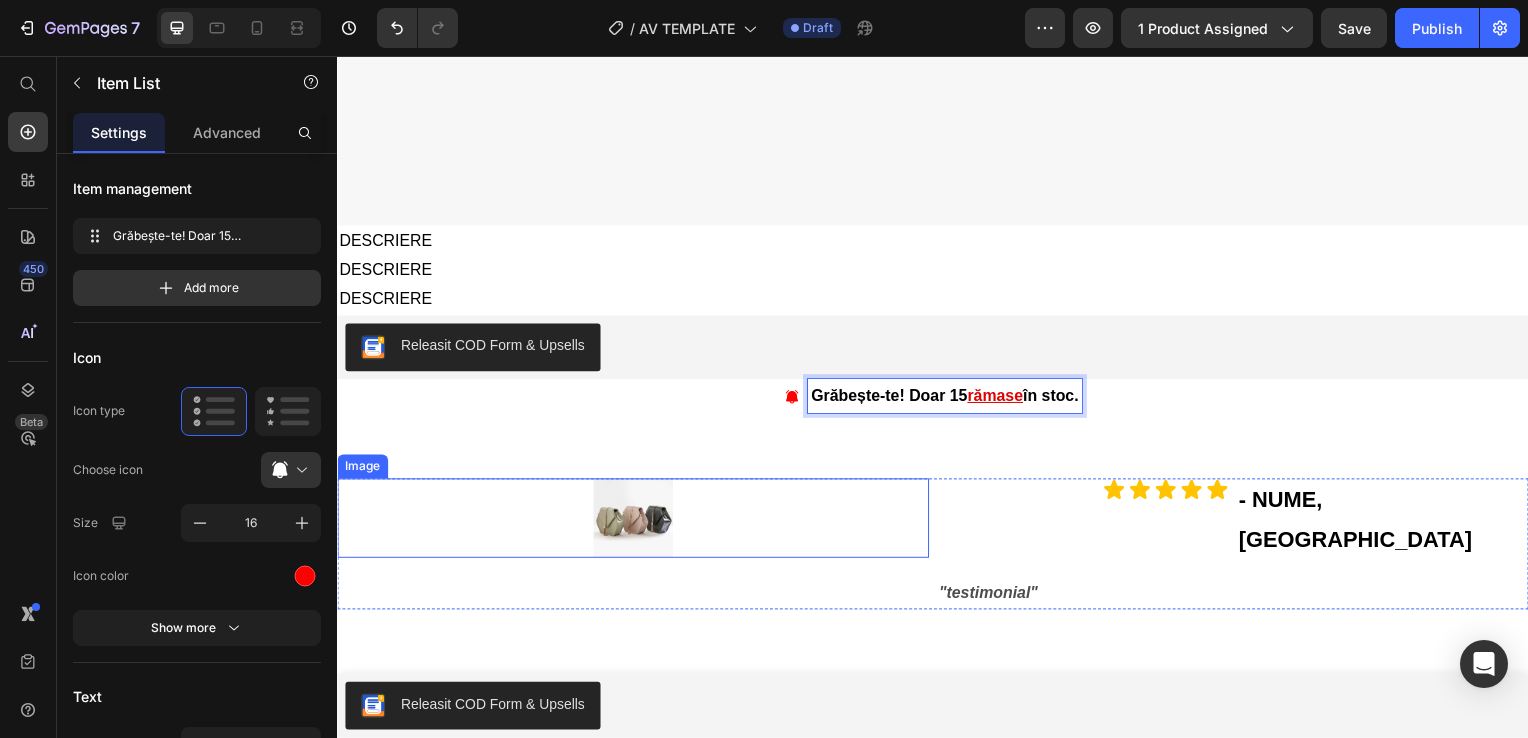 click at bounding box center [635, 522] 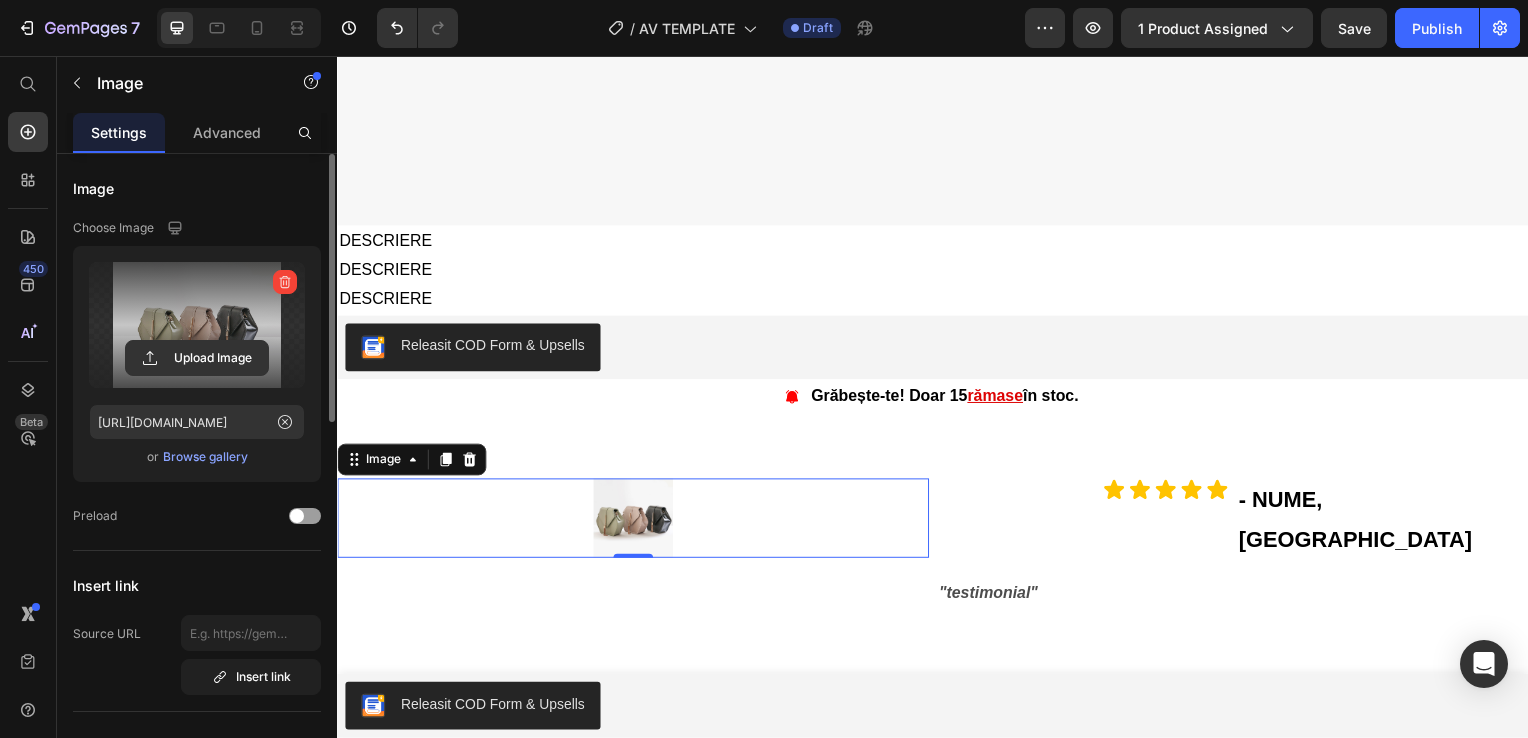 click at bounding box center [197, 325] 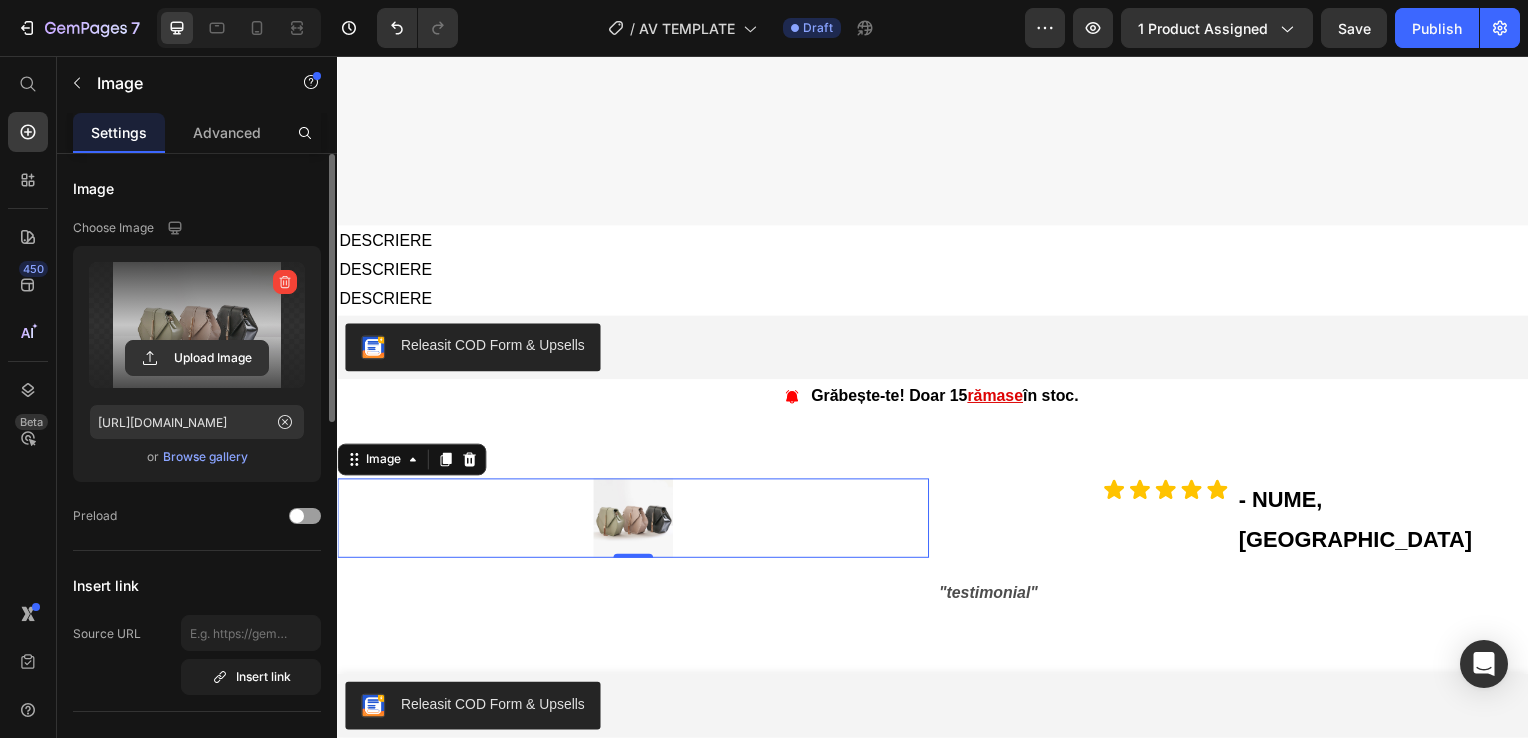 type on "C:\fakepath\OIP[1].2rUe63vzBeJkF23sRPqr7QHaD4" 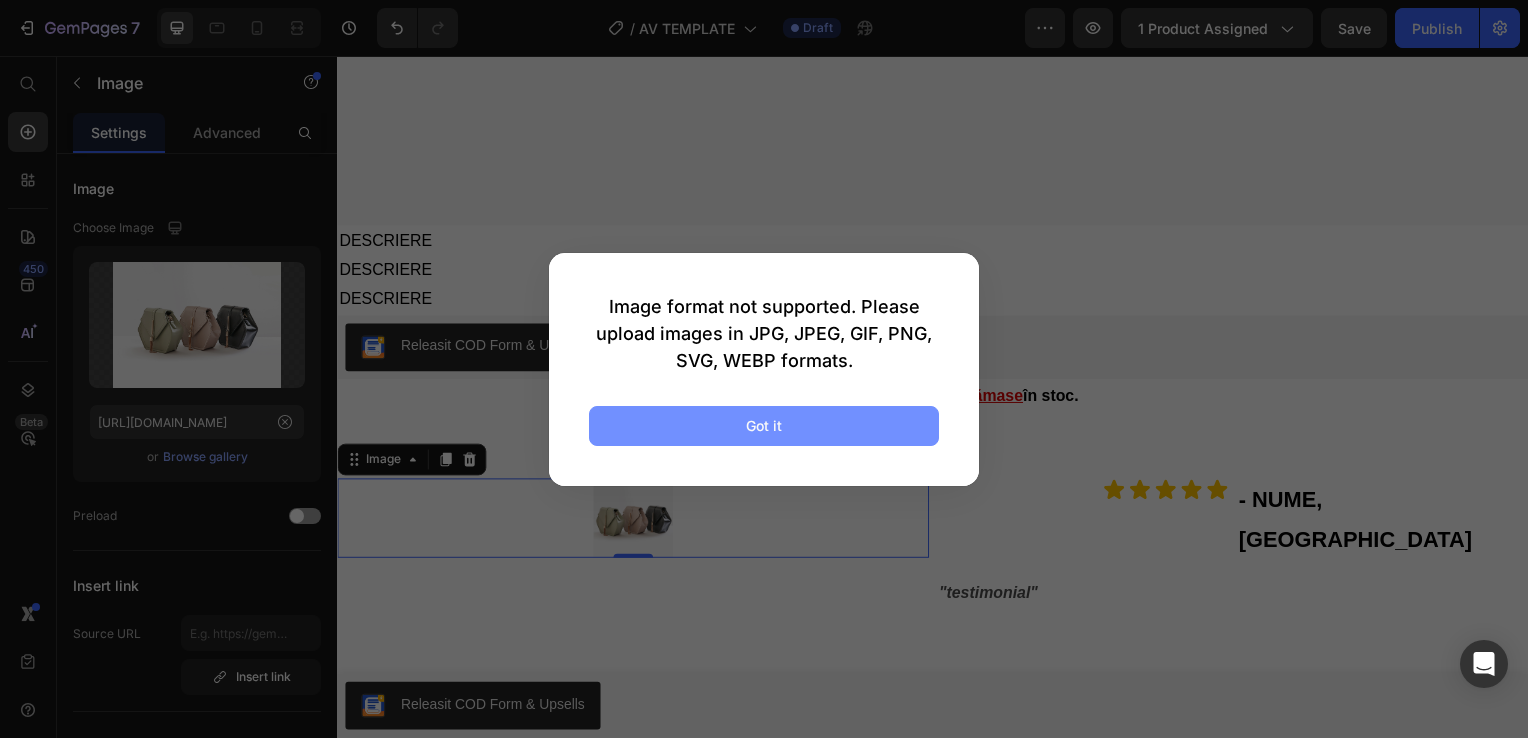 click on "Got it" at bounding box center (764, 426) 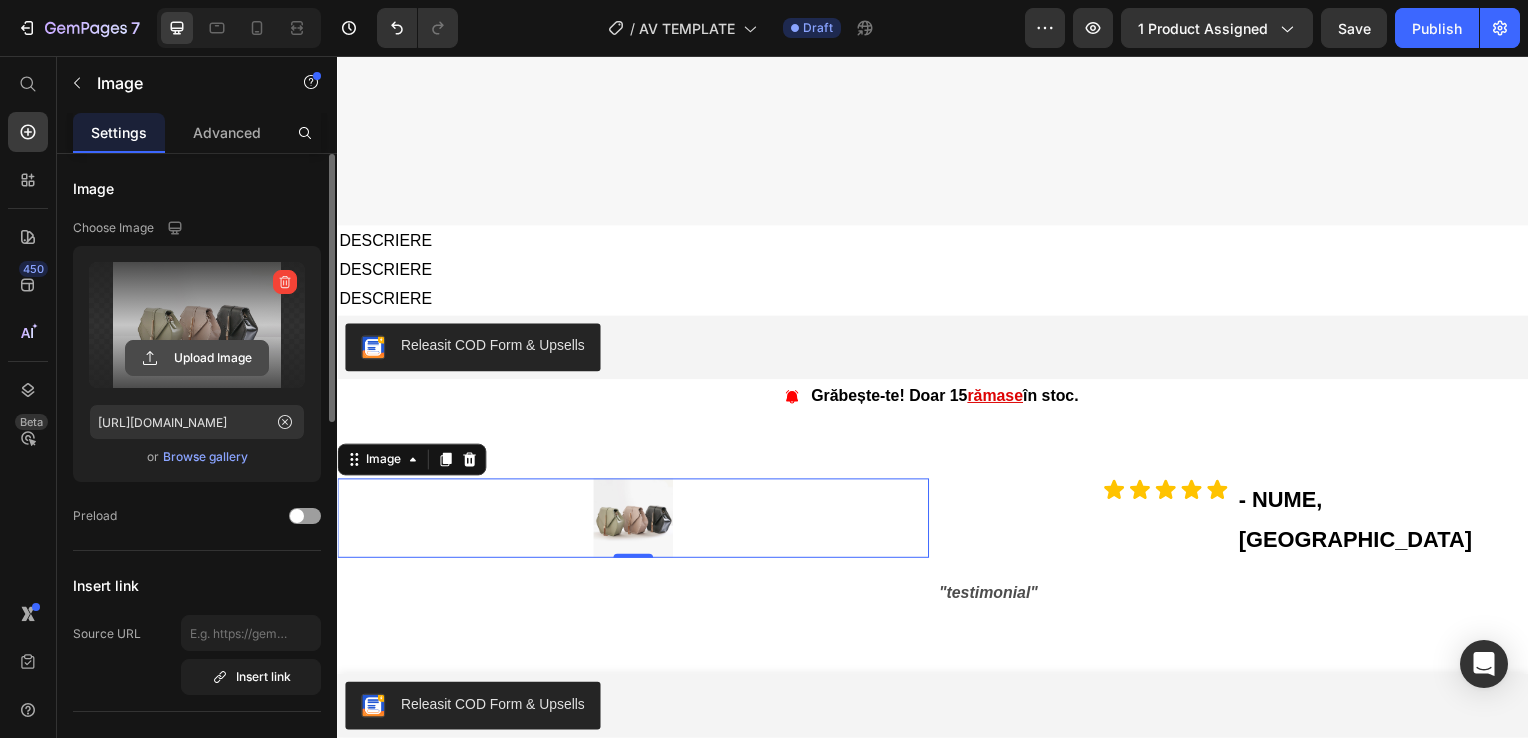 click 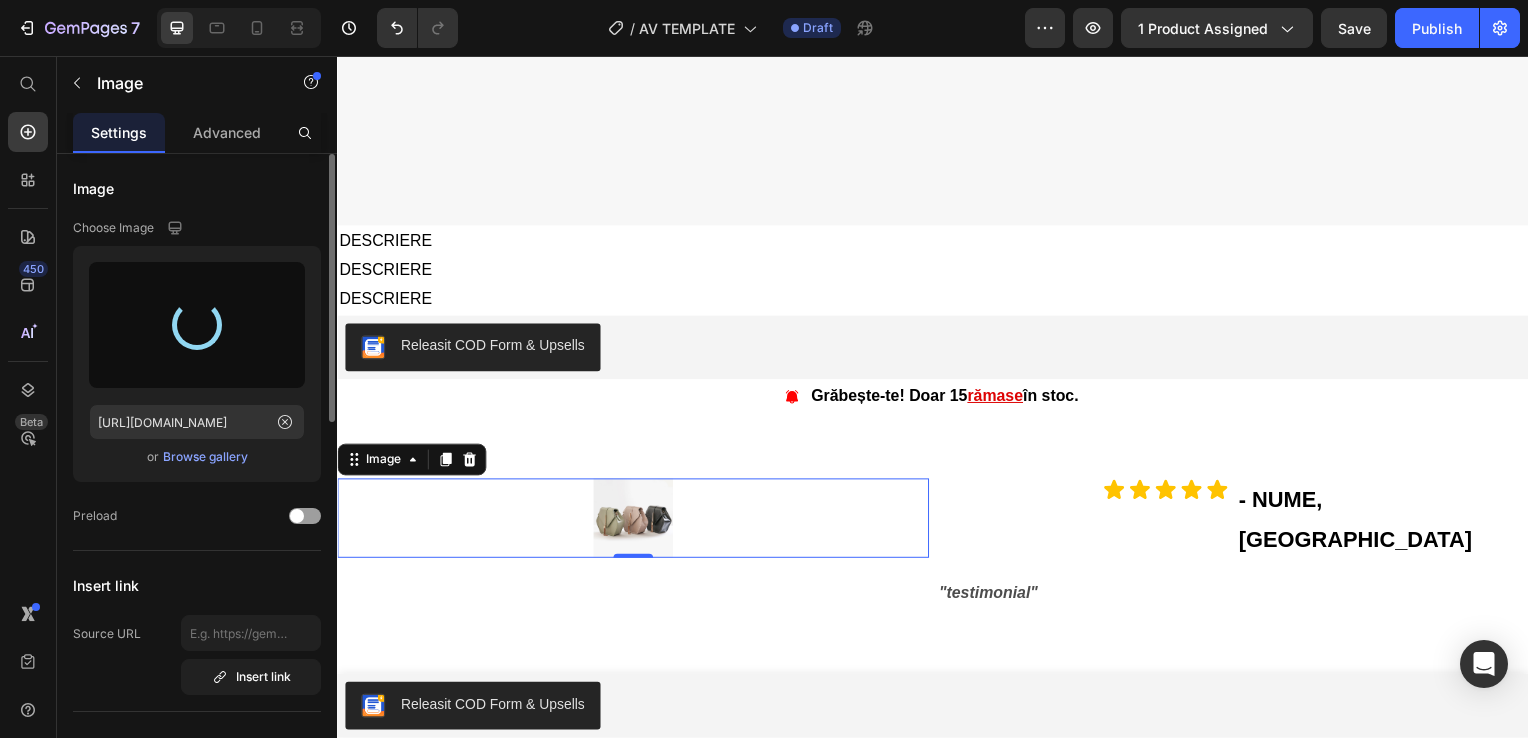 type on "[URL][DOMAIN_NAME]" 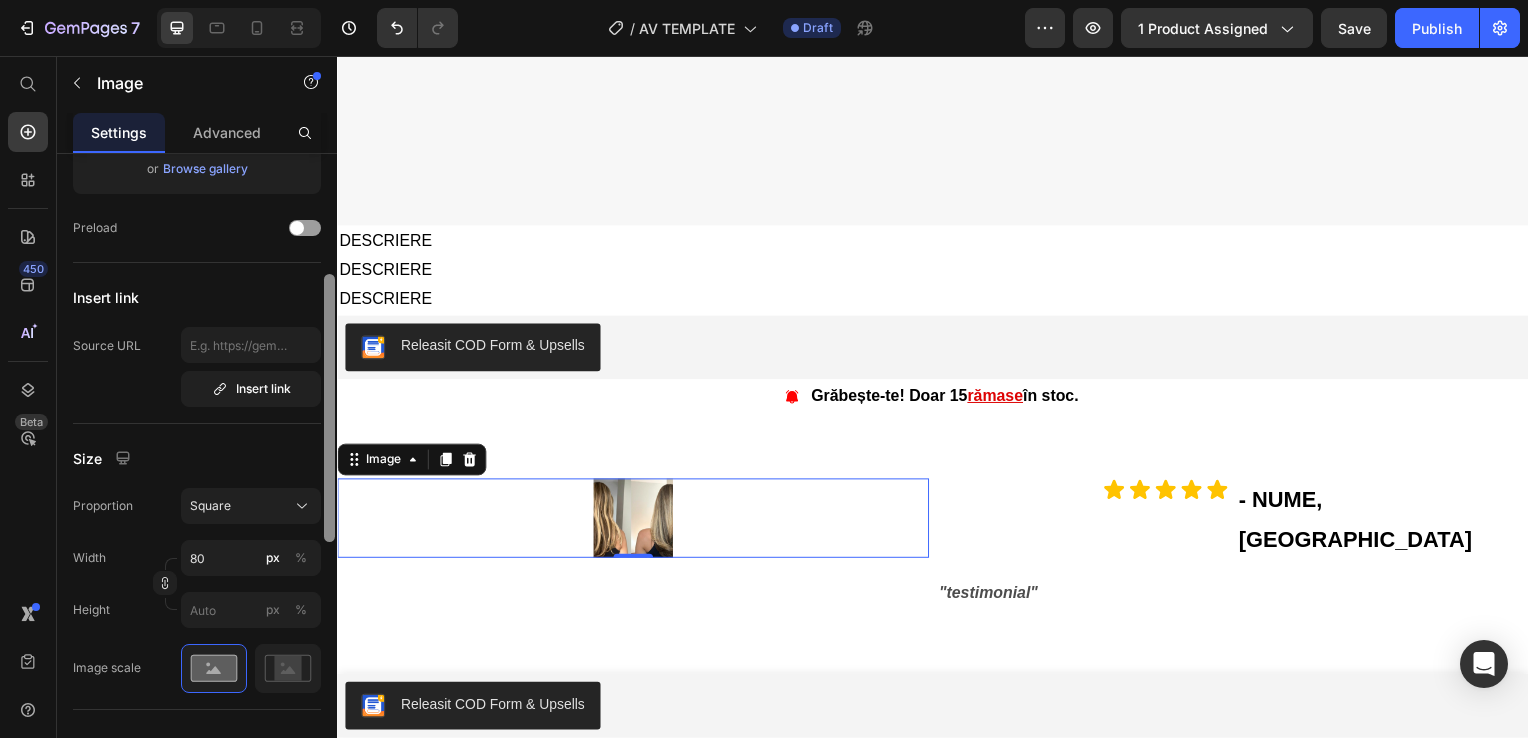 drag, startPoint x: 665, startPoint y: 394, endPoint x: 341, endPoint y: 493, distance: 338.78754 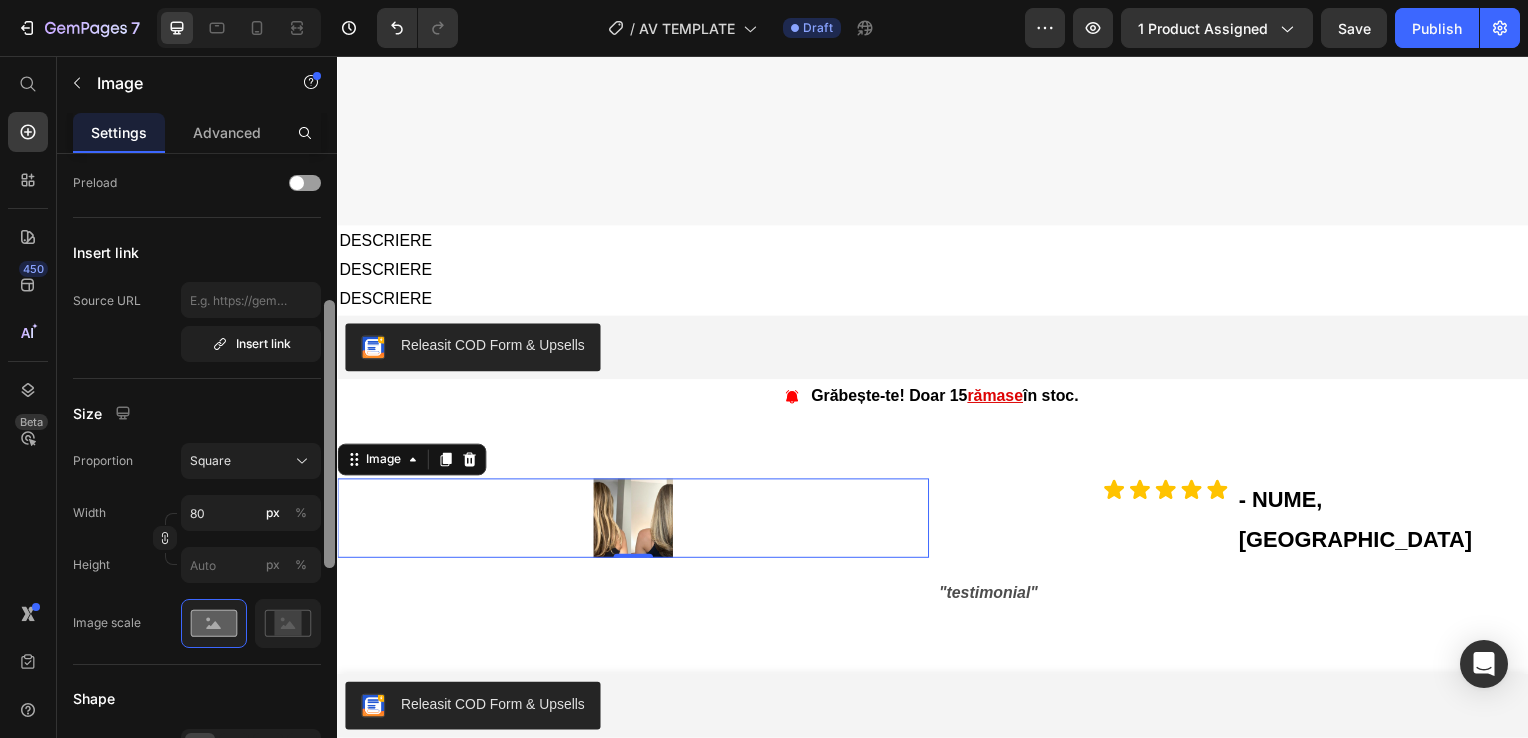 scroll, scrollTop: 340, scrollLeft: 0, axis: vertical 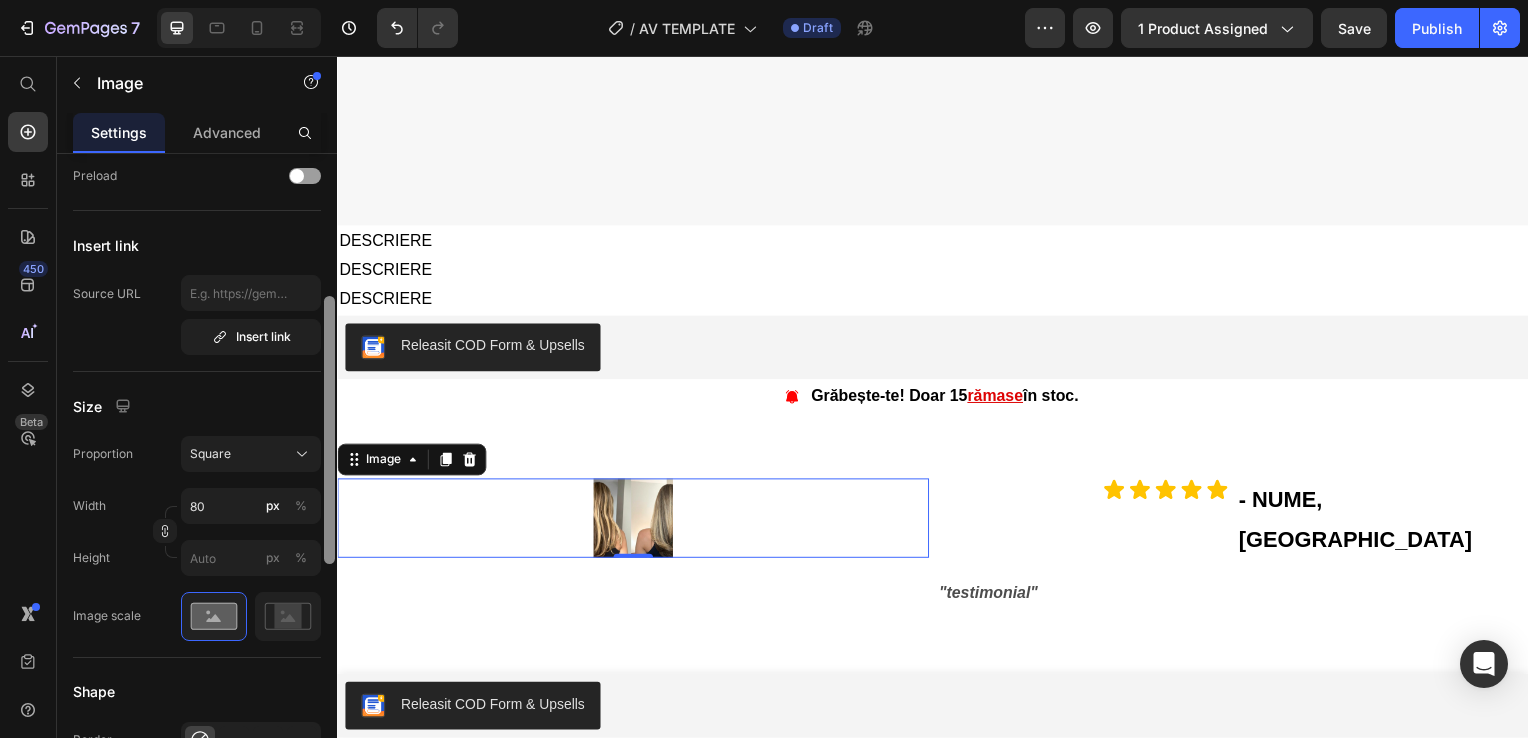 click at bounding box center (329, 430) 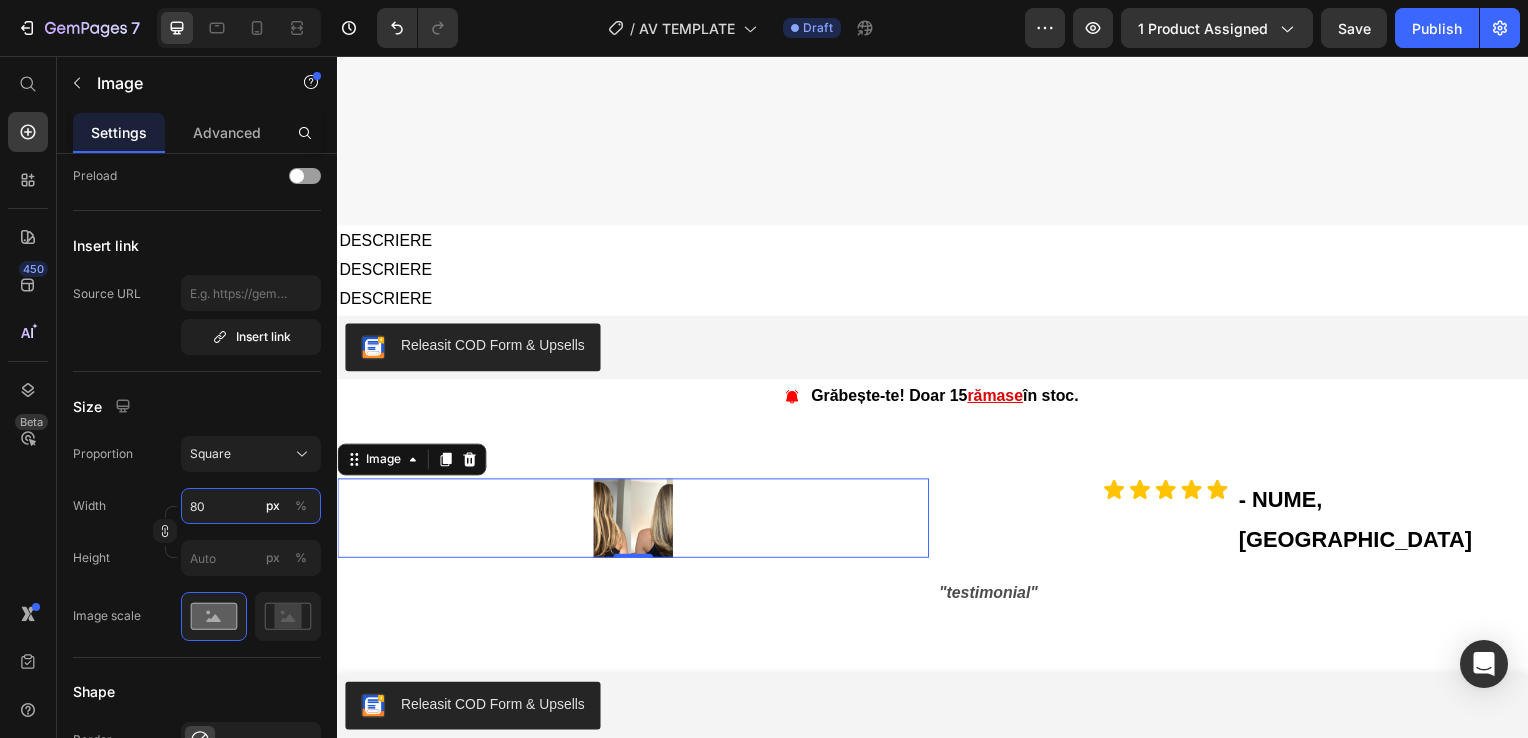 click on "80" at bounding box center (251, 506) 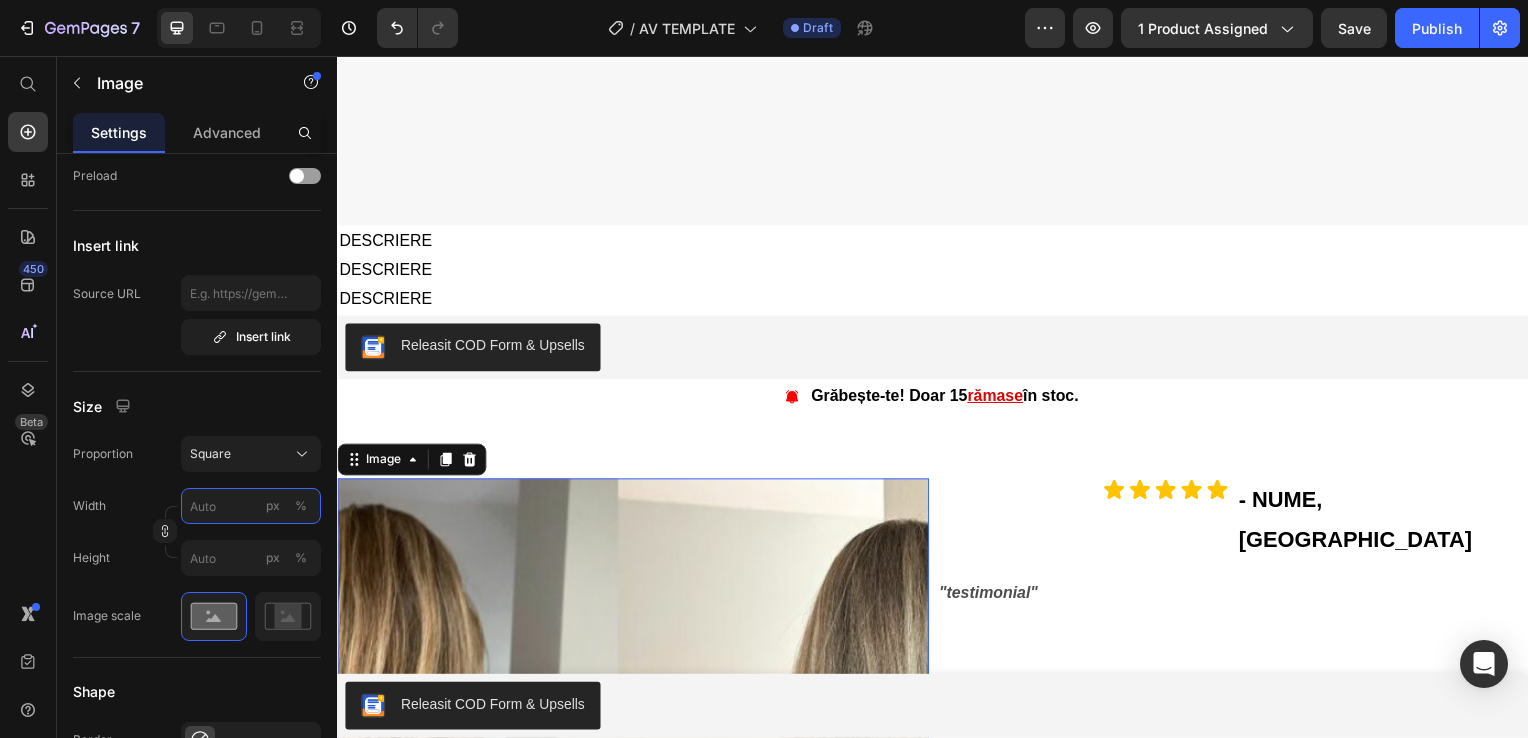 type on "1" 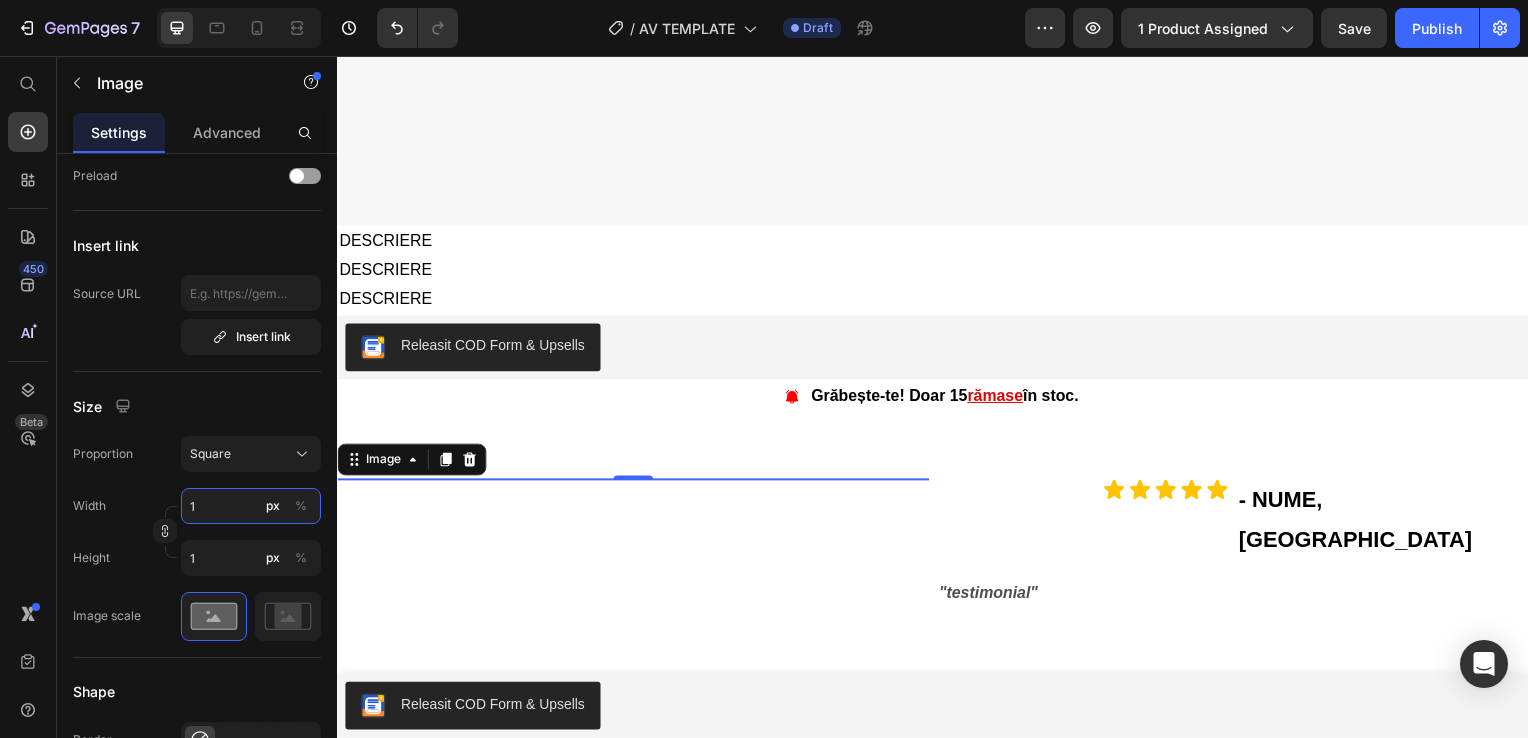 type on "15" 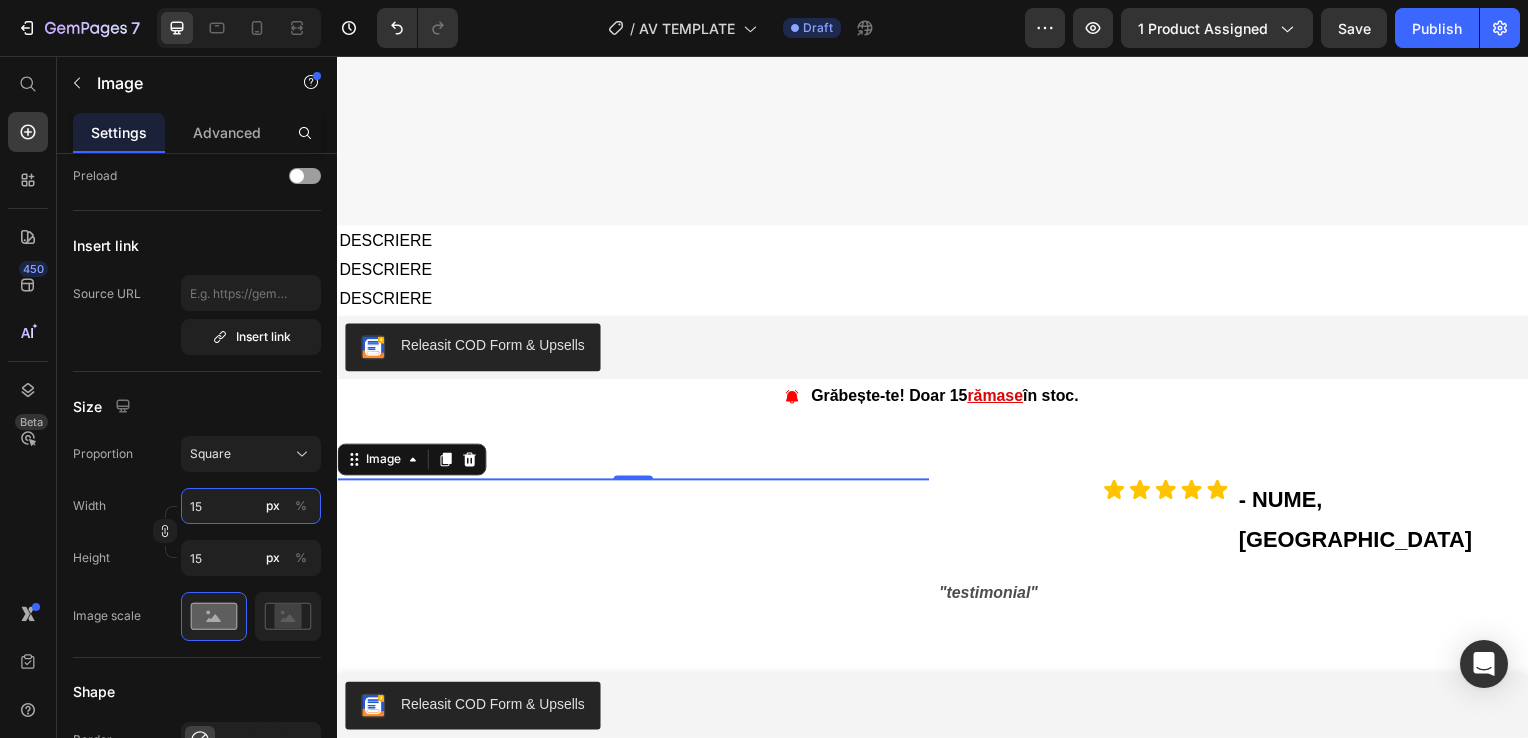 type on "150" 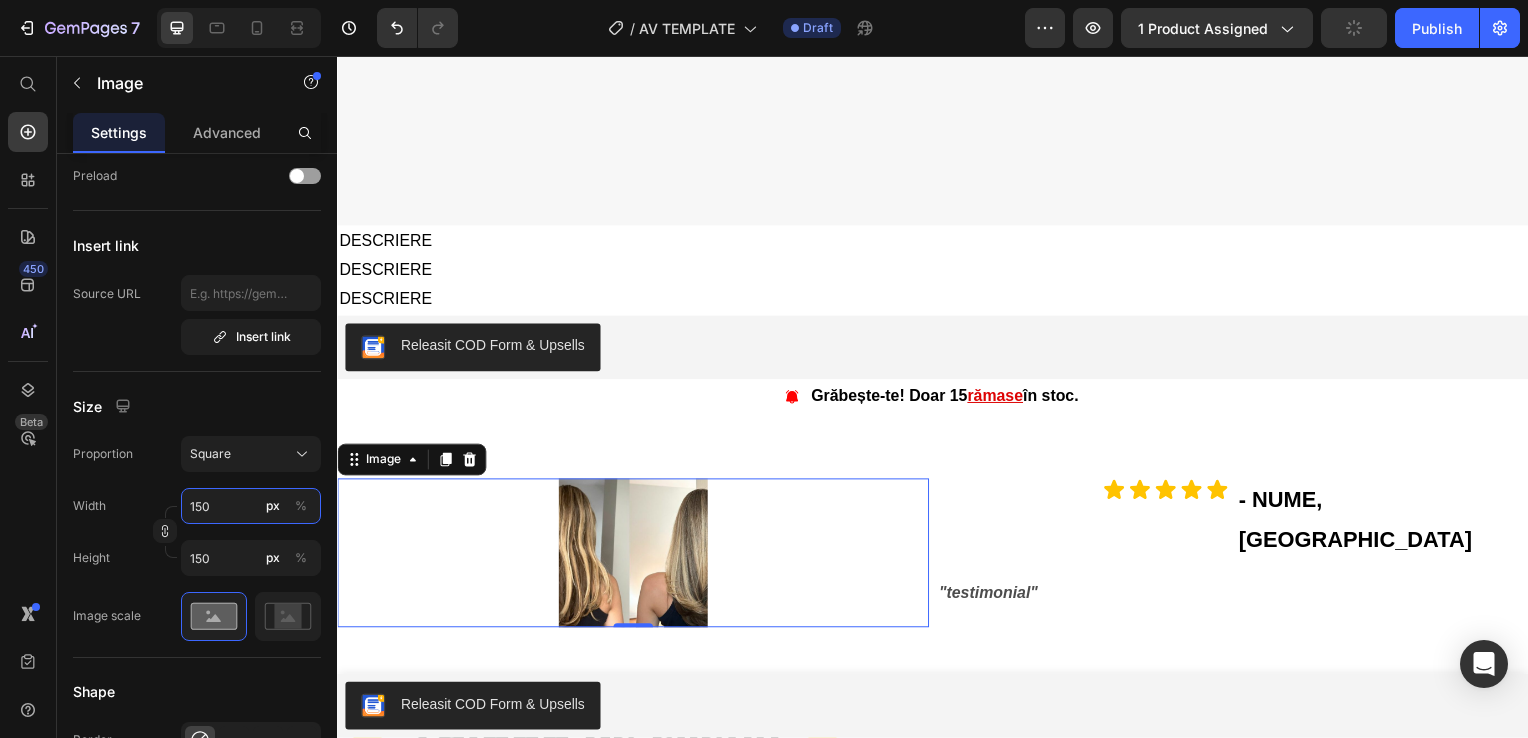 type on "15" 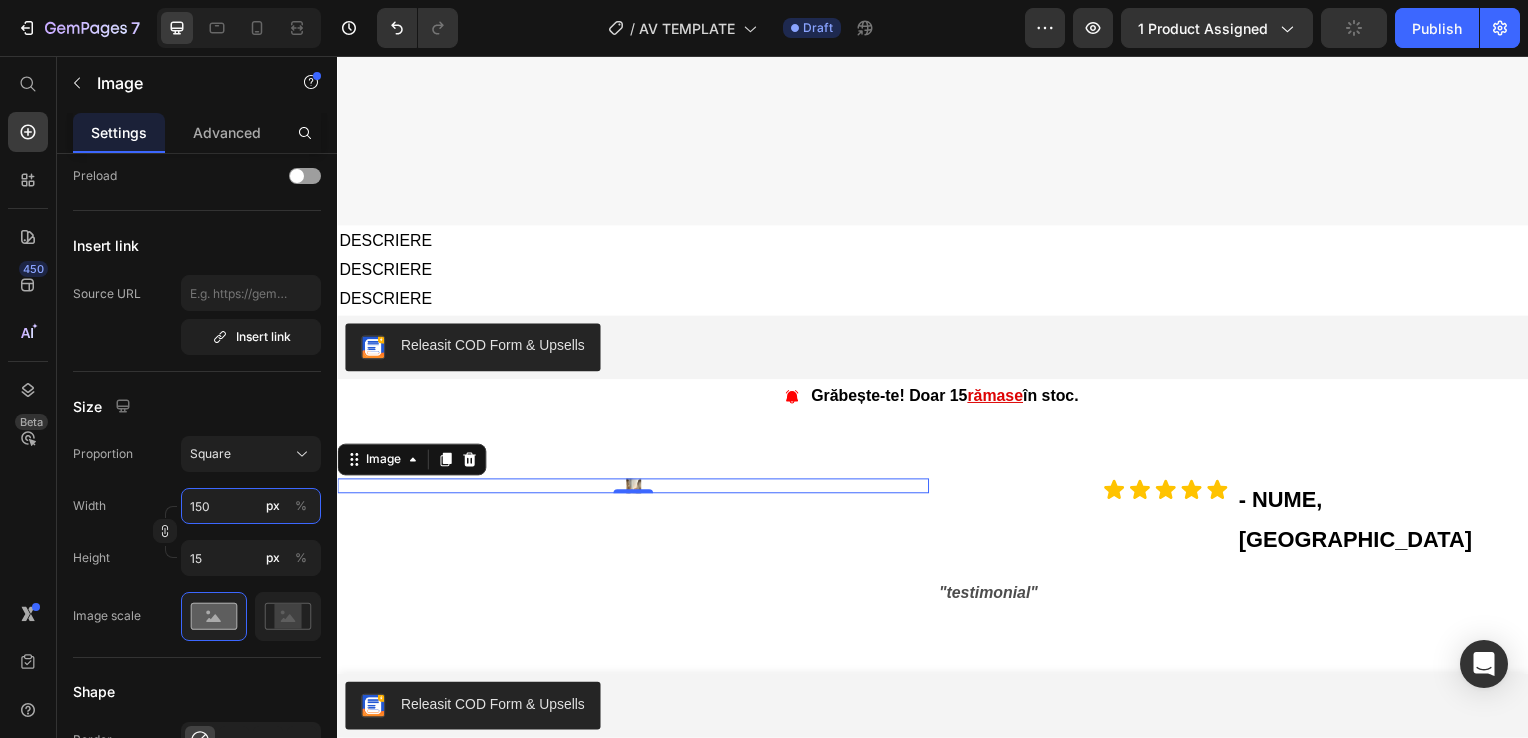 type on "15" 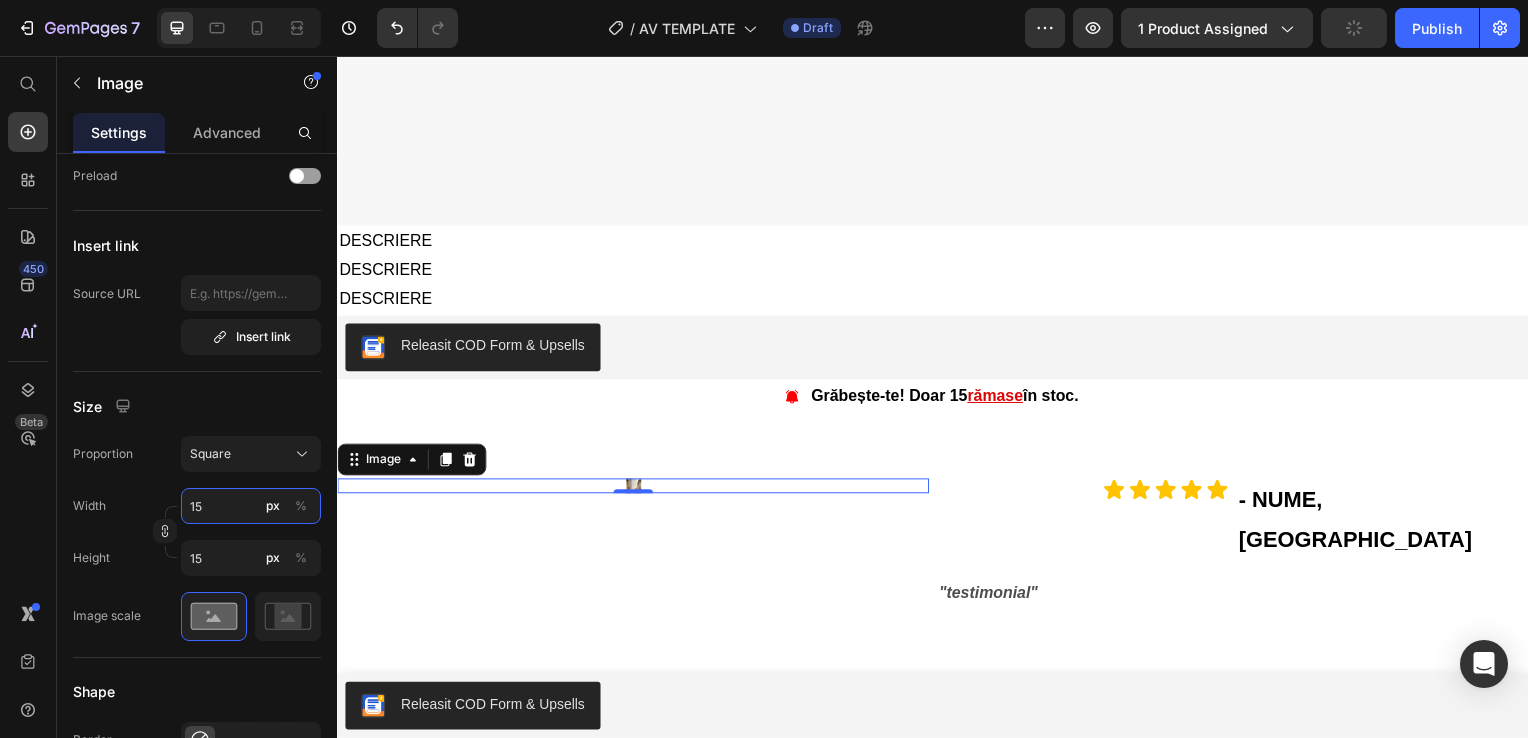 type on "15" 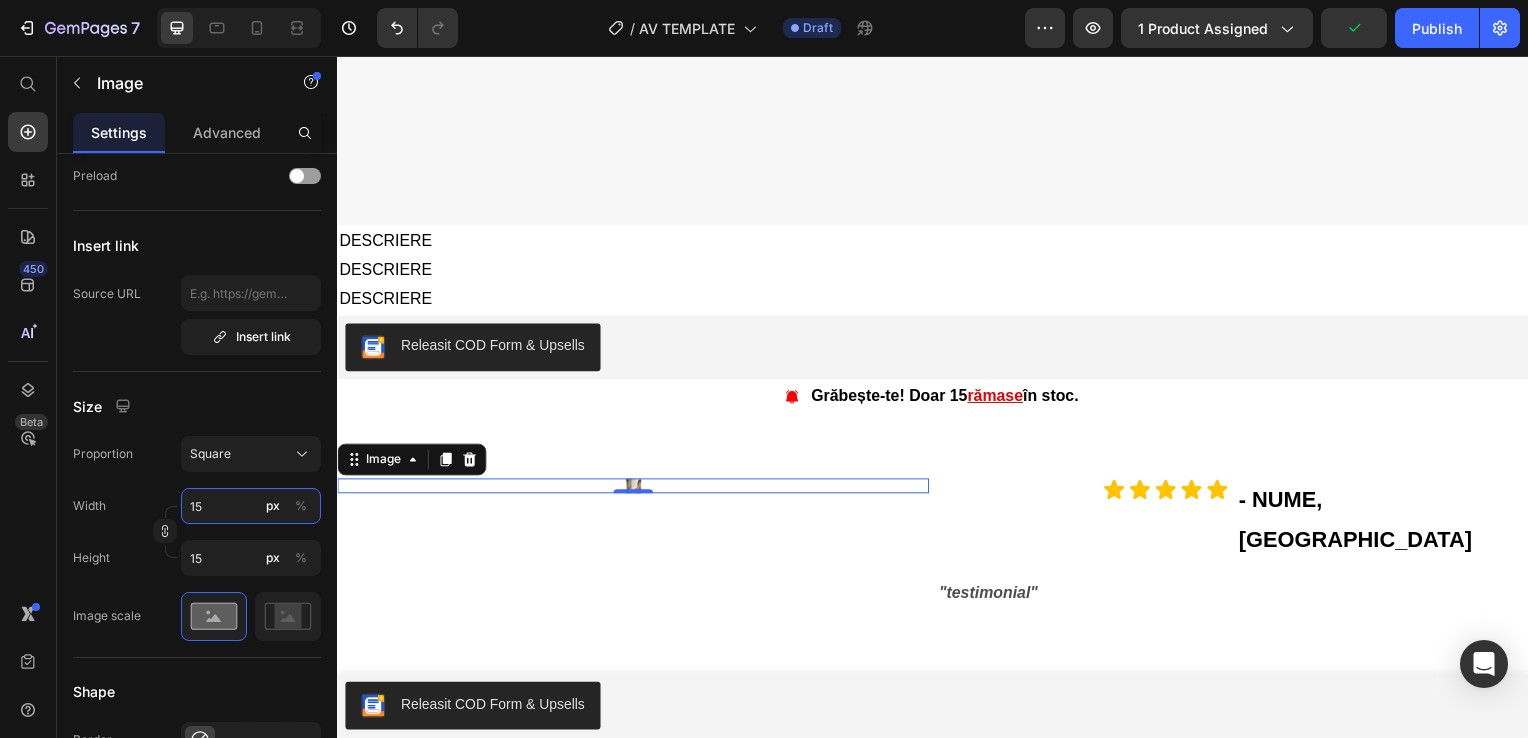 type on "1" 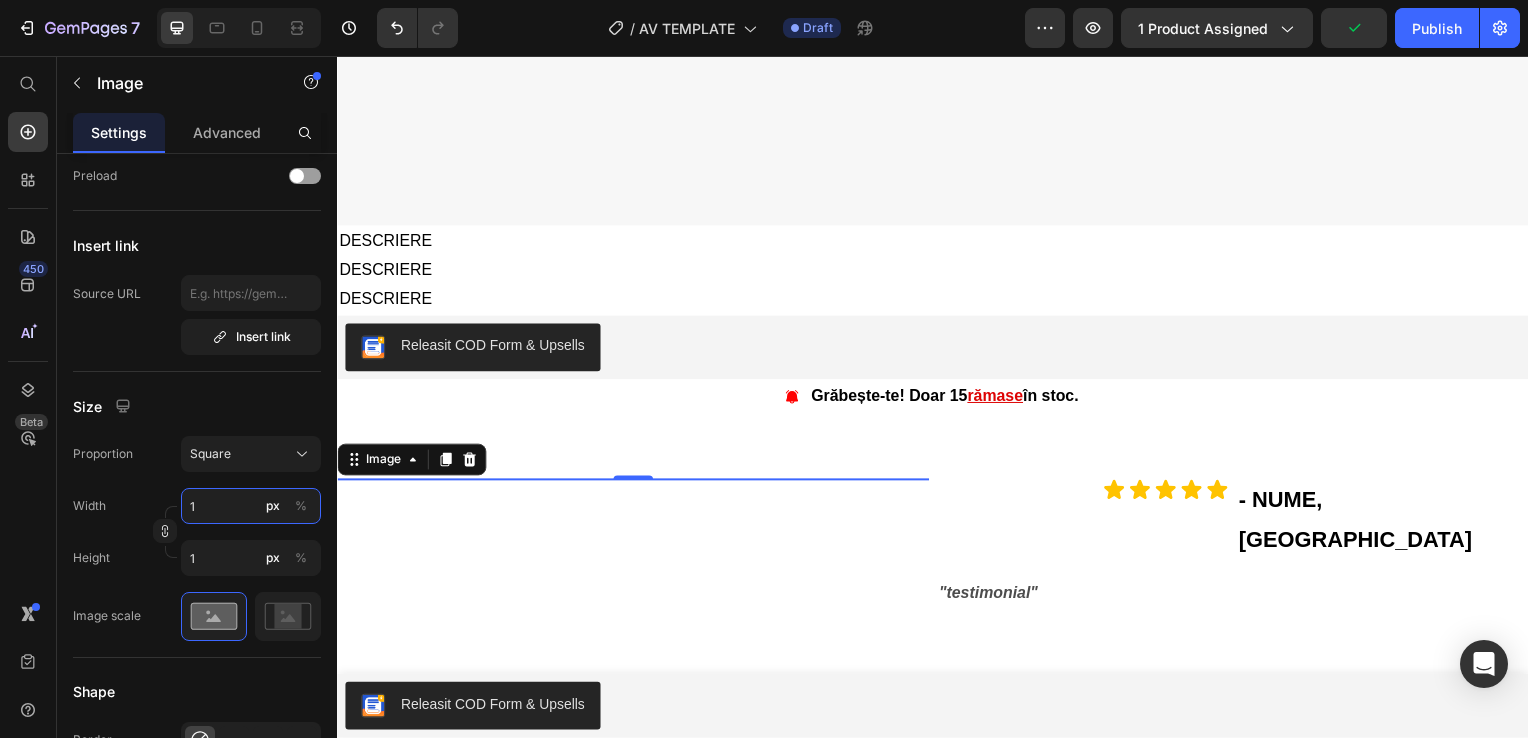 type 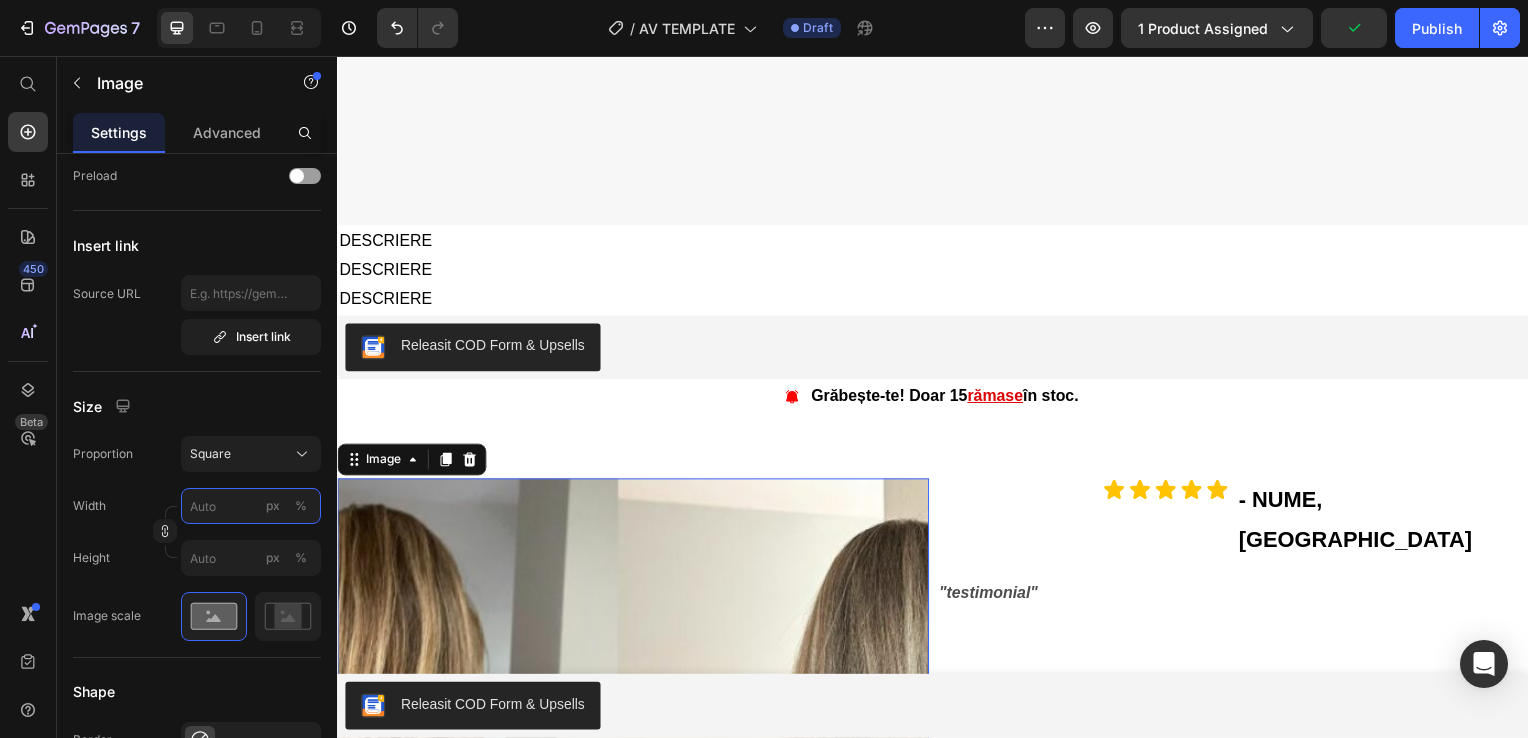 type on "1" 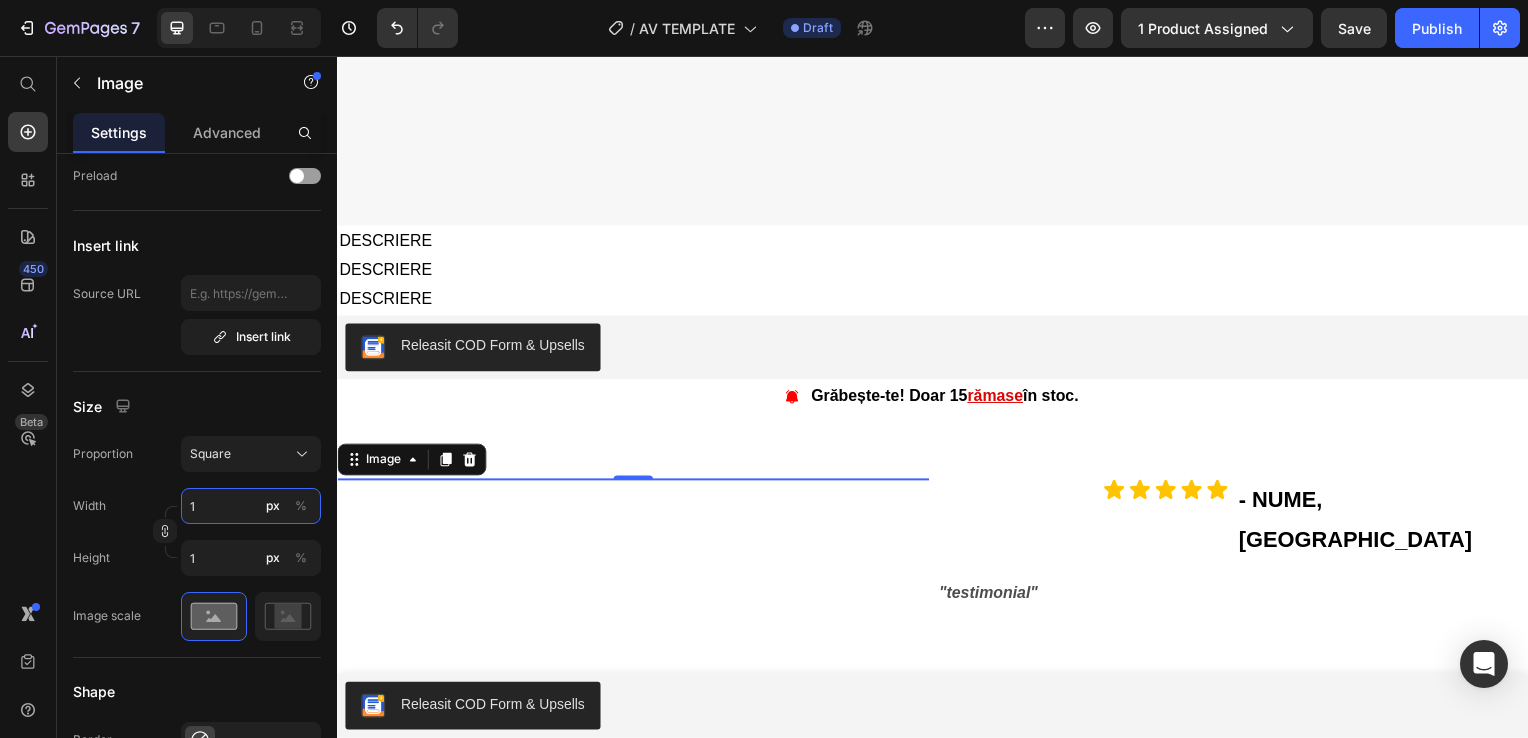 type on "11" 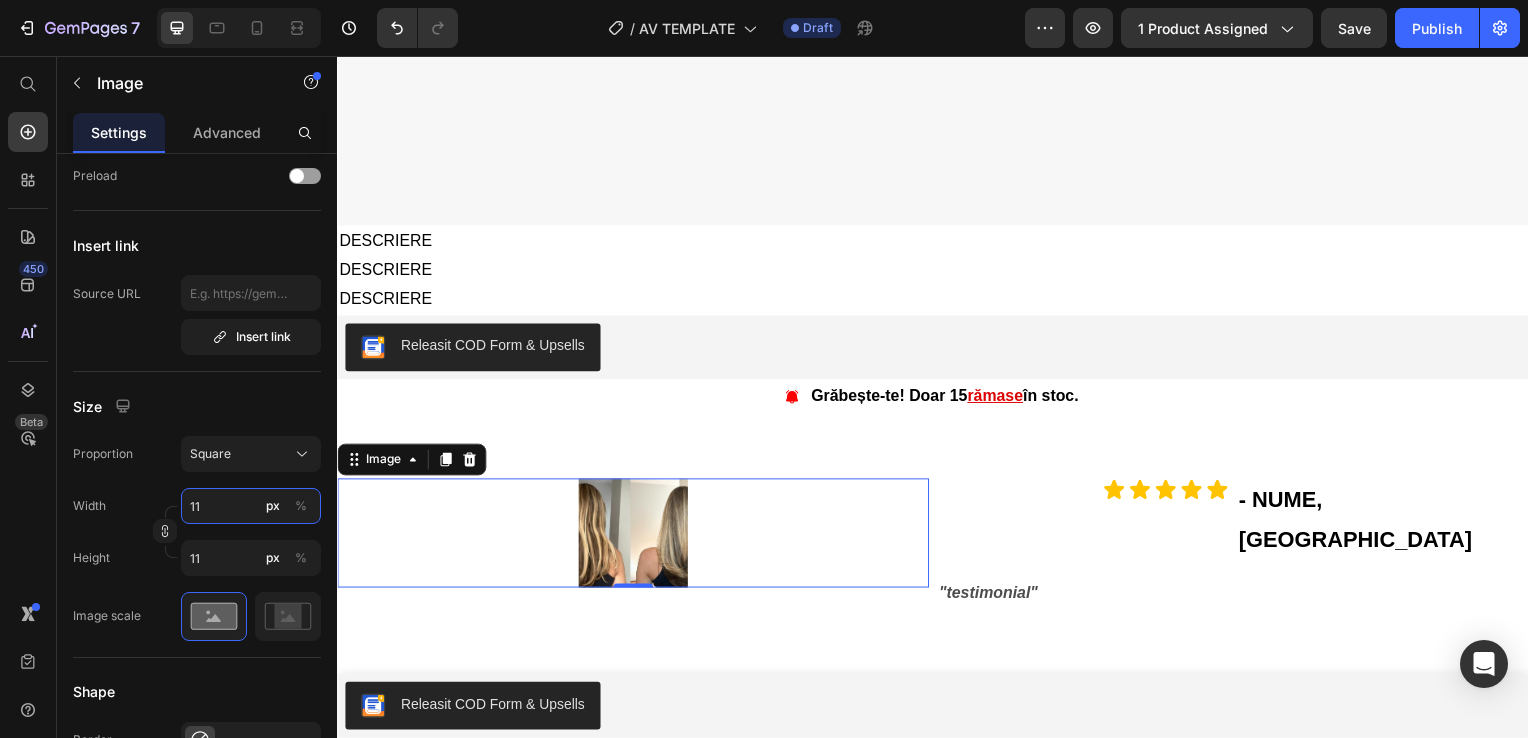 type on "110" 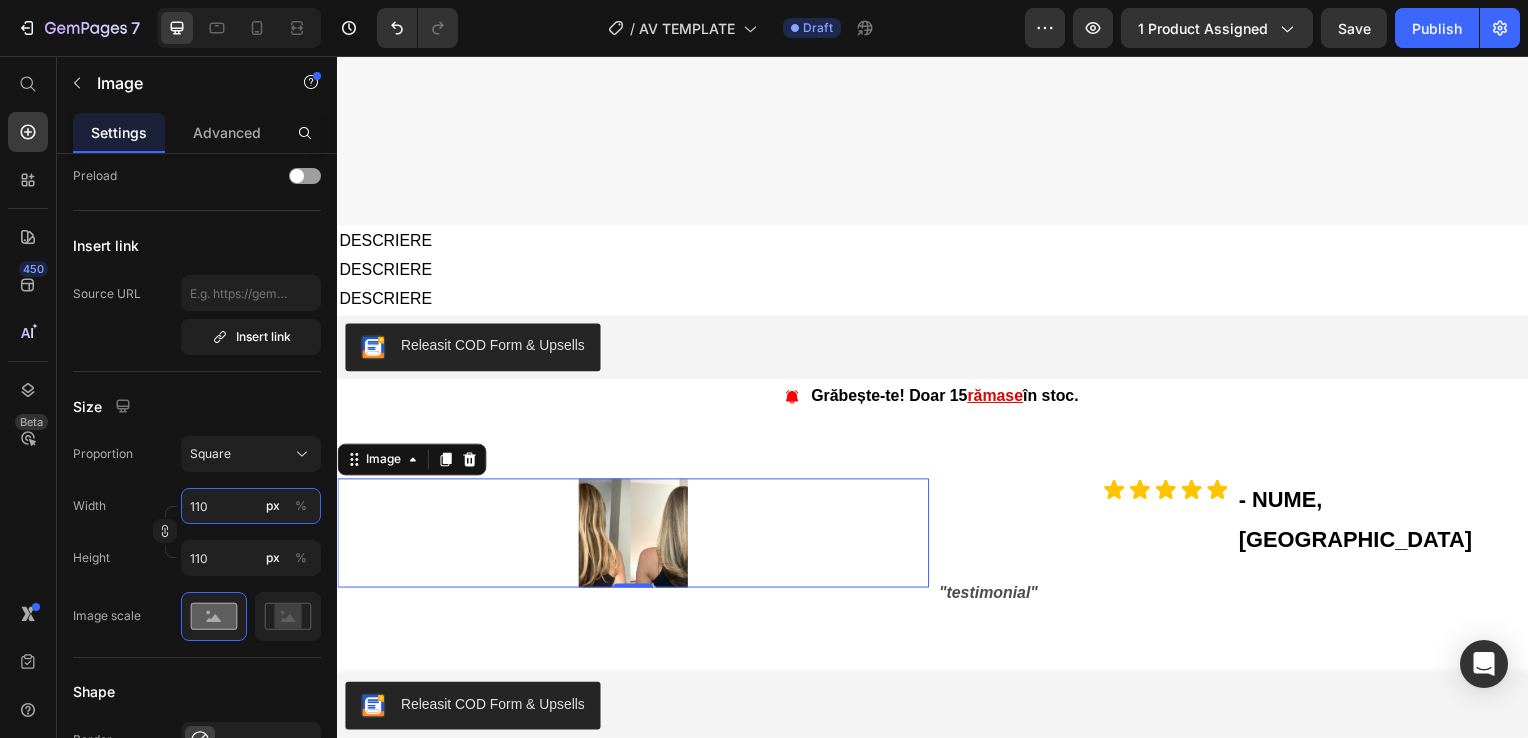 type on "1100" 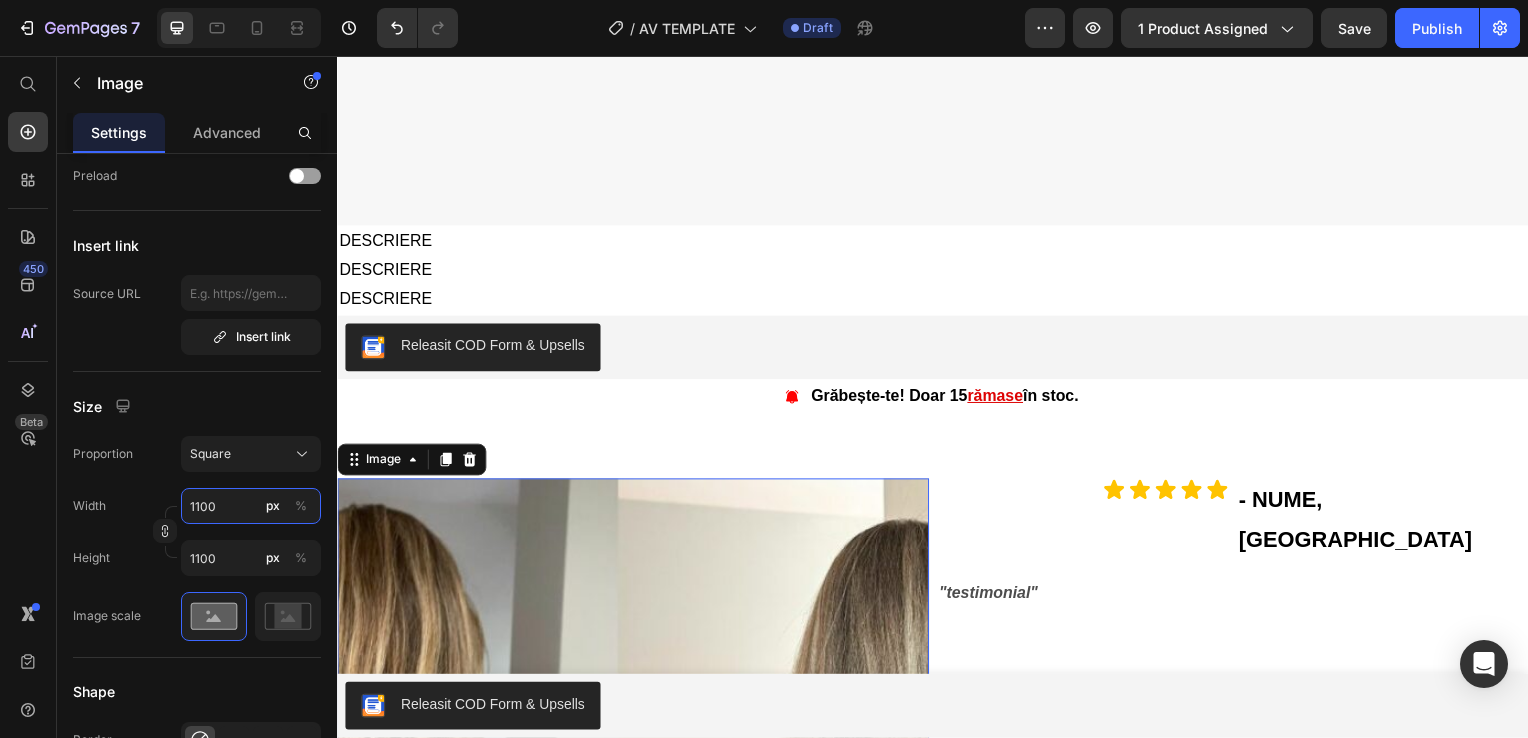 type on "110" 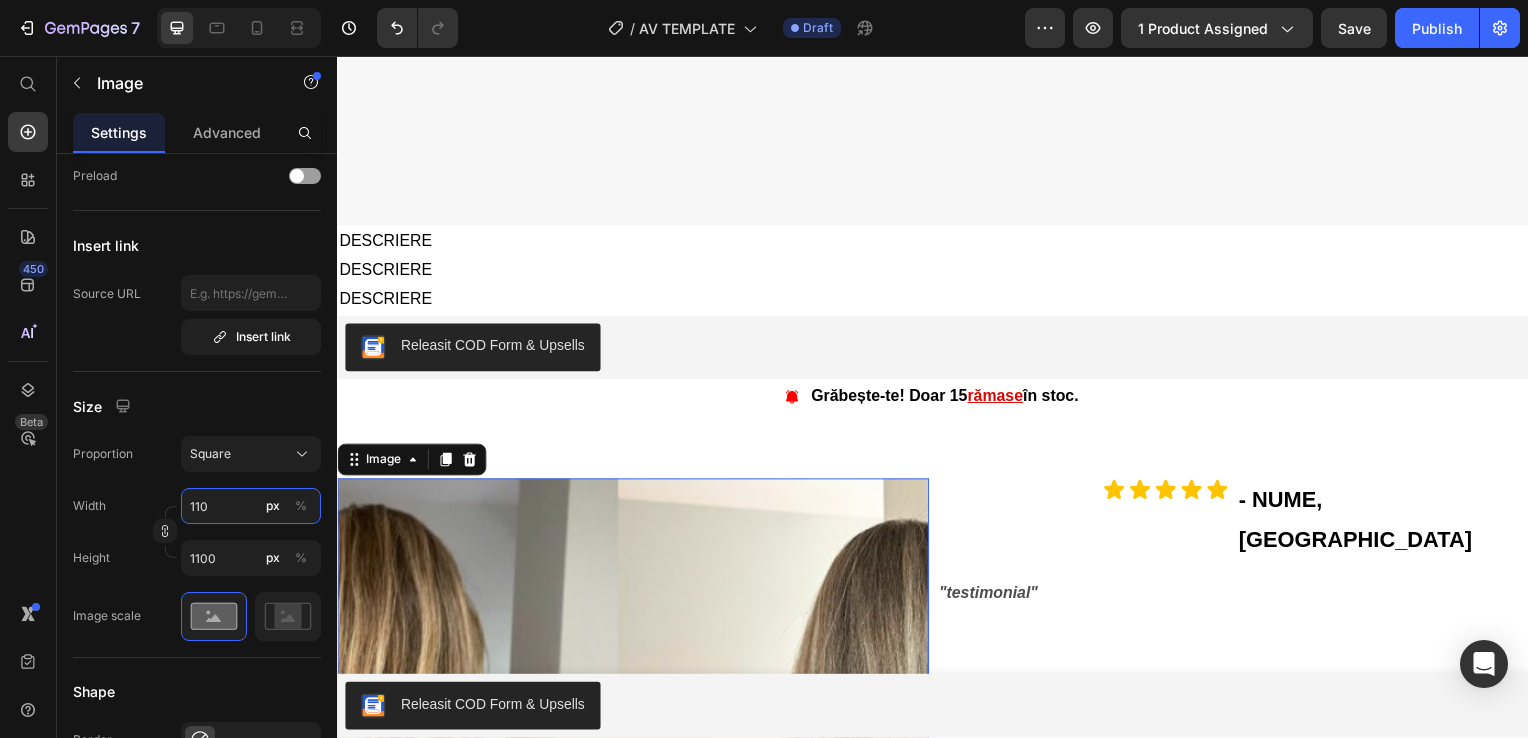 type on "110" 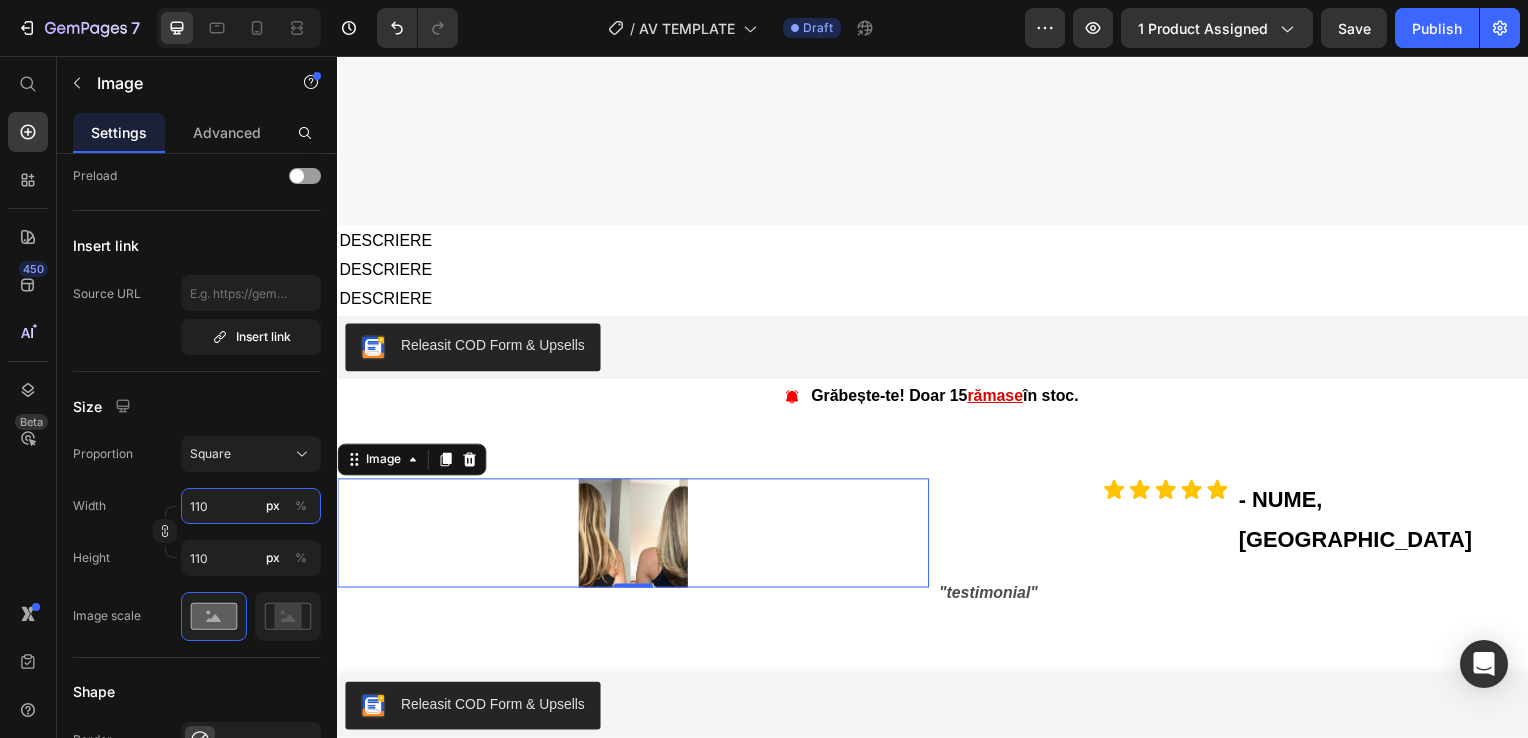 type on "11" 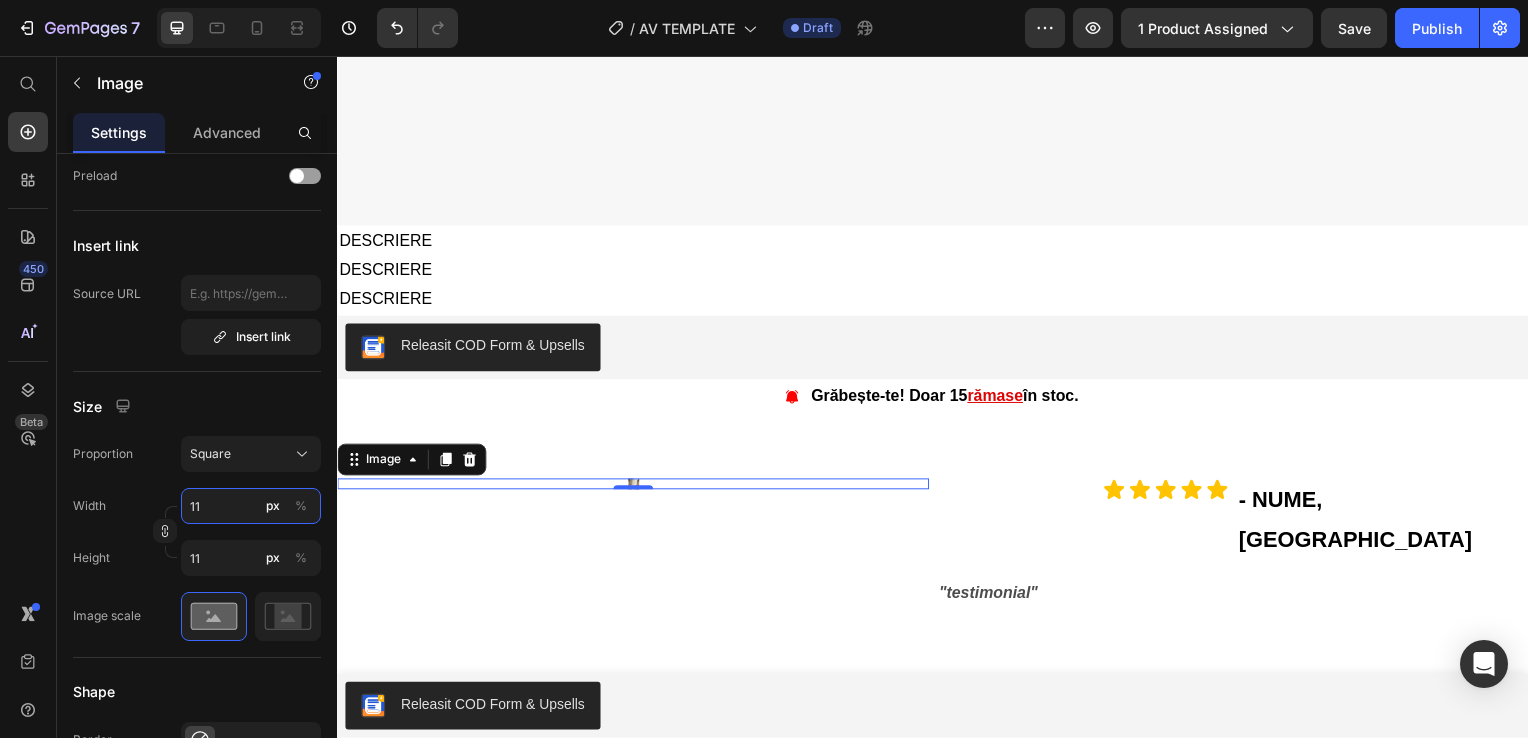 type on "1" 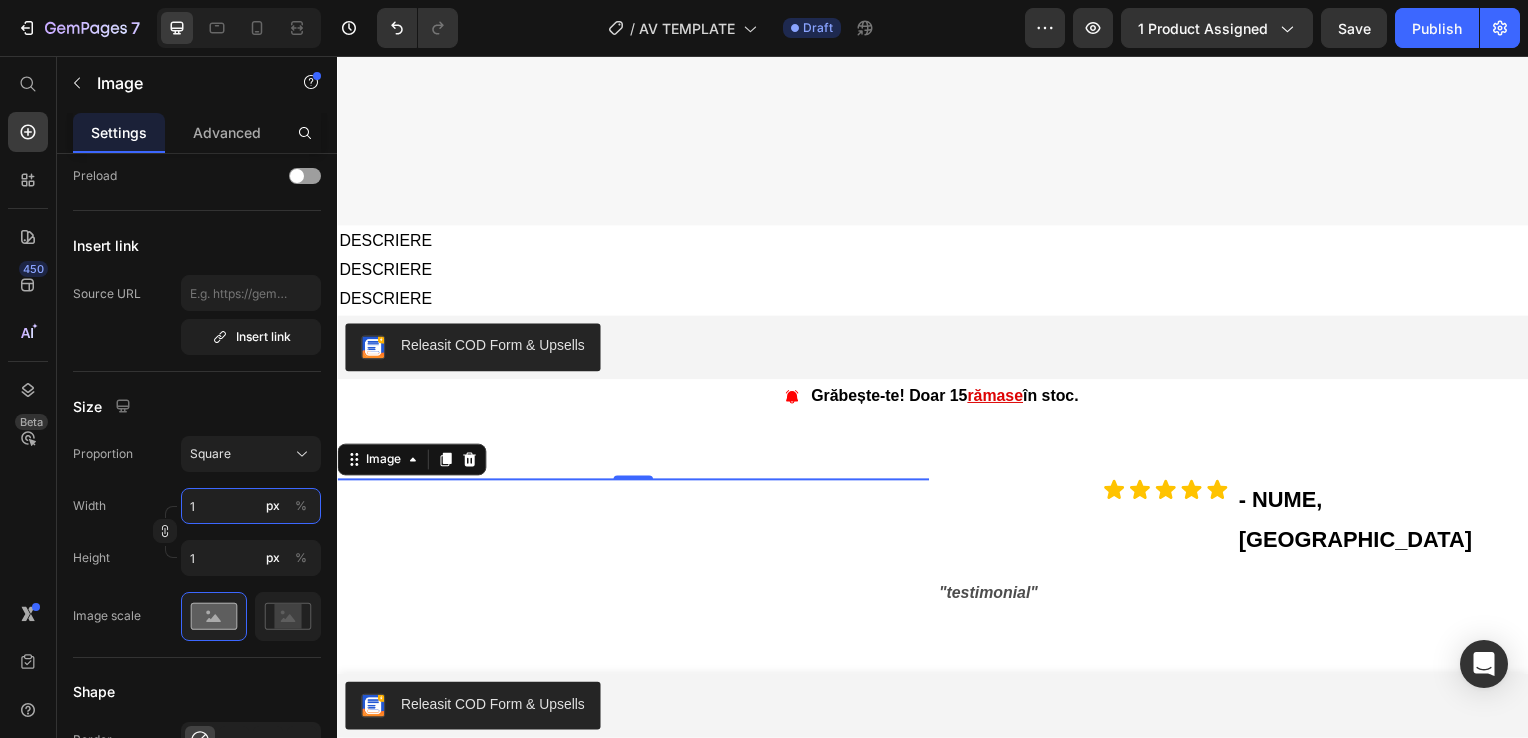 type on "10" 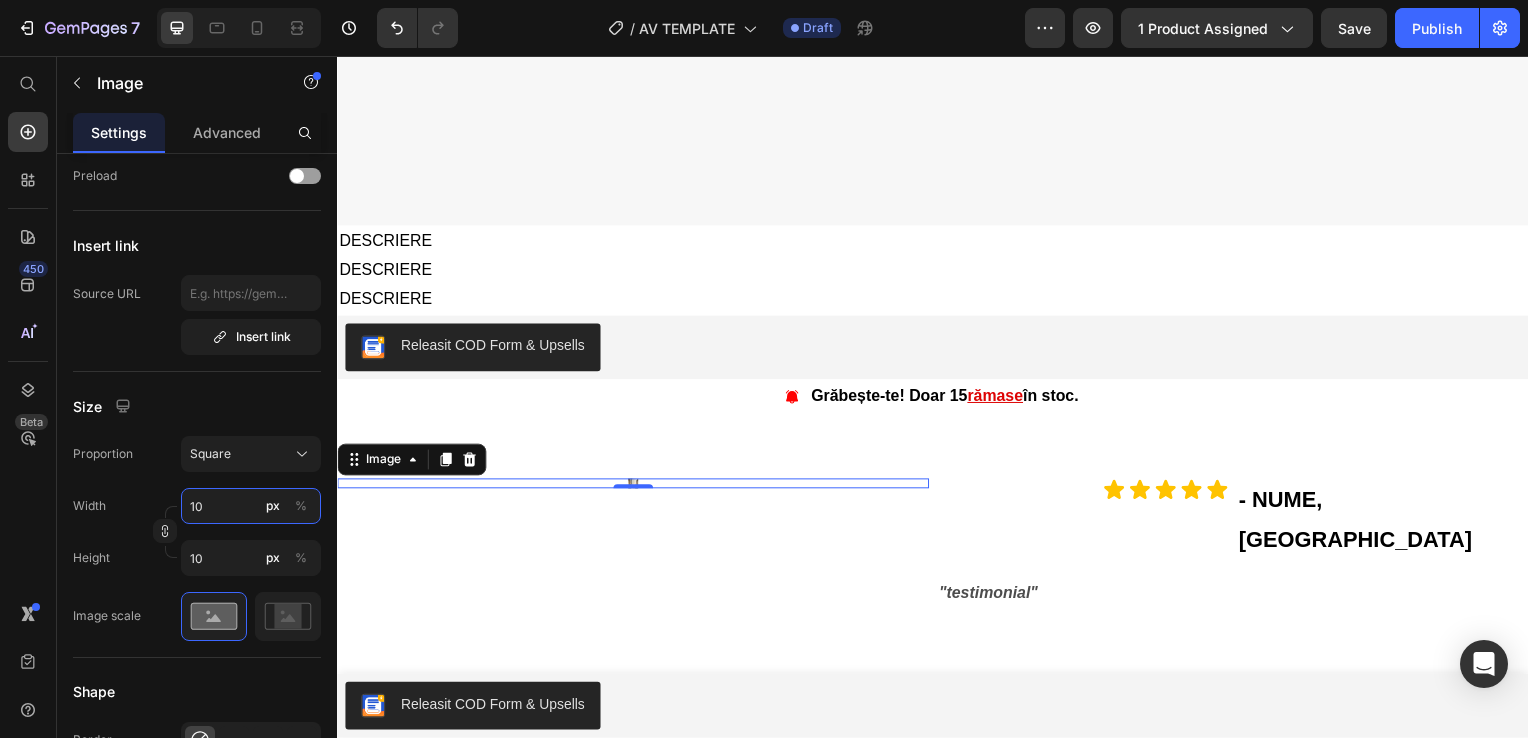 type on "100" 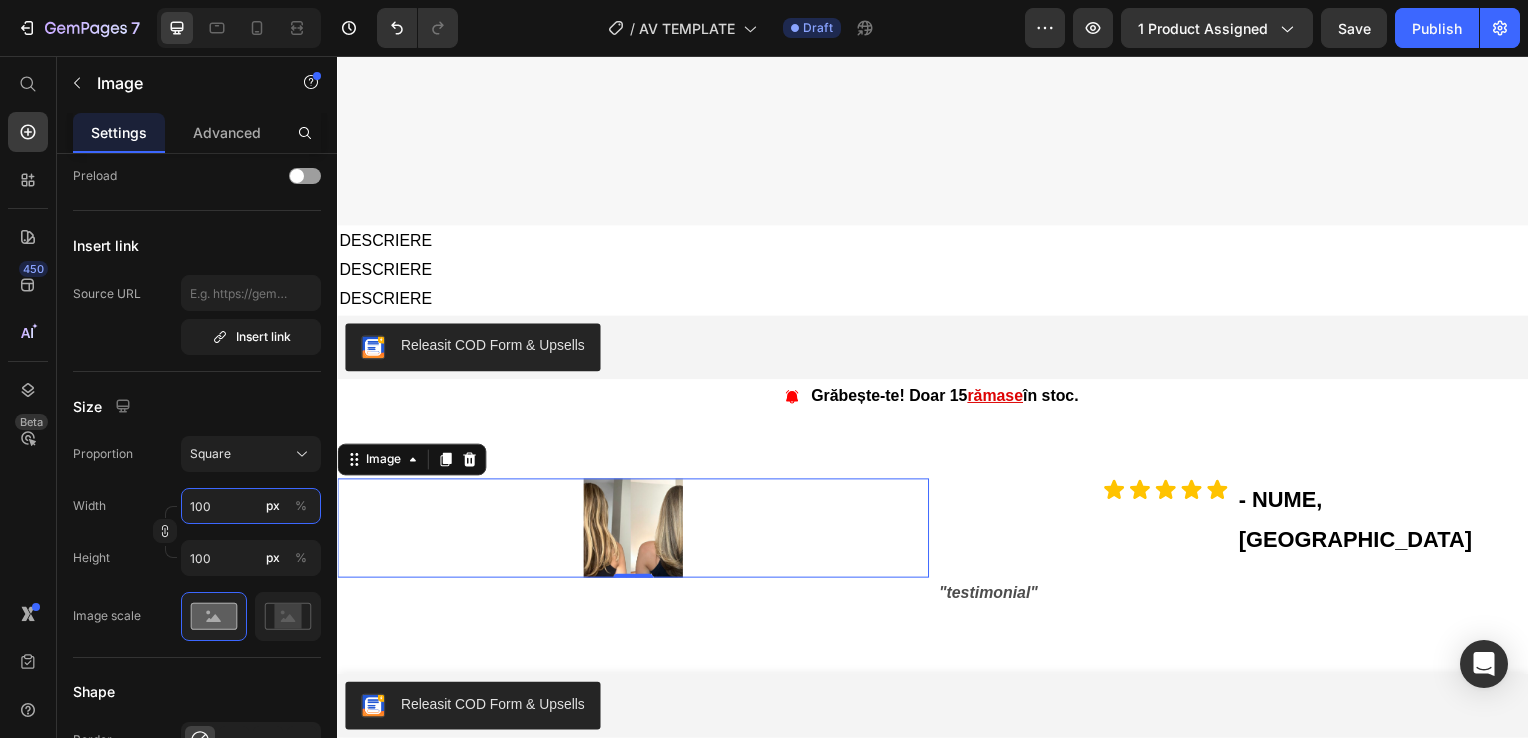 type on "10" 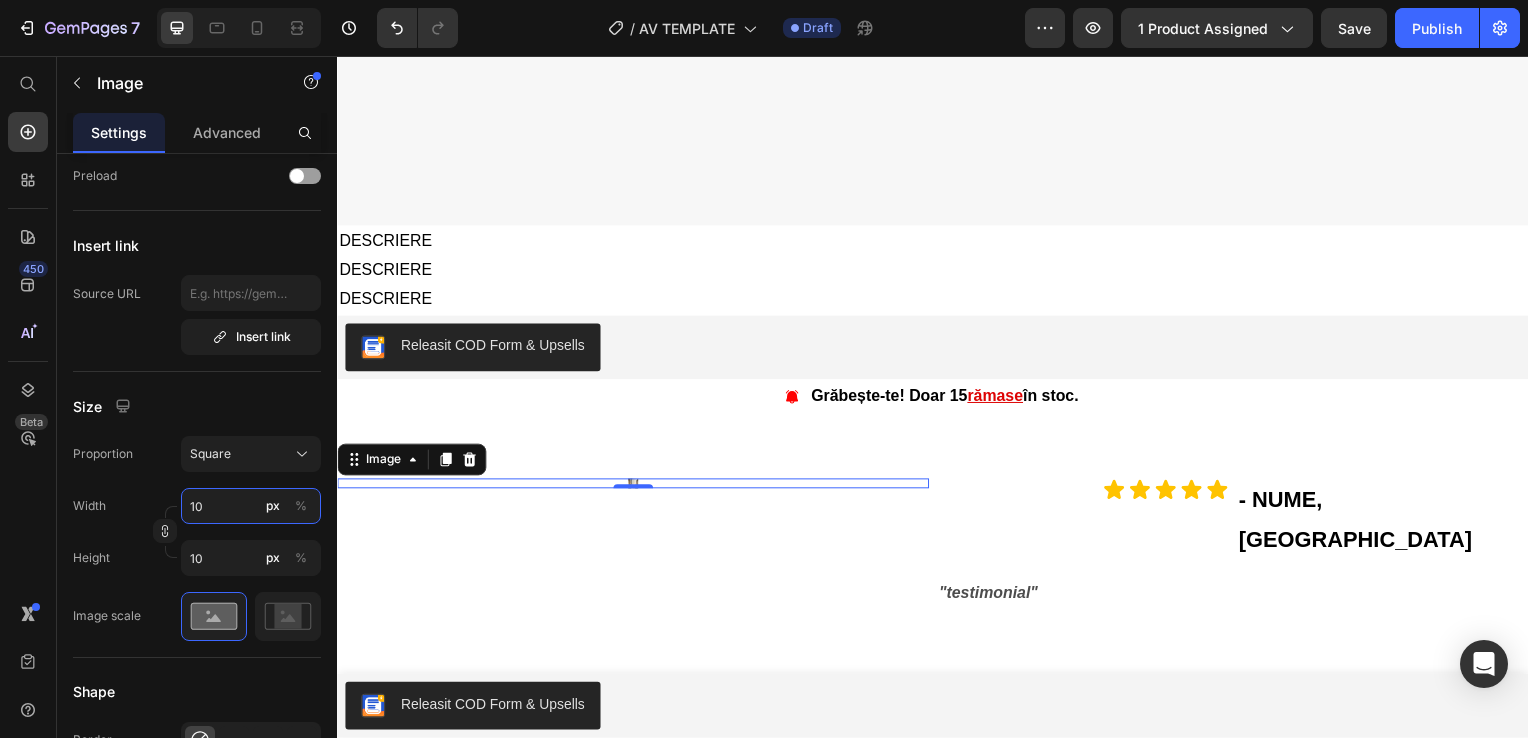 type on "1" 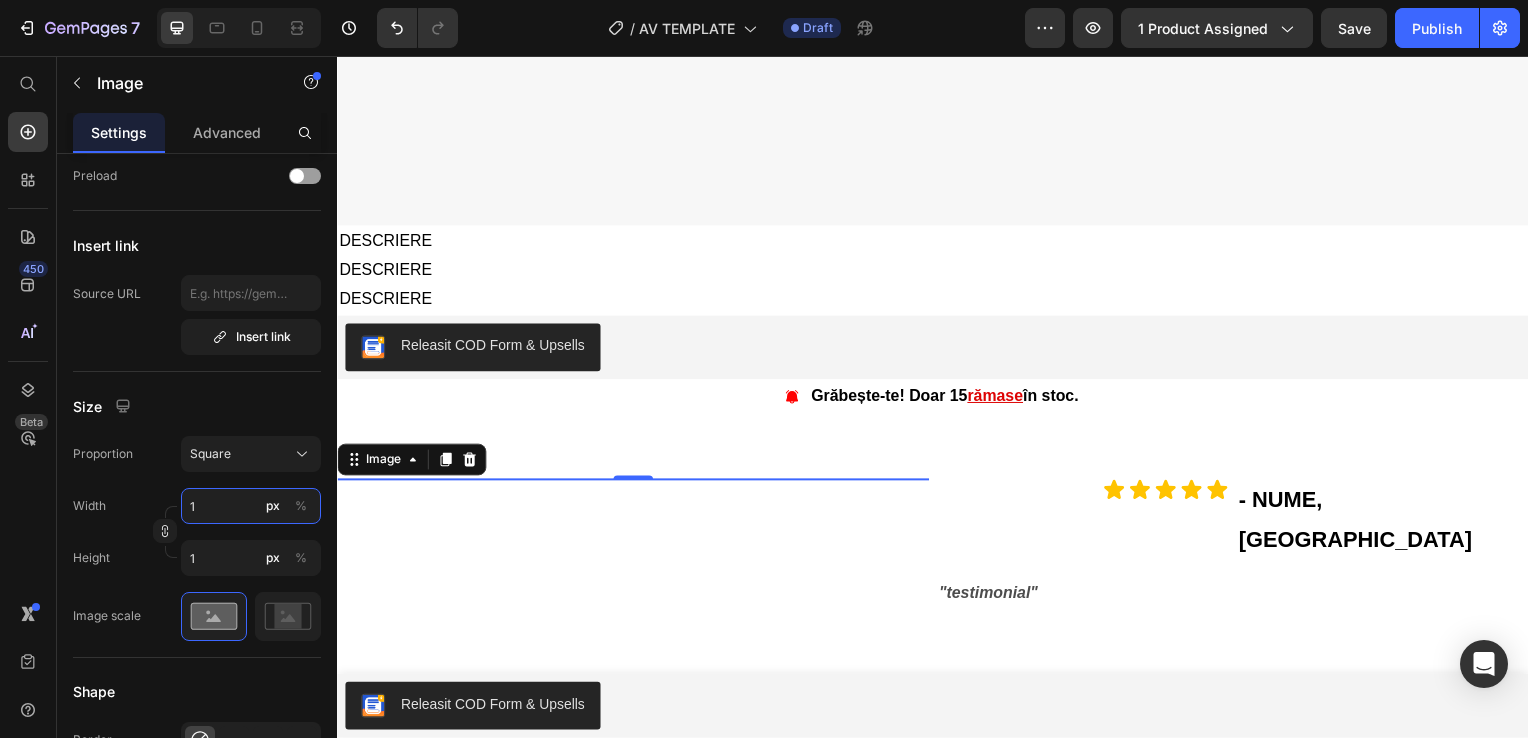 type 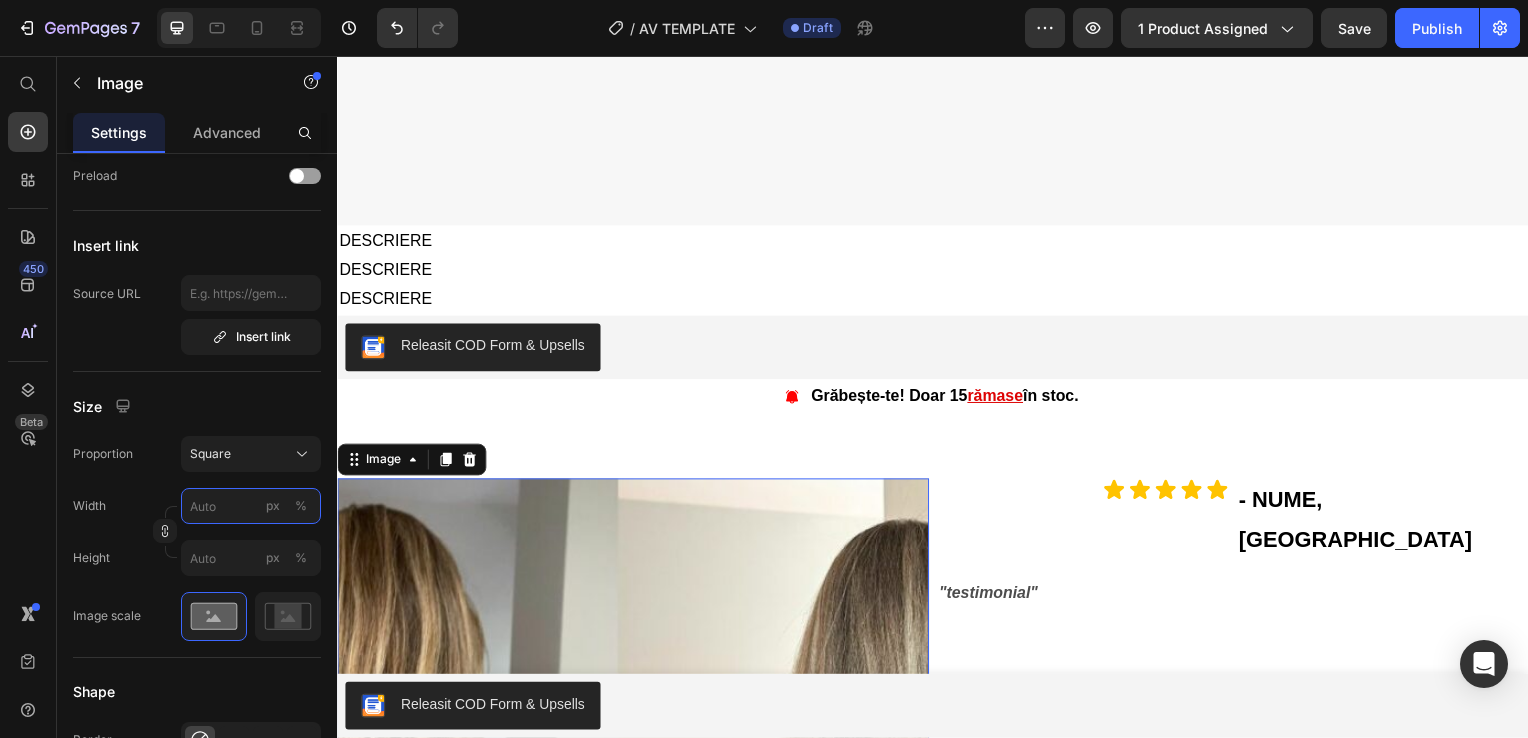 type on "1" 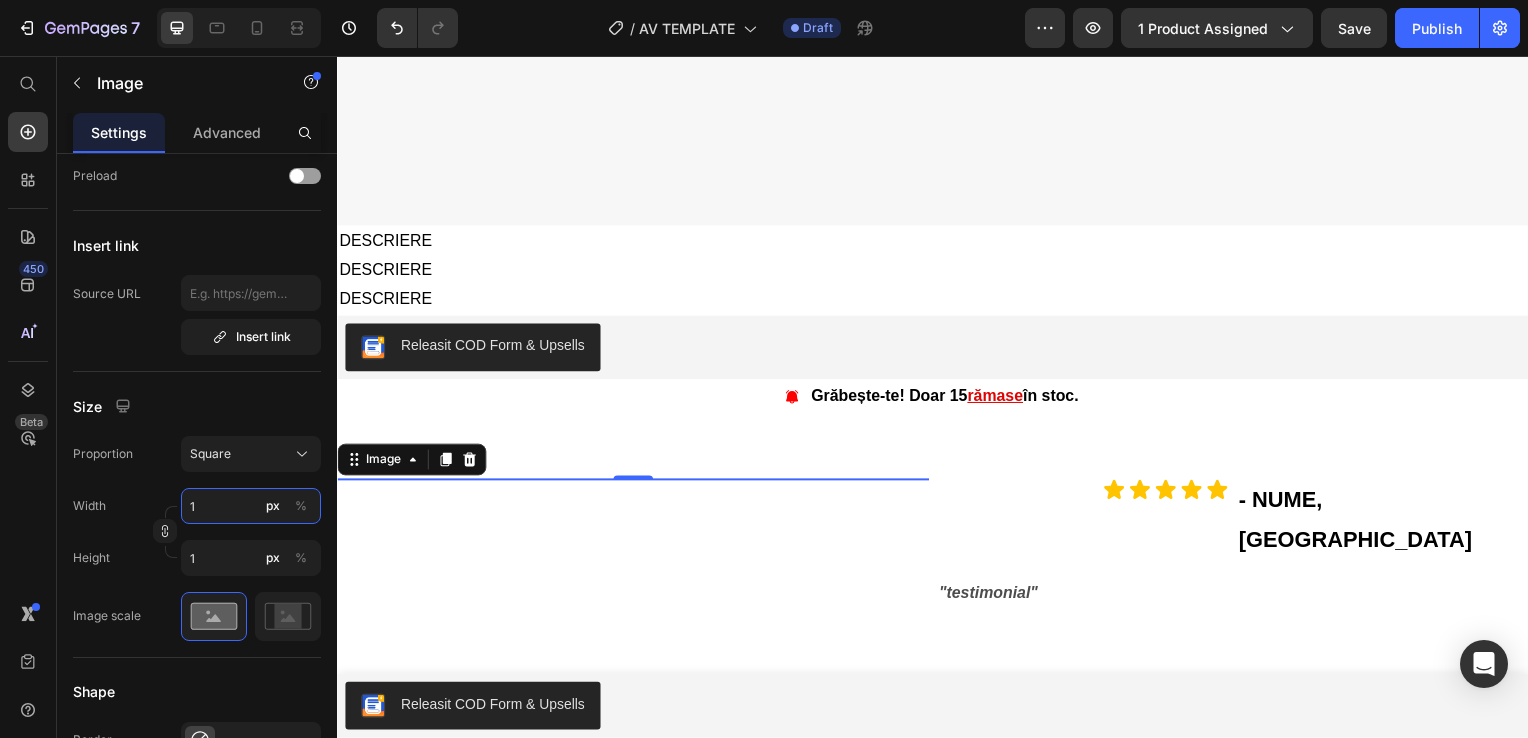 type 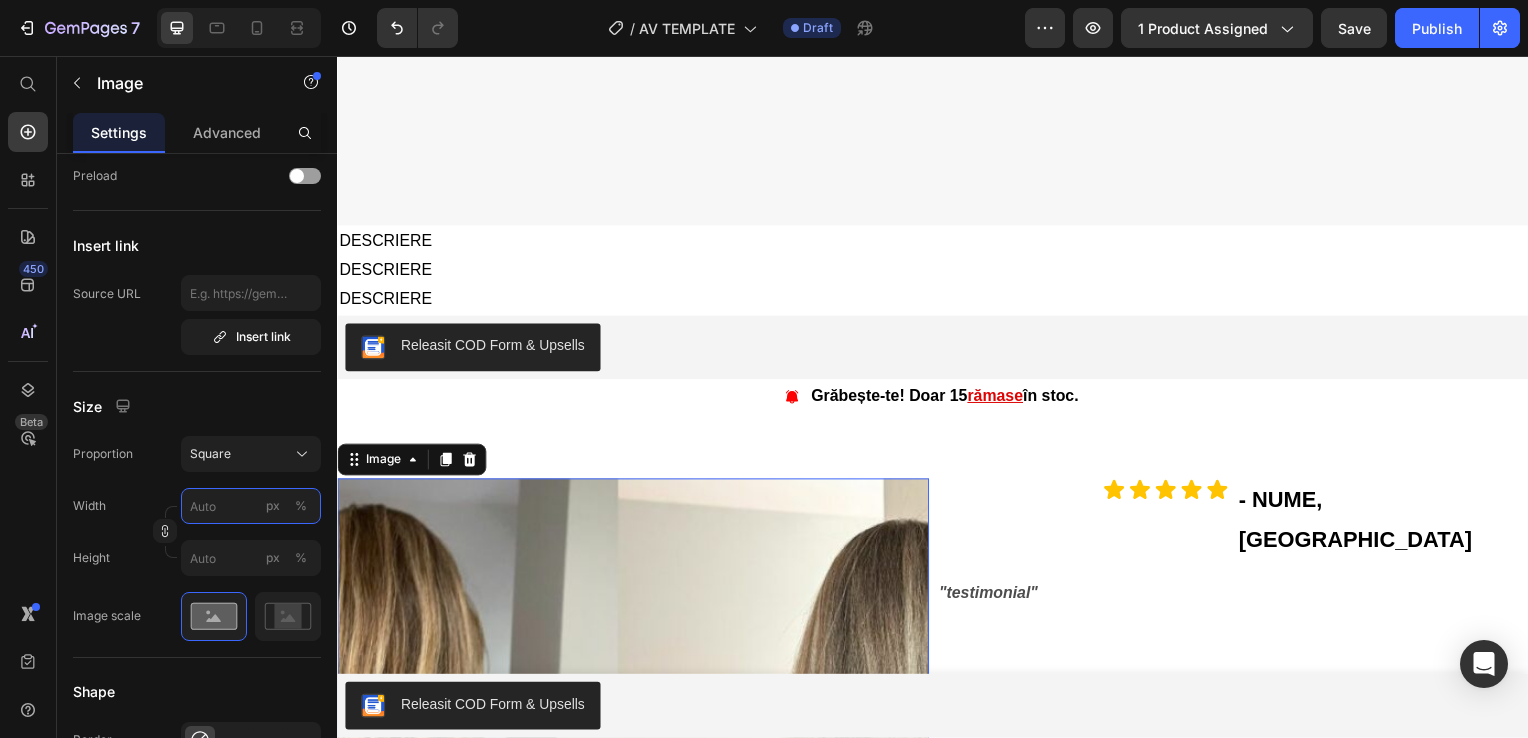type on "7" 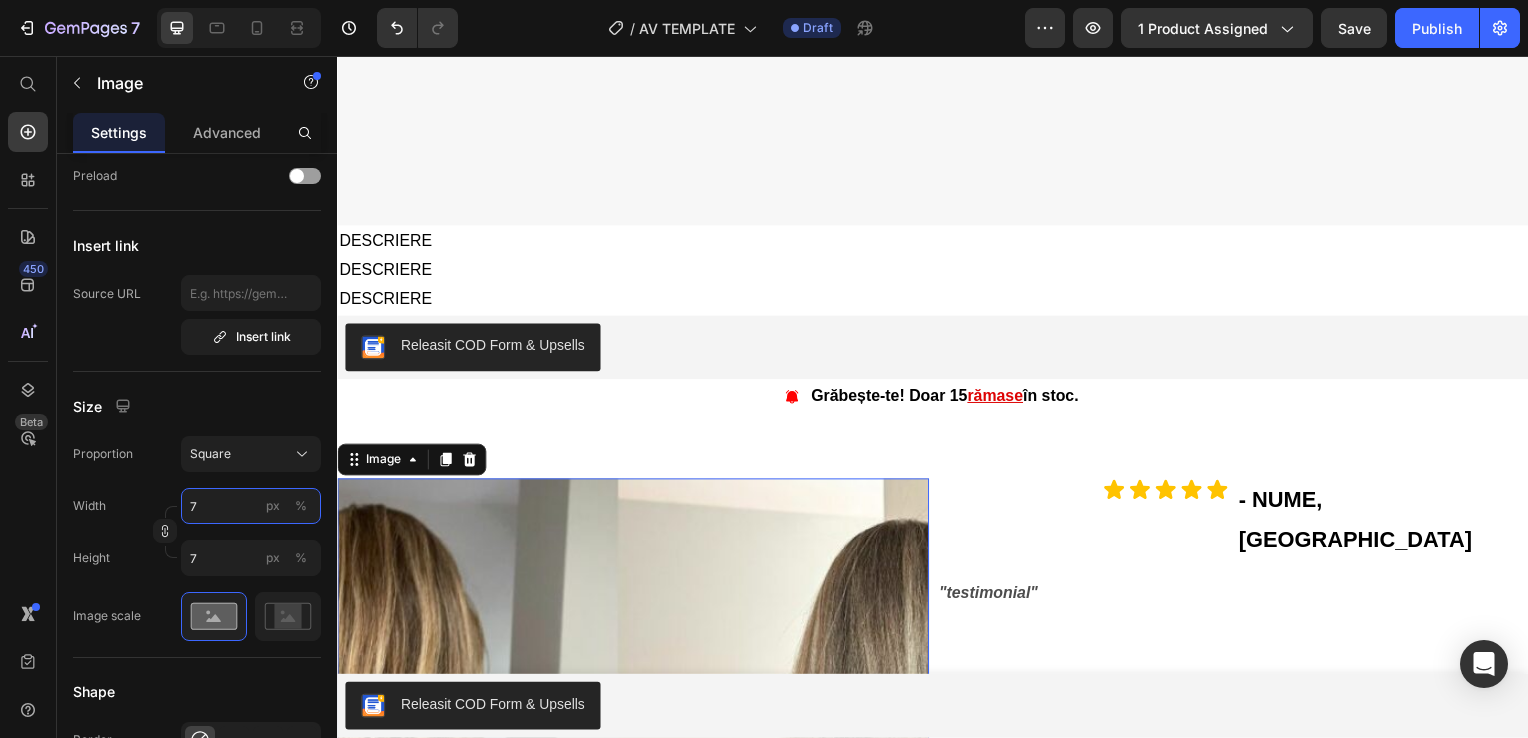 type on "70" 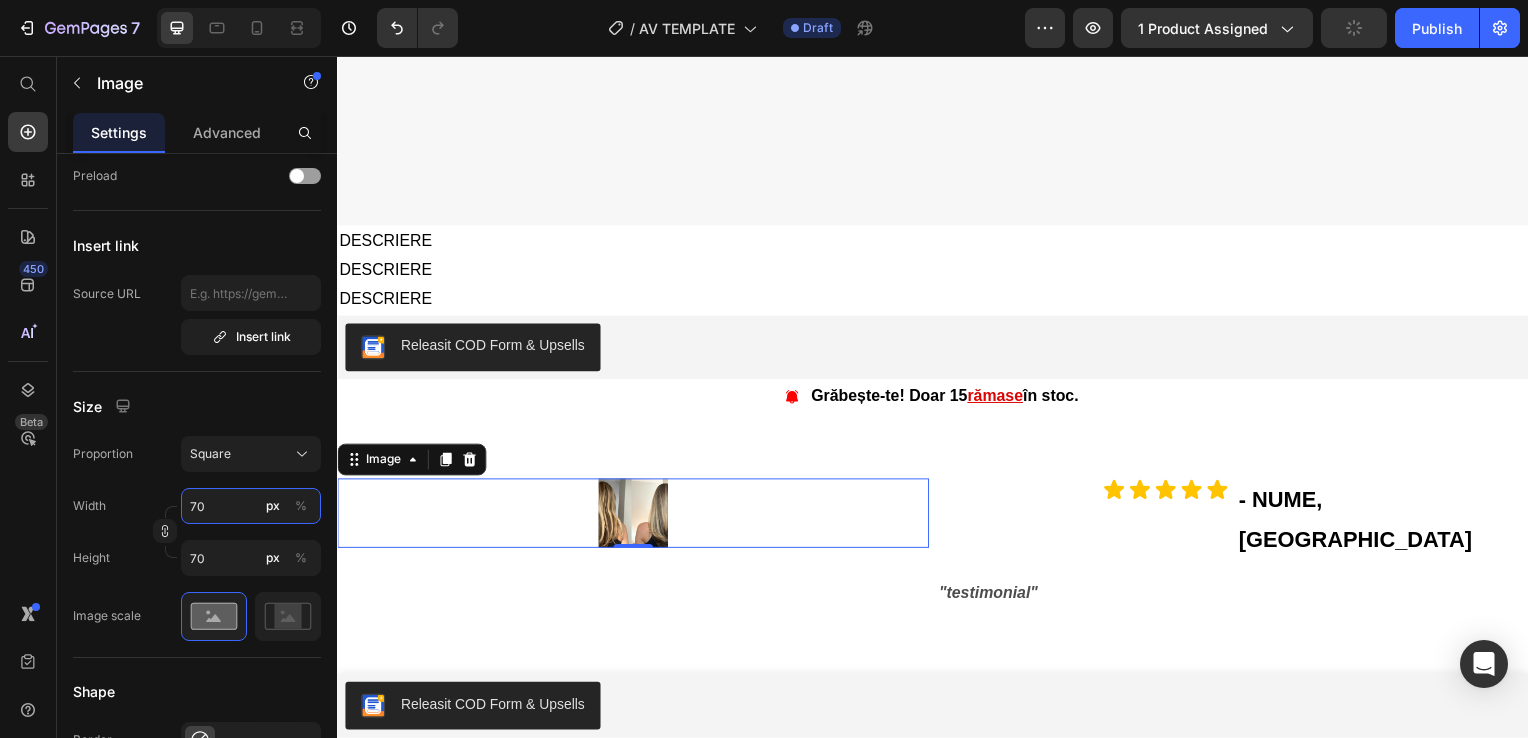 type on "7" 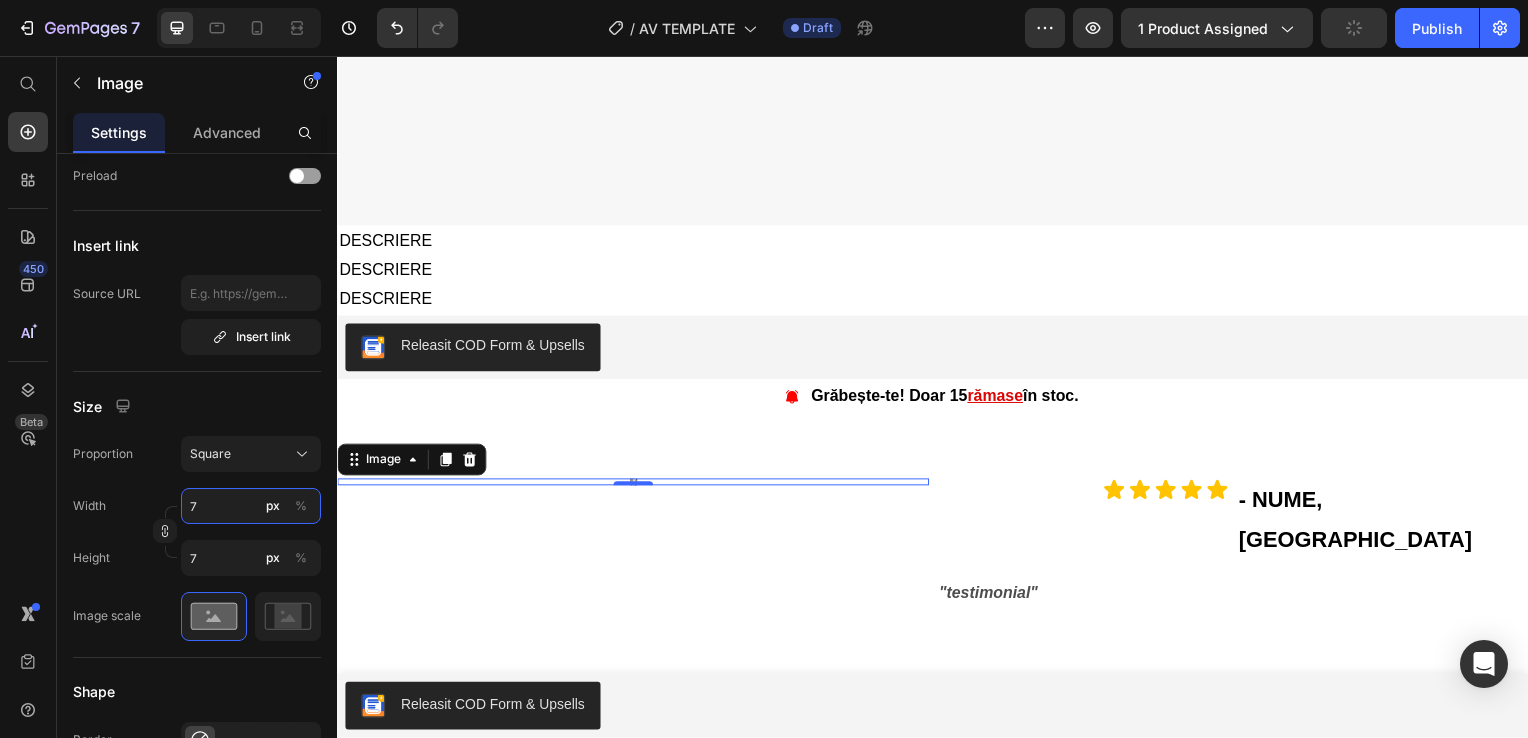 type 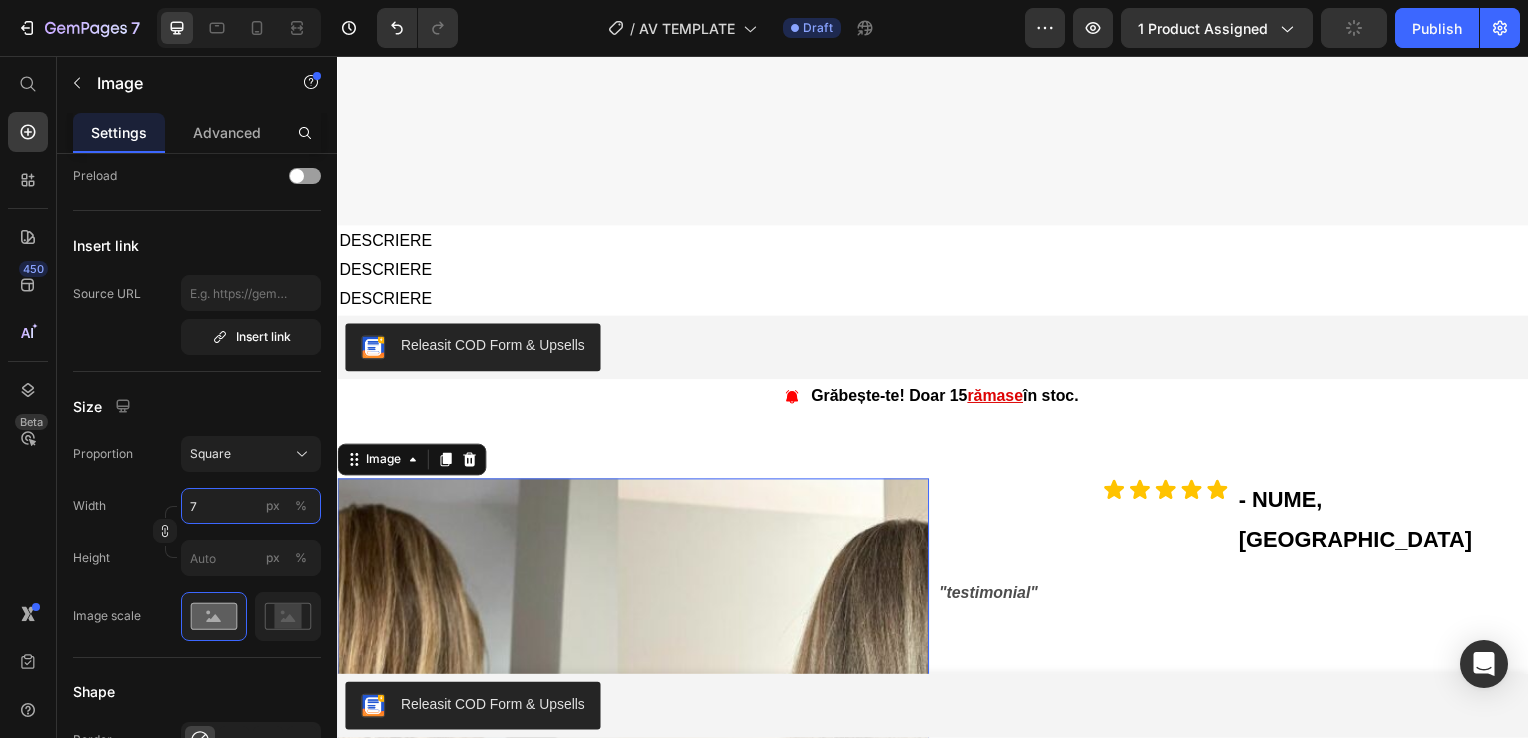 type on "71" 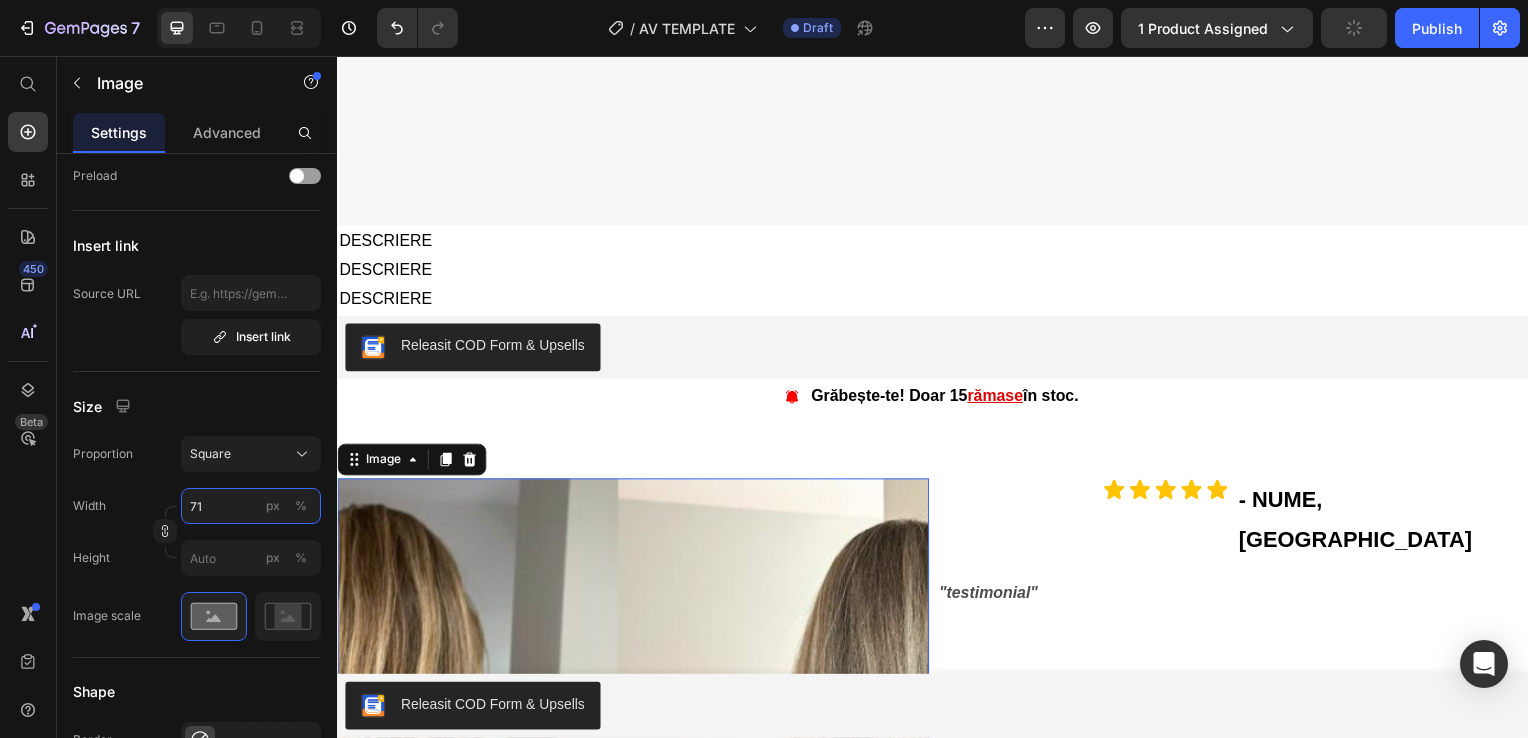 type on "71" 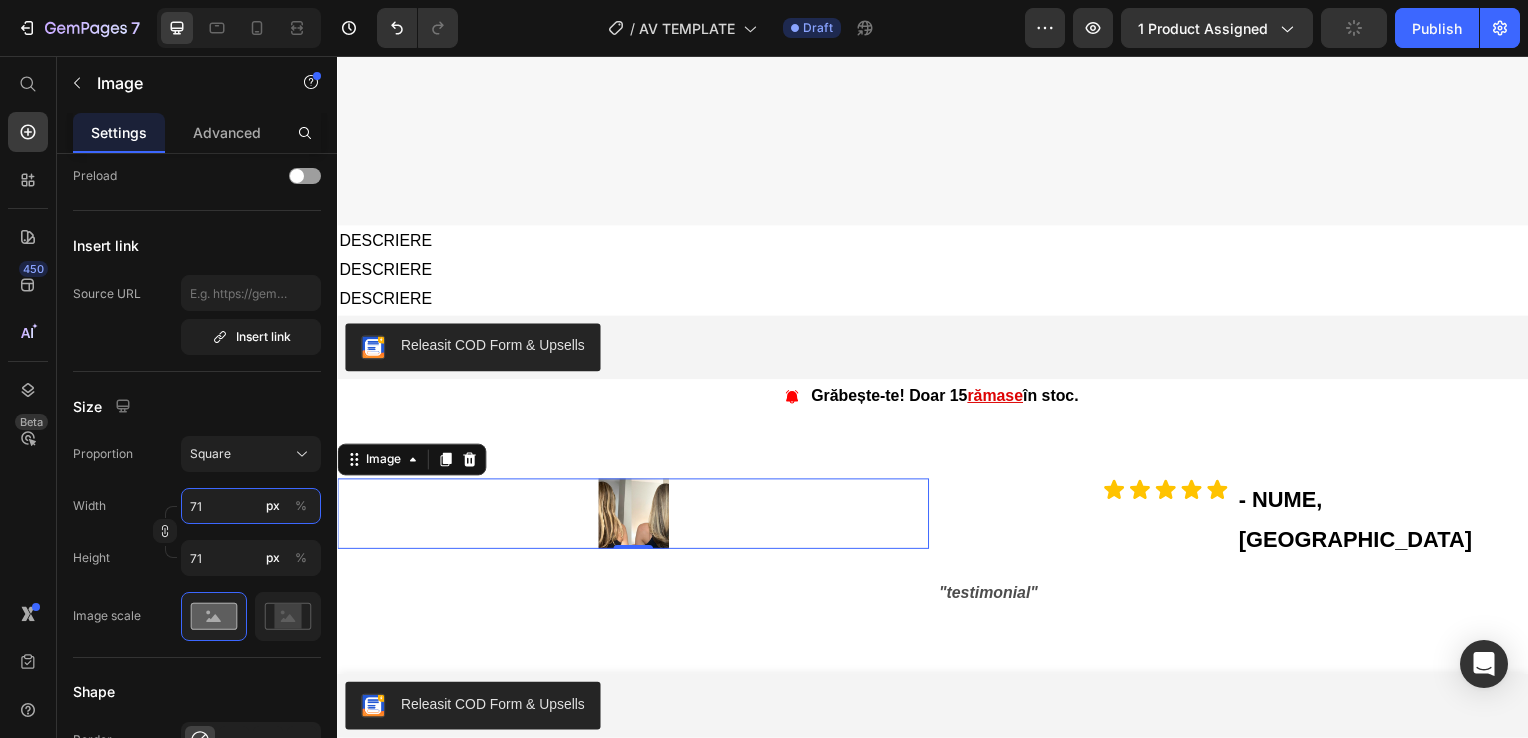 type on "7" 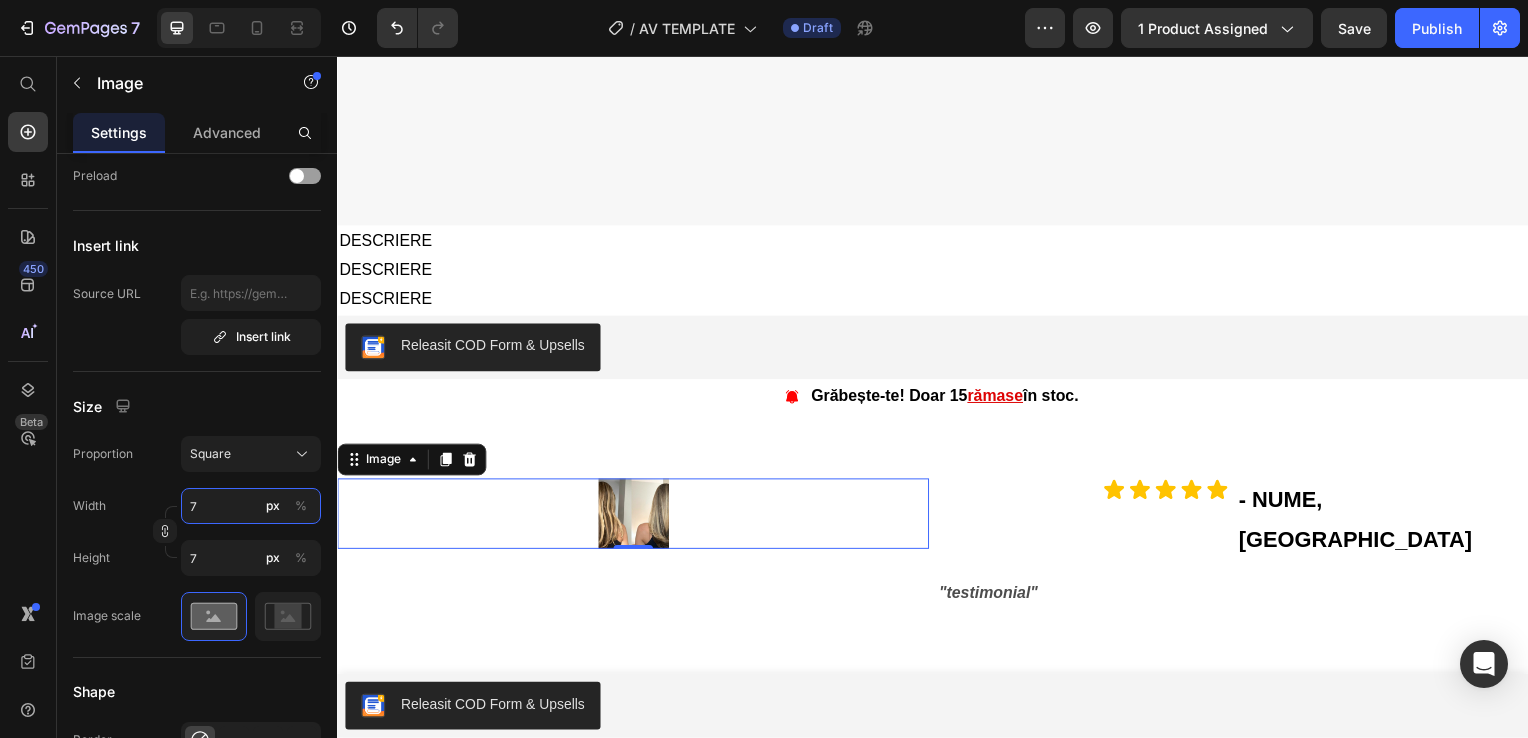 type on "75" 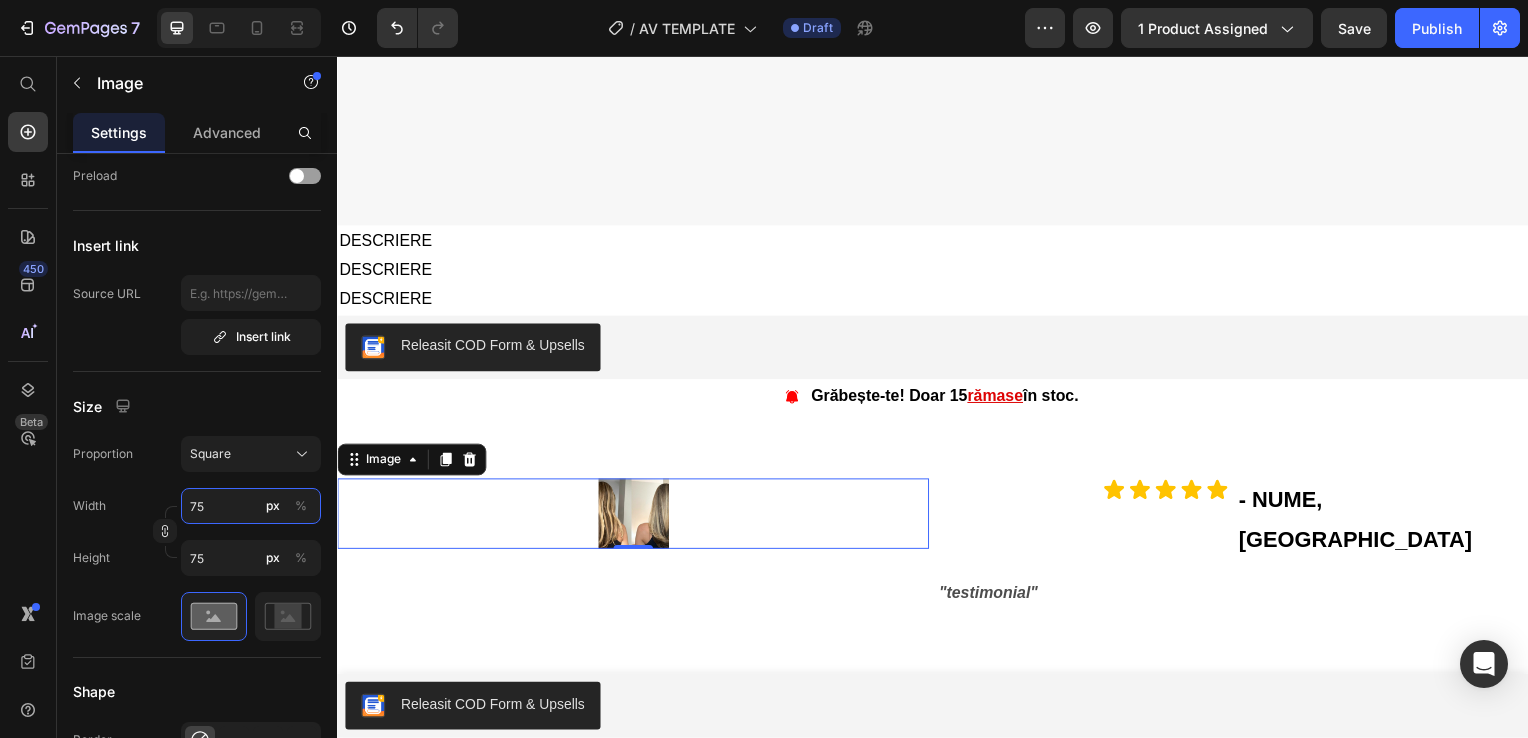 type on "750" 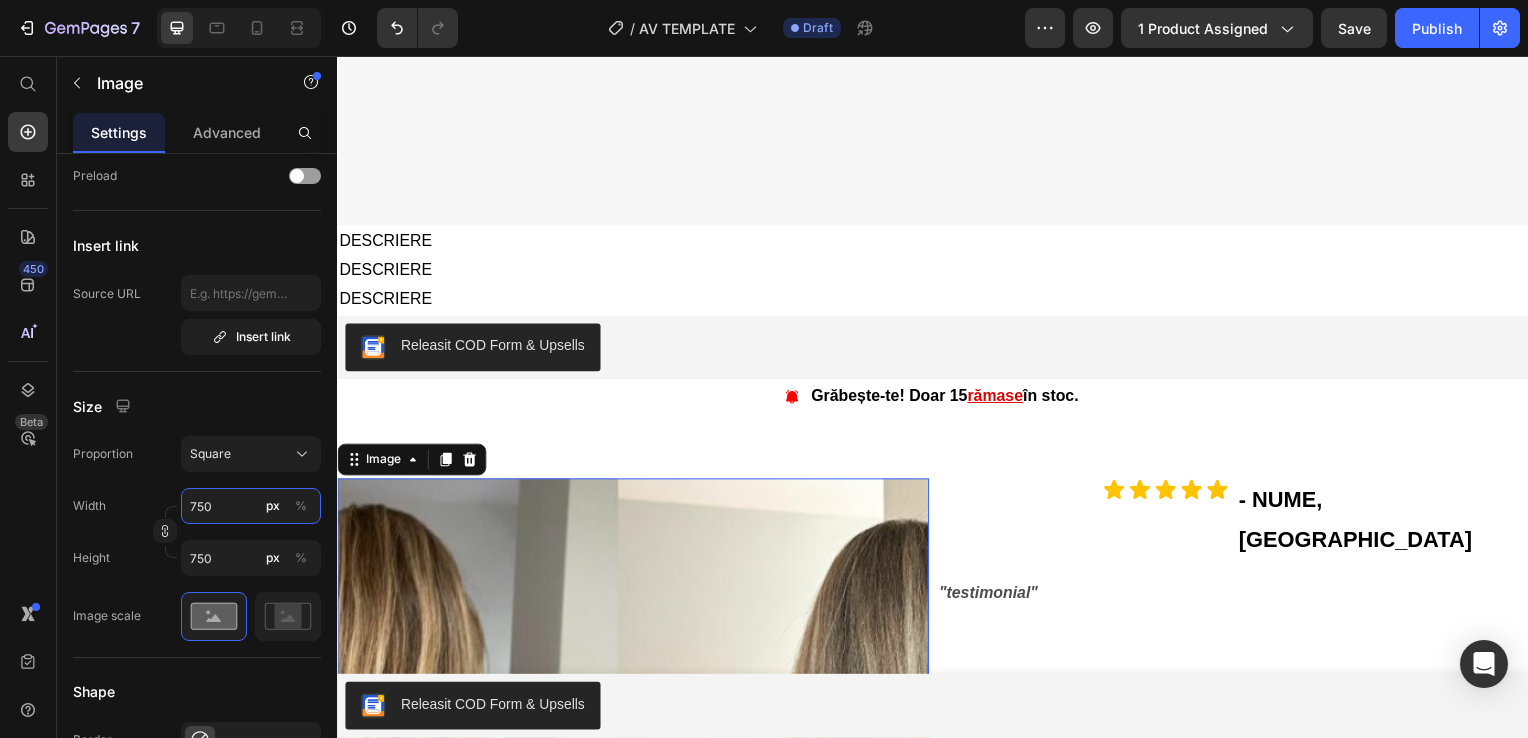 type on "75" 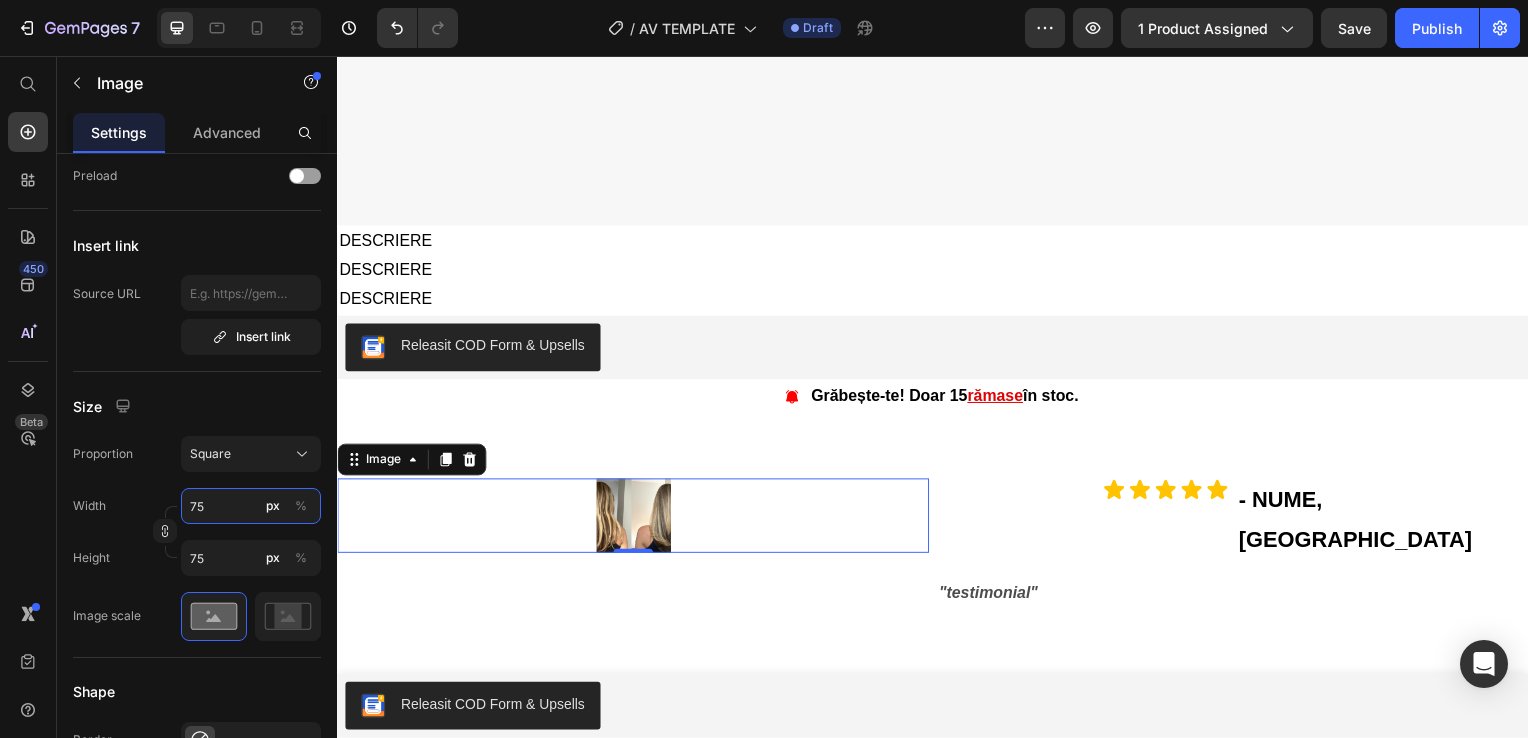 type on "7" 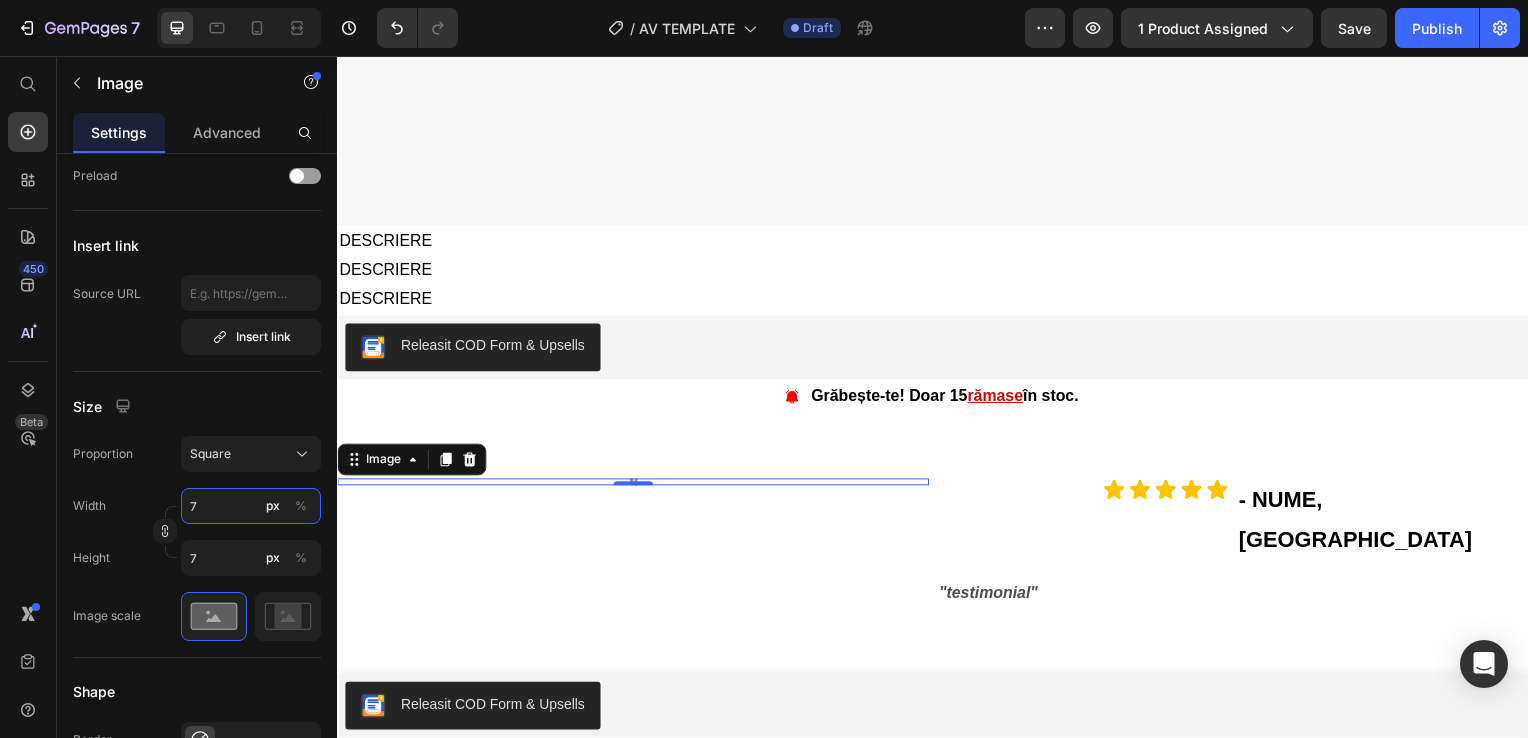 type 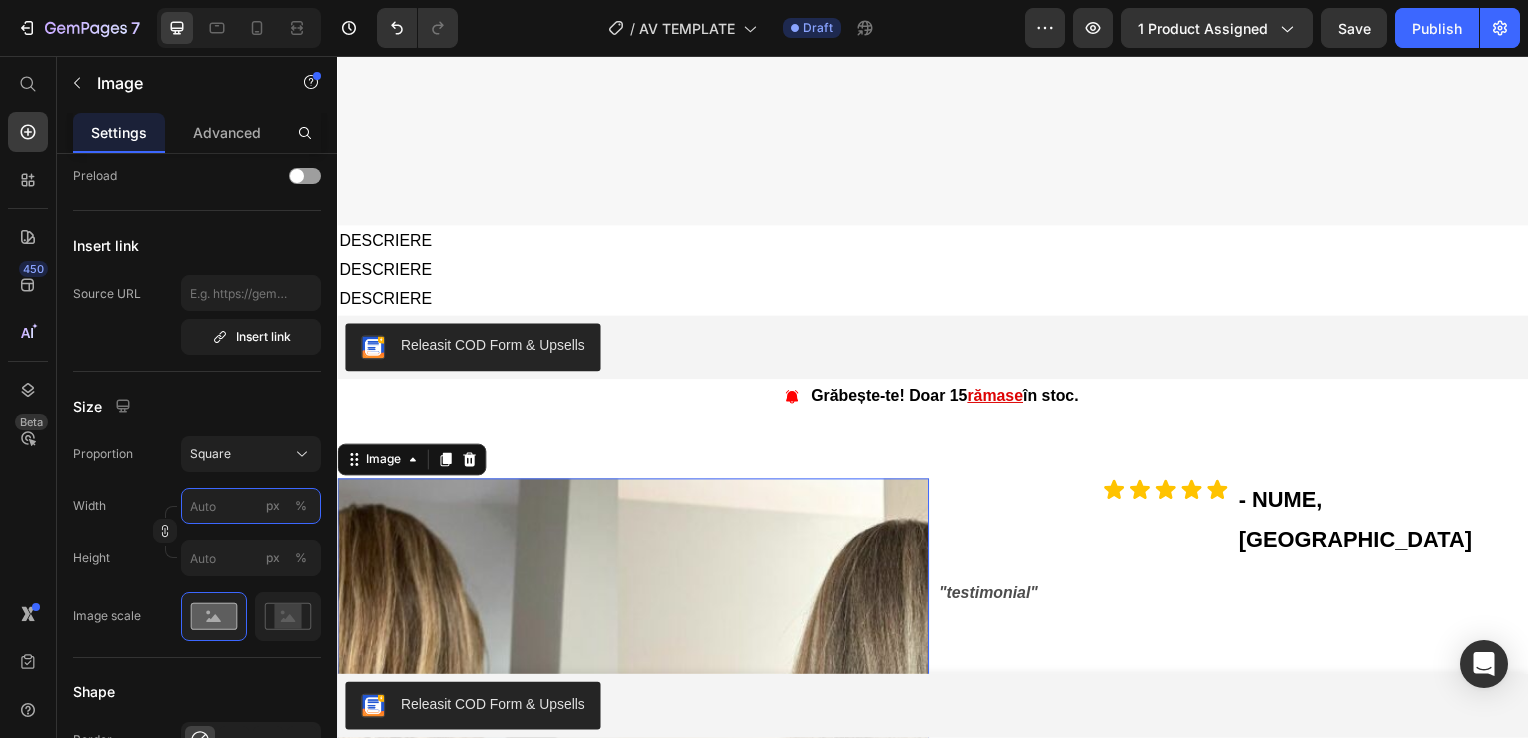 type on "1" 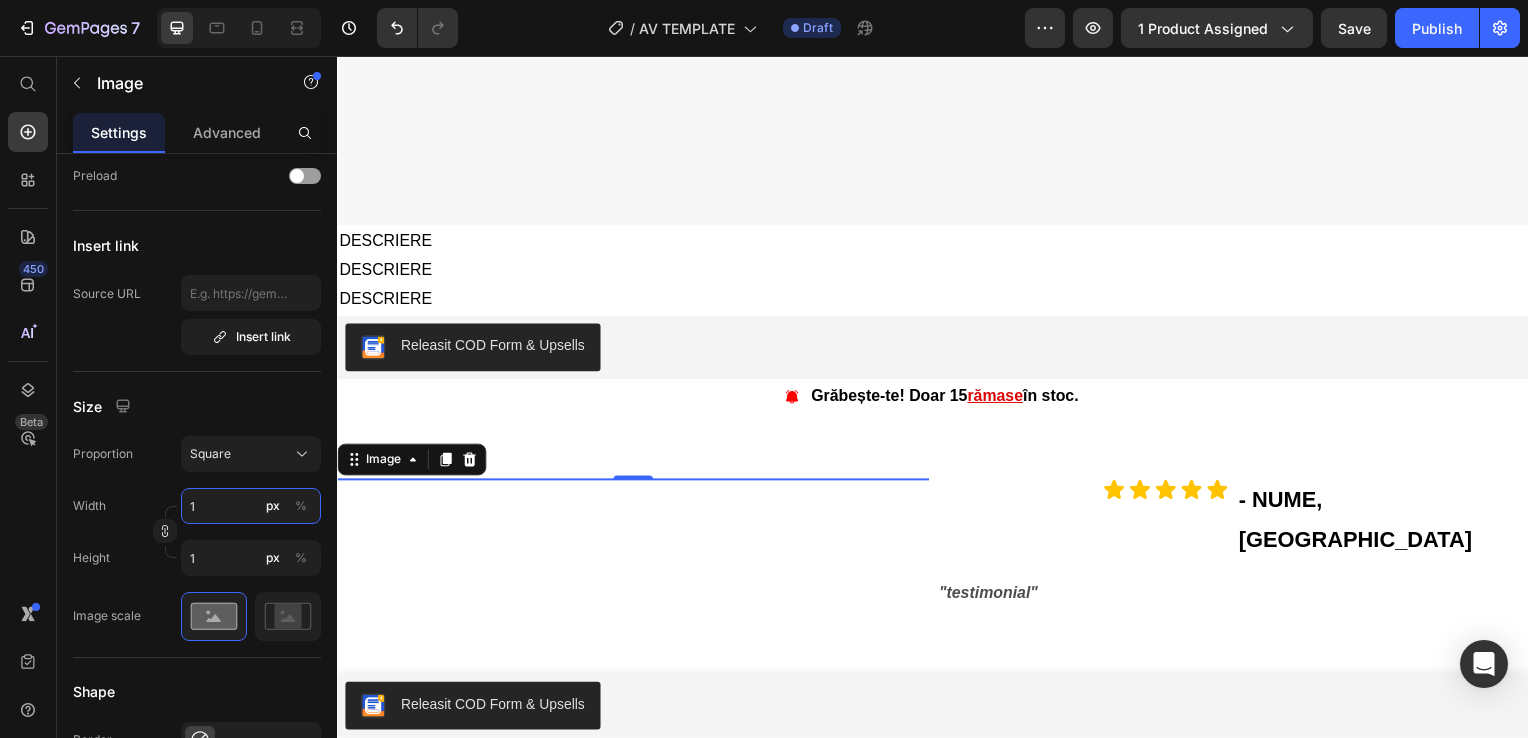 type on "15" 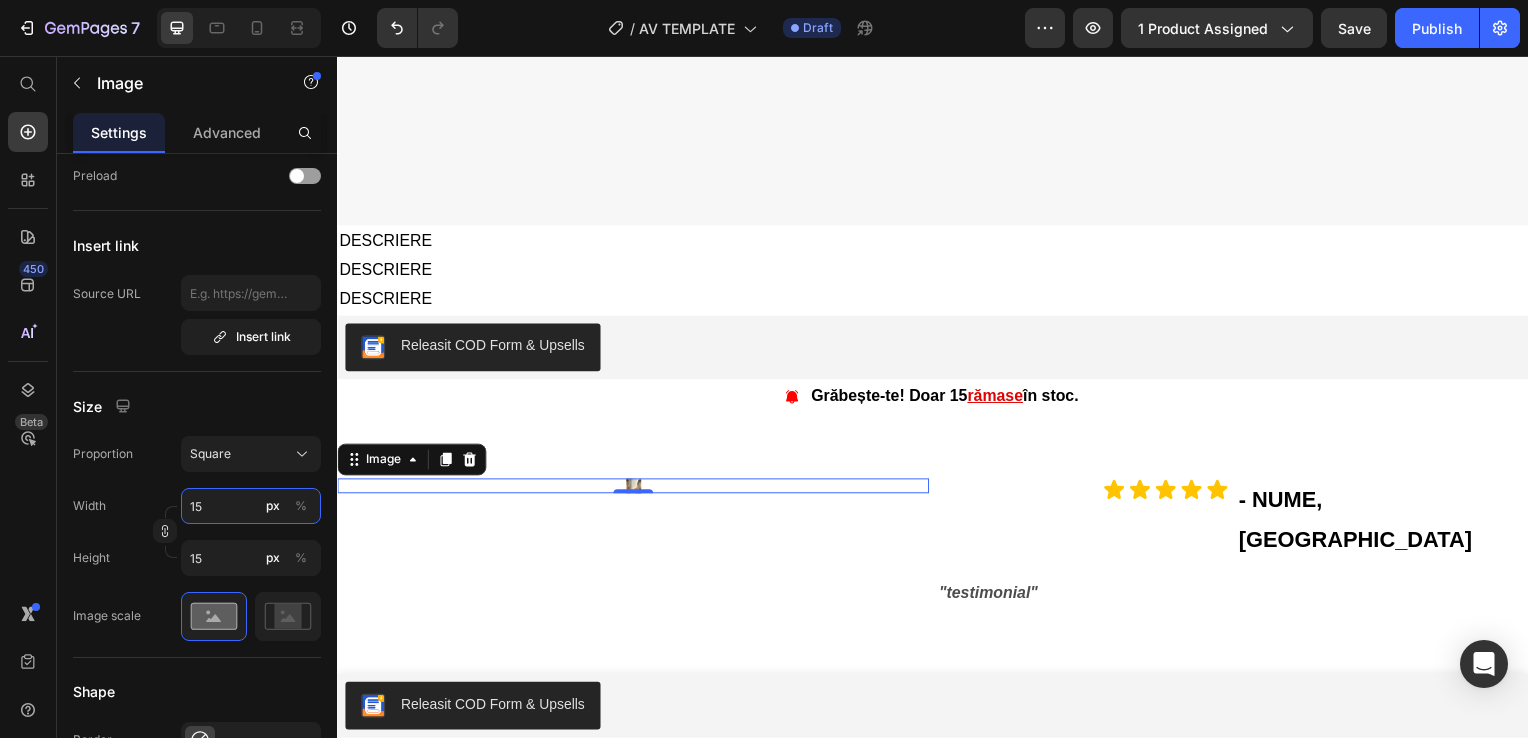 type on "150" 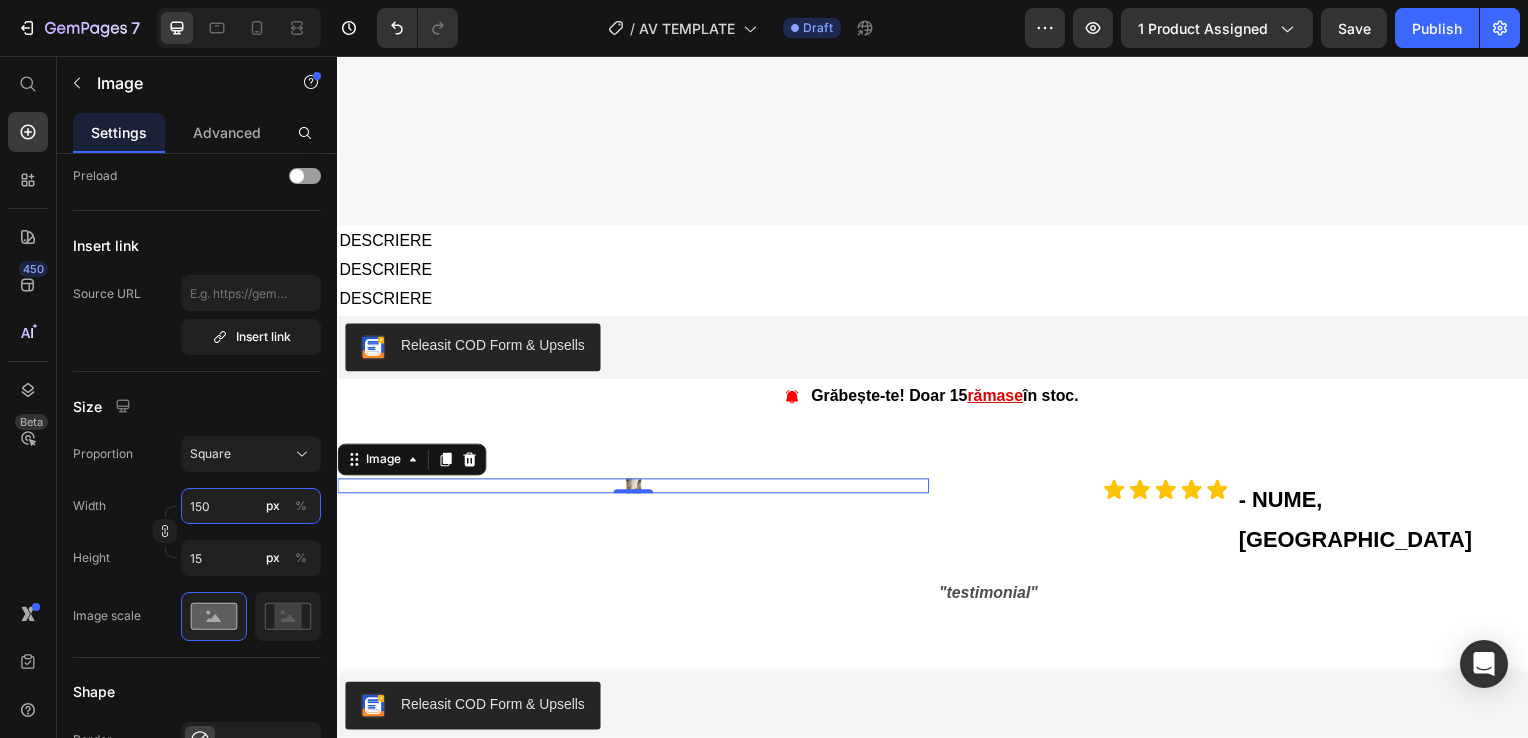 type on "150" 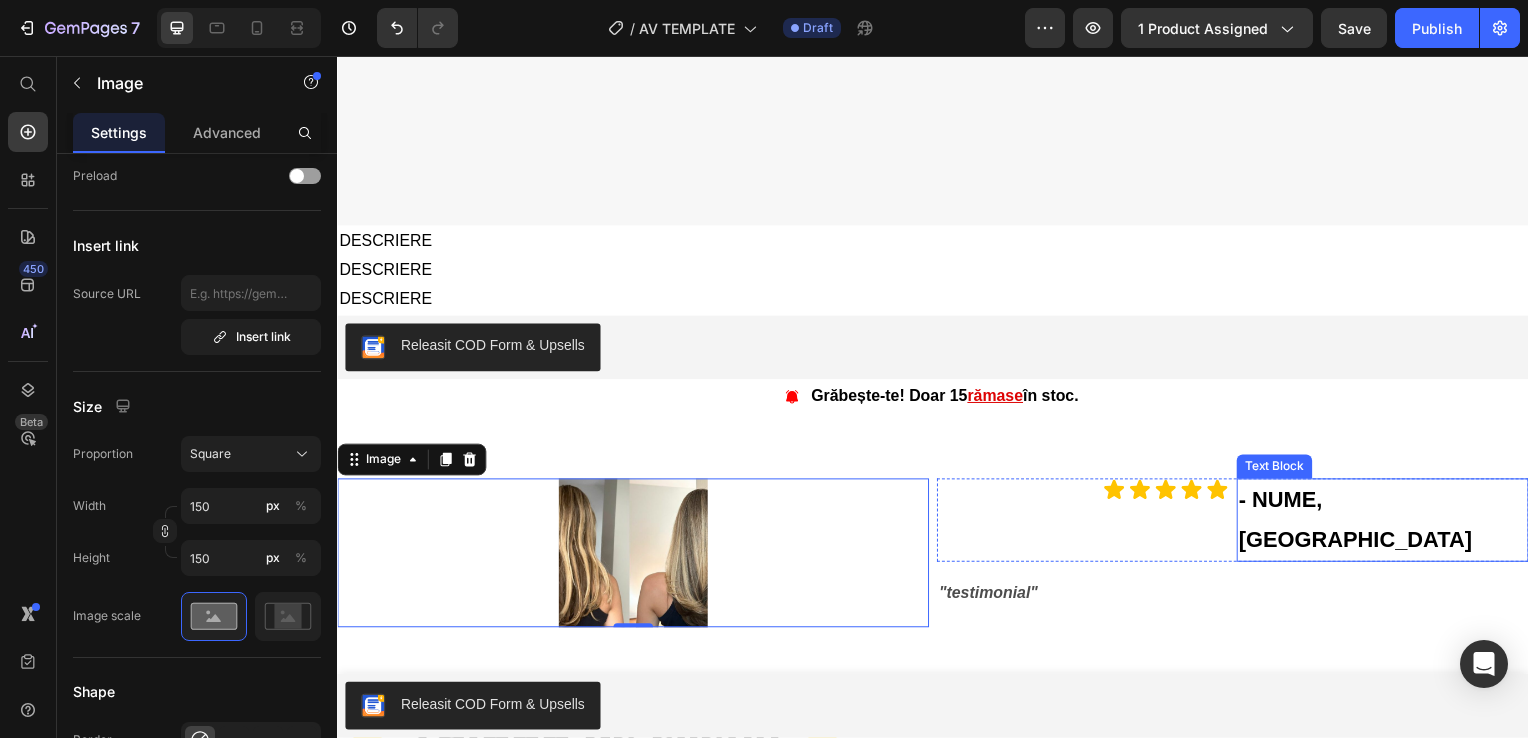 click on "- NUME, [GEOGRAPHIC_DATA]" at bounding box center [1390, 523] 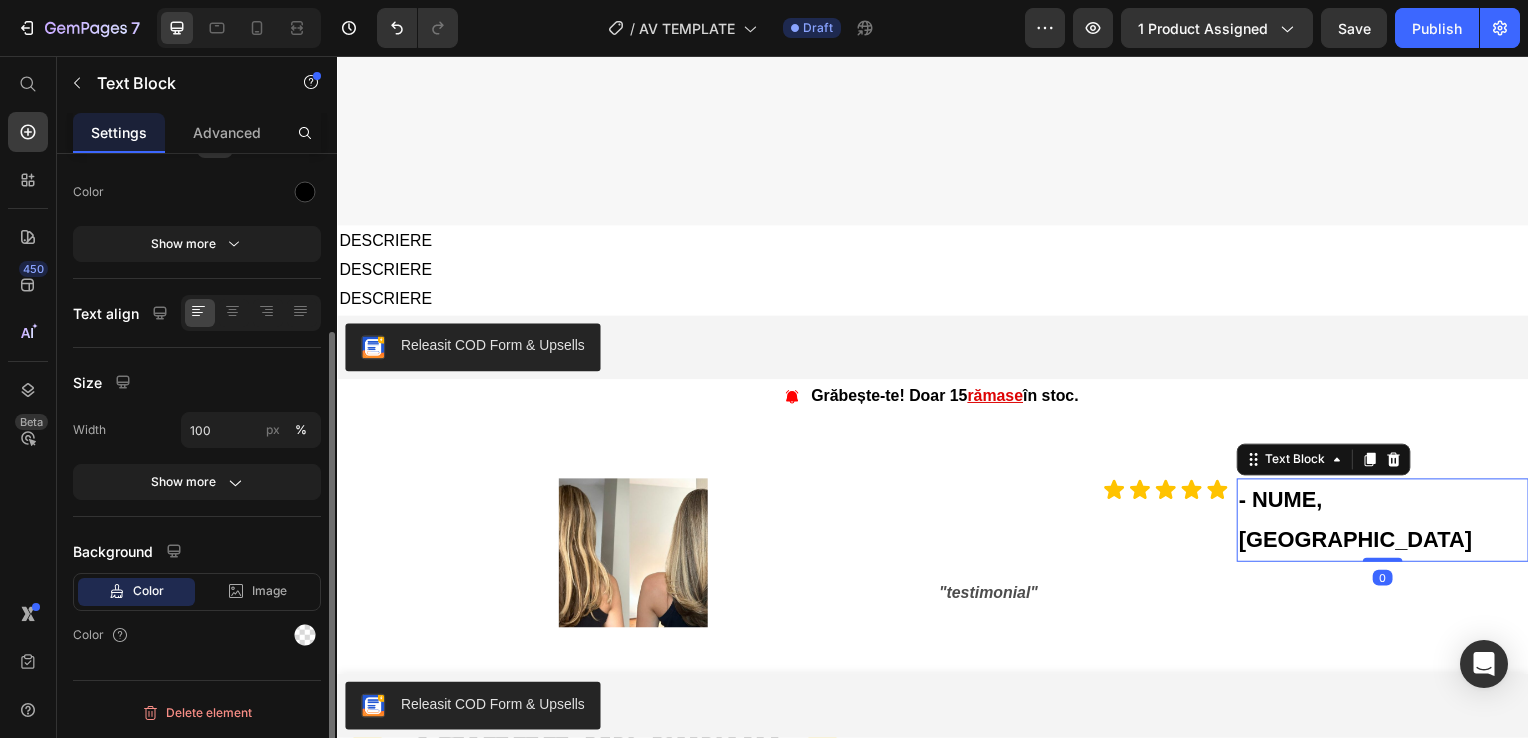 scroll, scrollTop: 0, scrollLeft: 0, axis: both 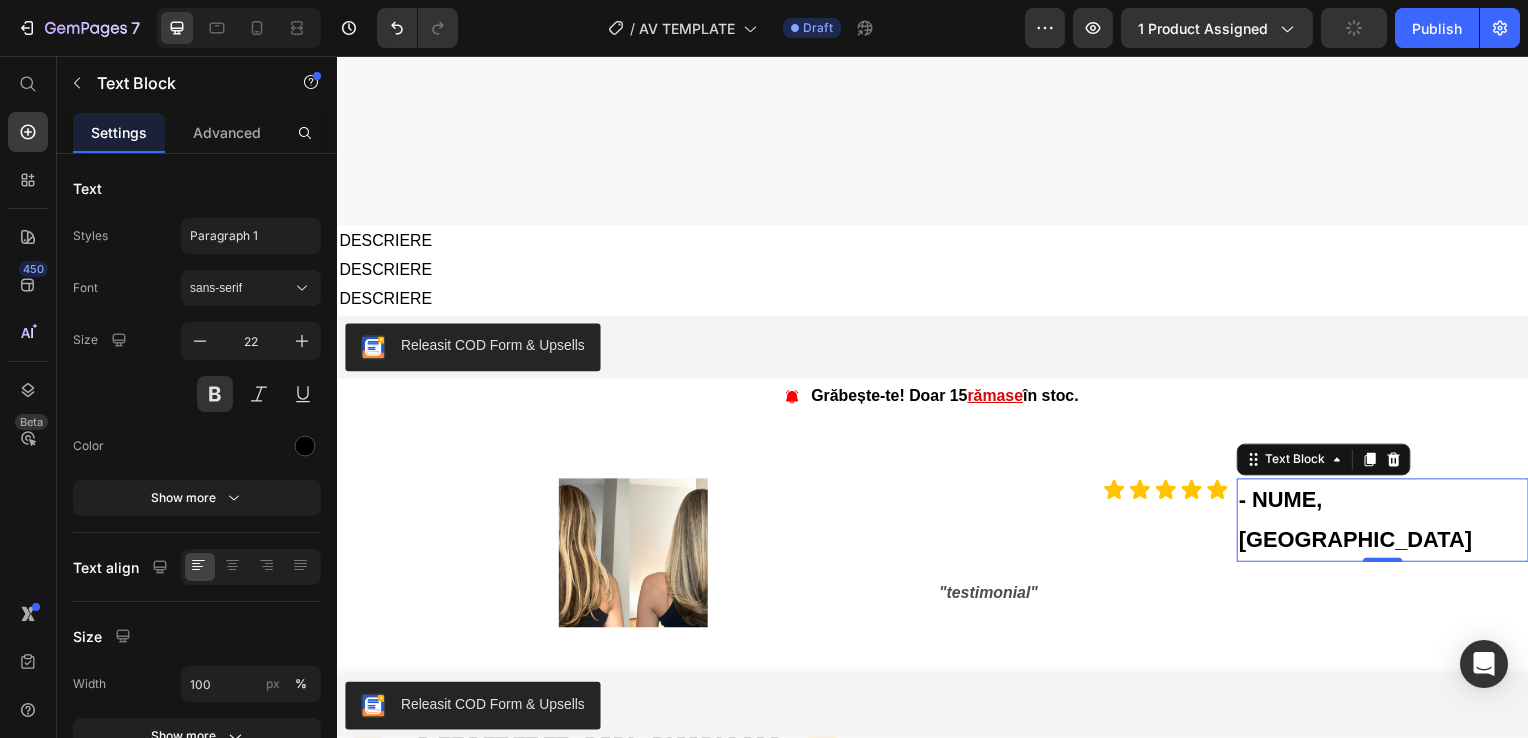 click on "- NUME, [GEOGRAPHIC_DATA]" at bounding box center (1390, 523) 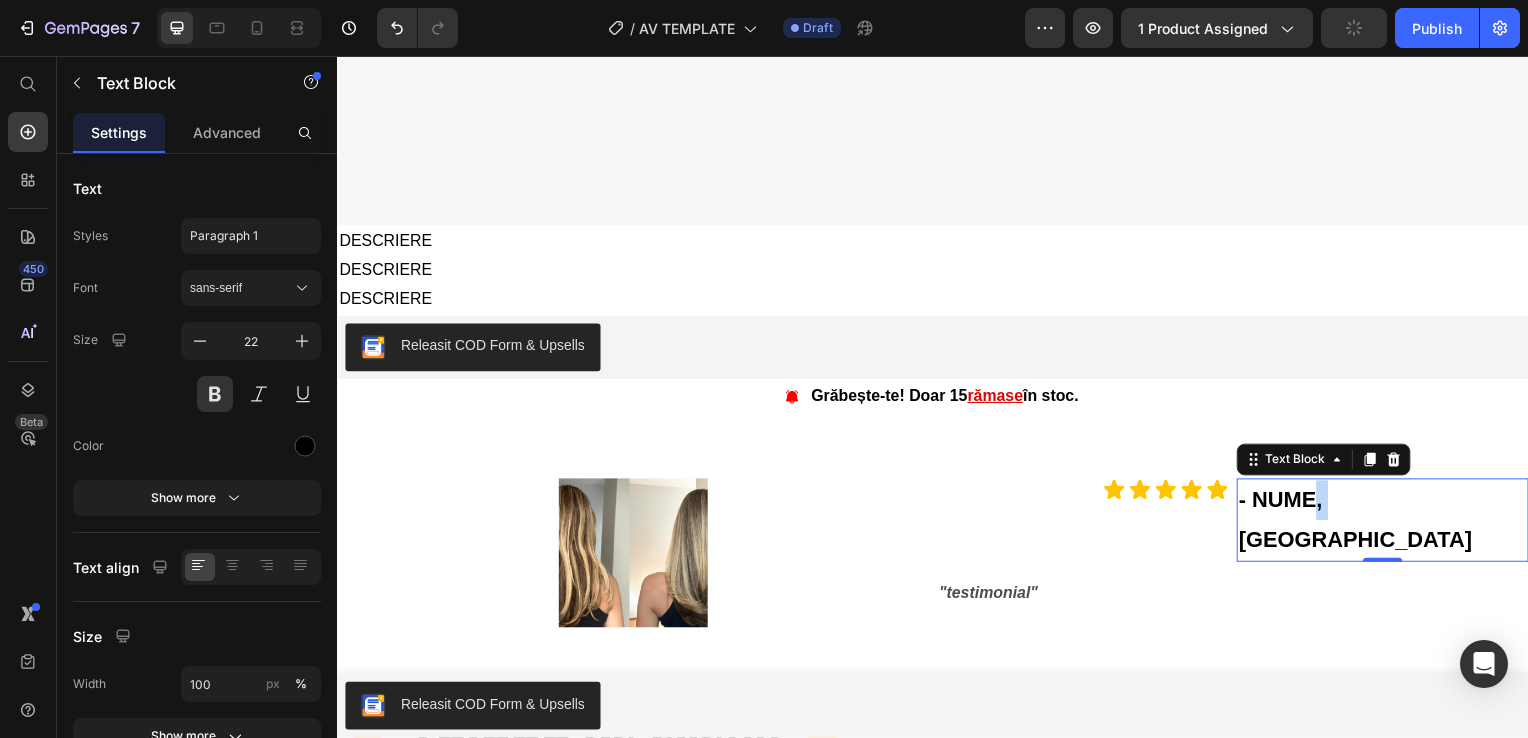 click on "- NUME, [GEOGRAPHIC_DATA]" at bounding box center (1390, 523) 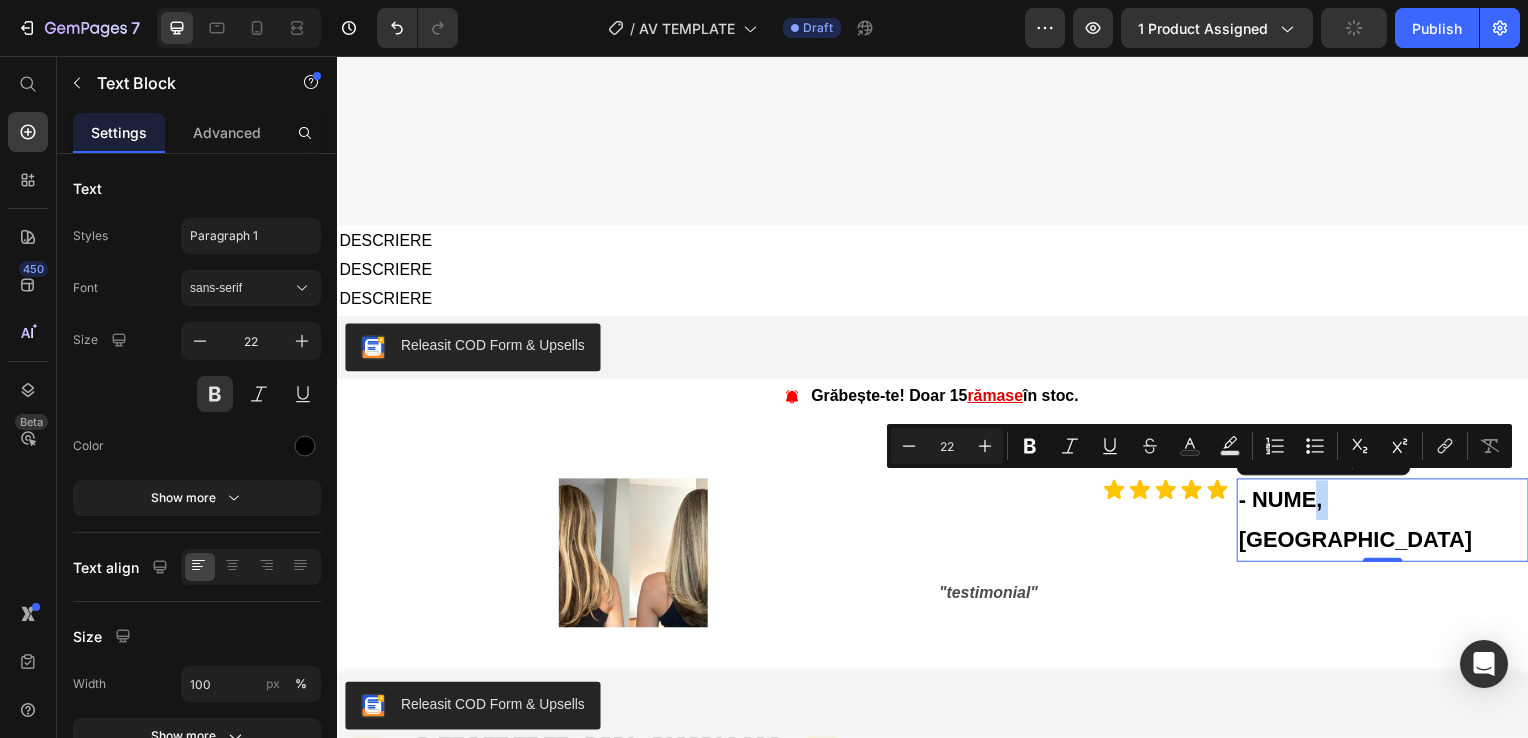 click on "- NUME, [GEOGRAPHIC_DATA]" at bounding box center (1390, 523) 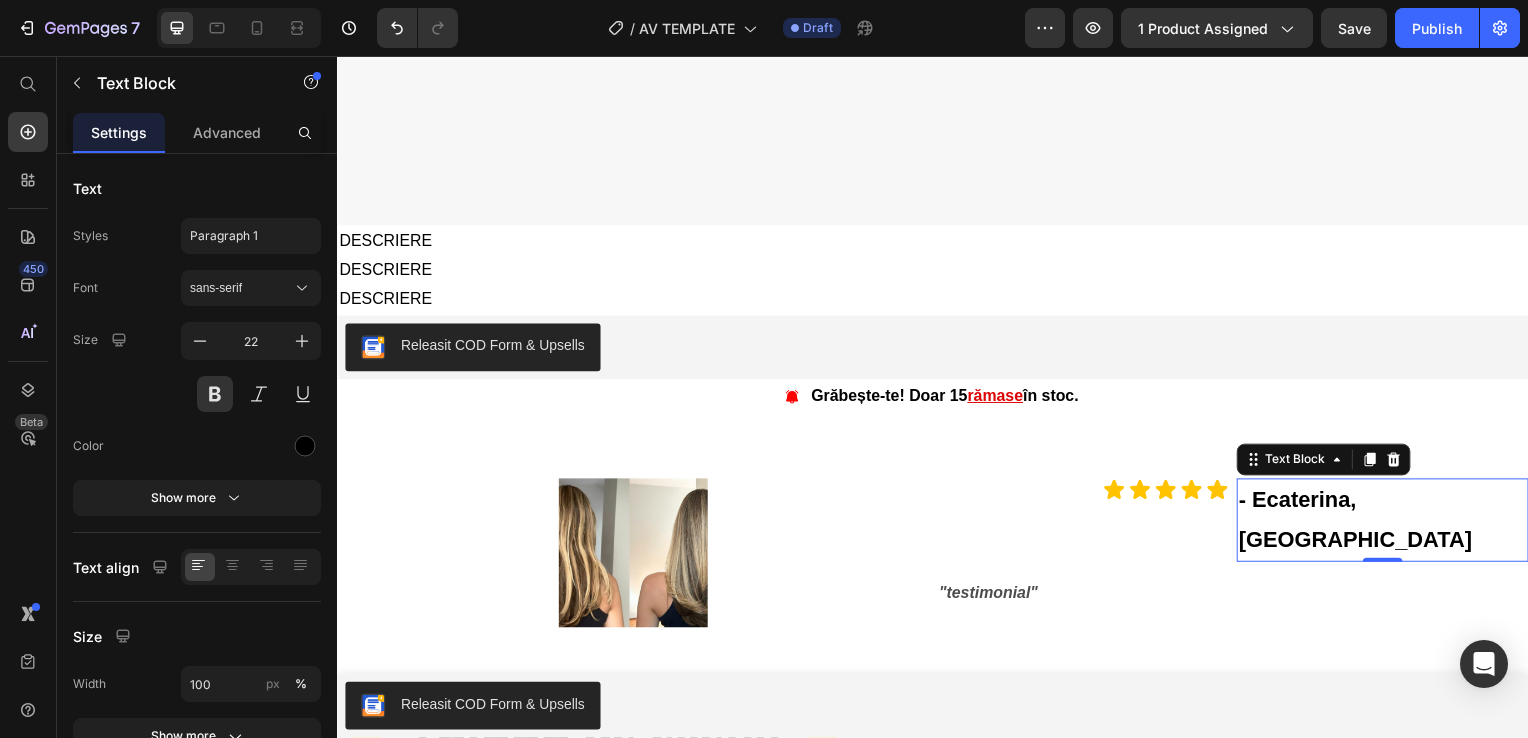 click on "- Ecaterina, [GEOGRAPHIC_DATA]" at bounding box center (1390, 523) 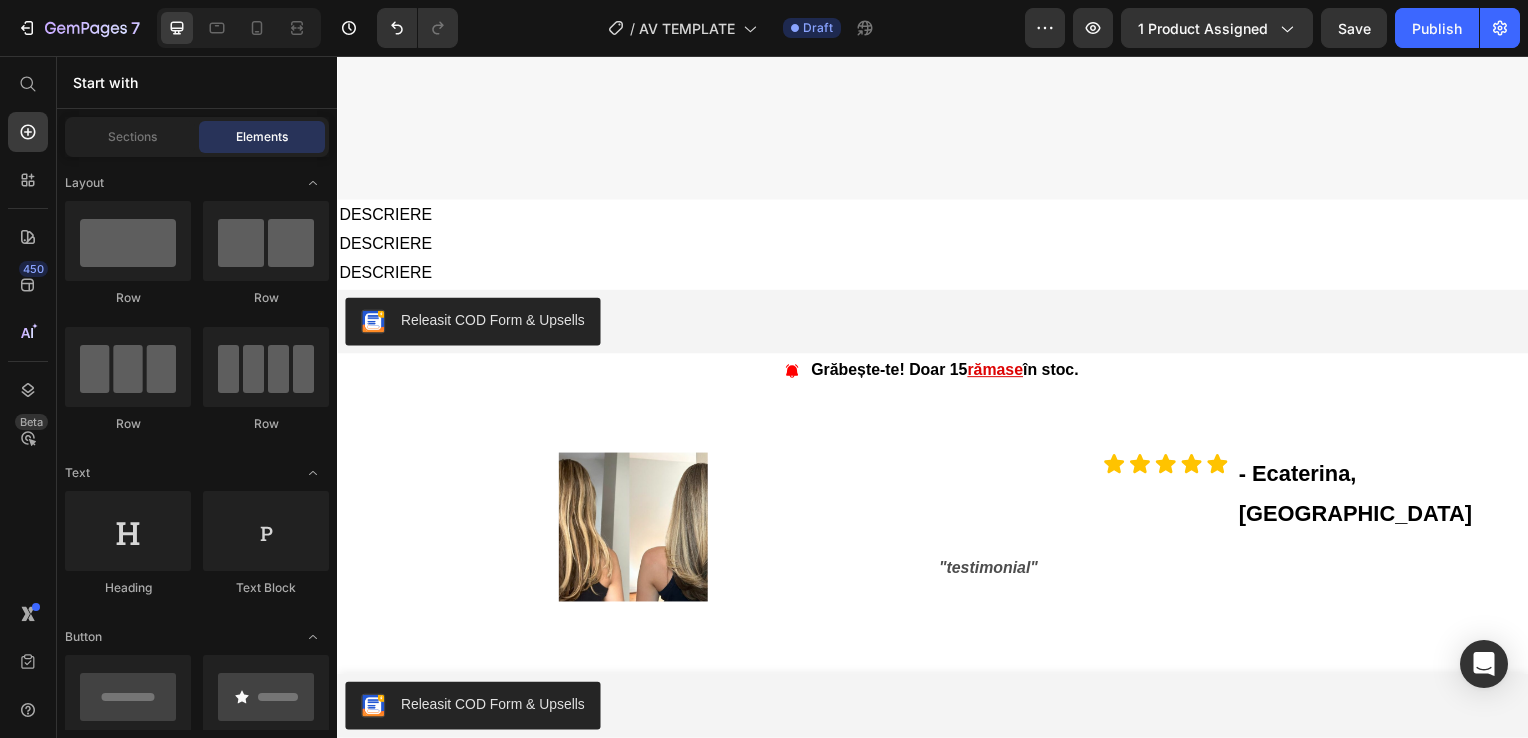 scroll, scrollTop: 3424, scrollLeft: 0, axis: vertical 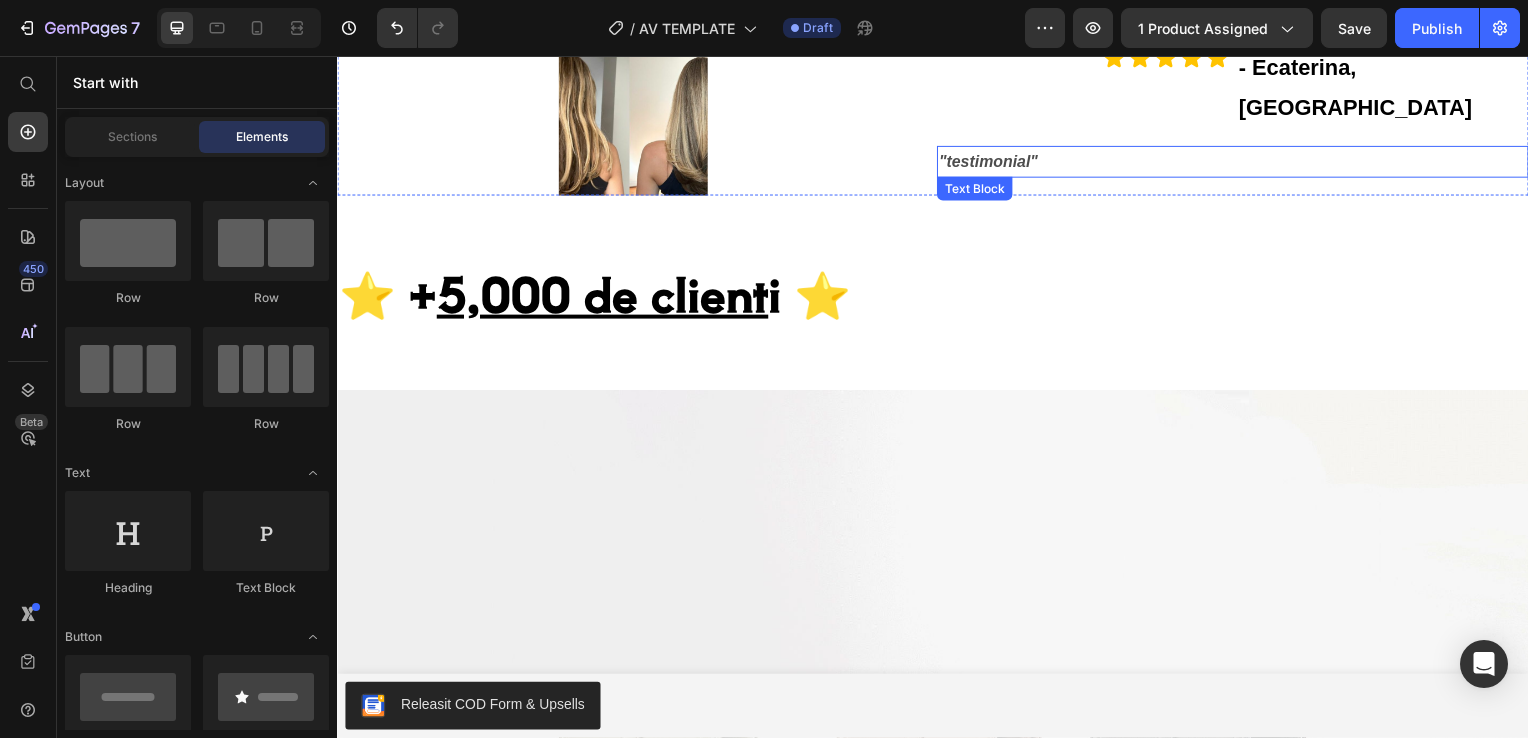 click on ""testimonial"" at bounding box center (1239, 163) 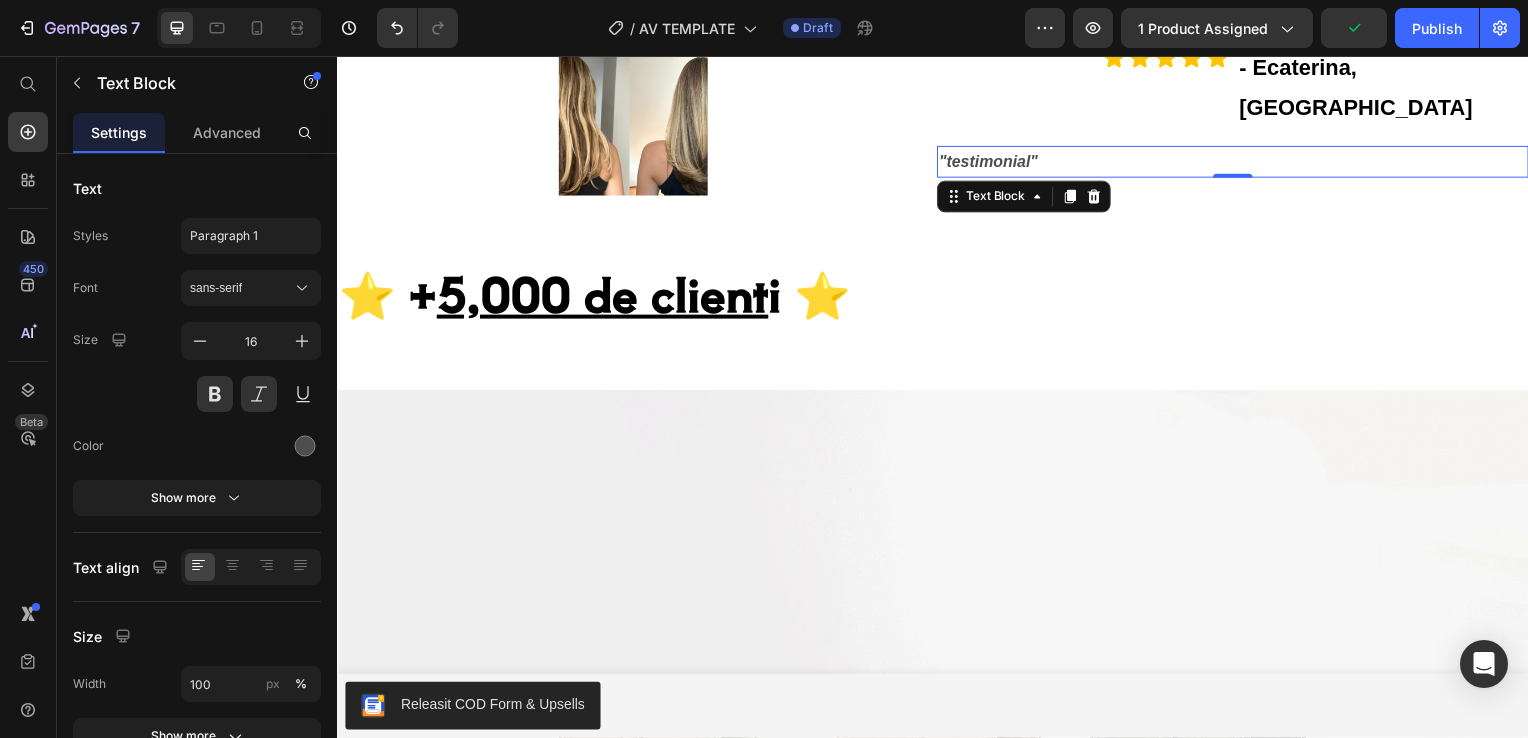 click on ""testimonial"" at bounding box center [1239, 163] 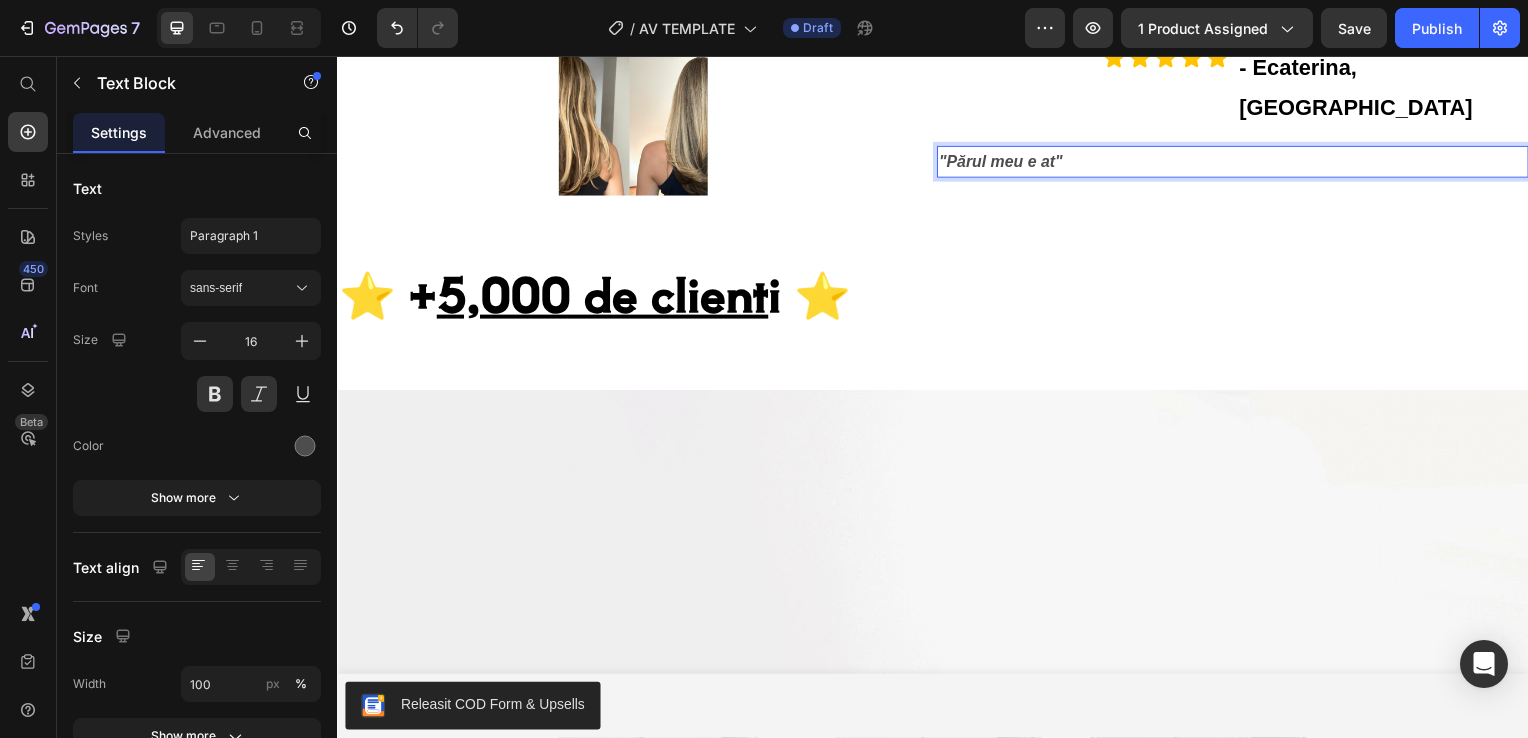click on ""Părul meu e at"" at bounding box center (1239, 163) 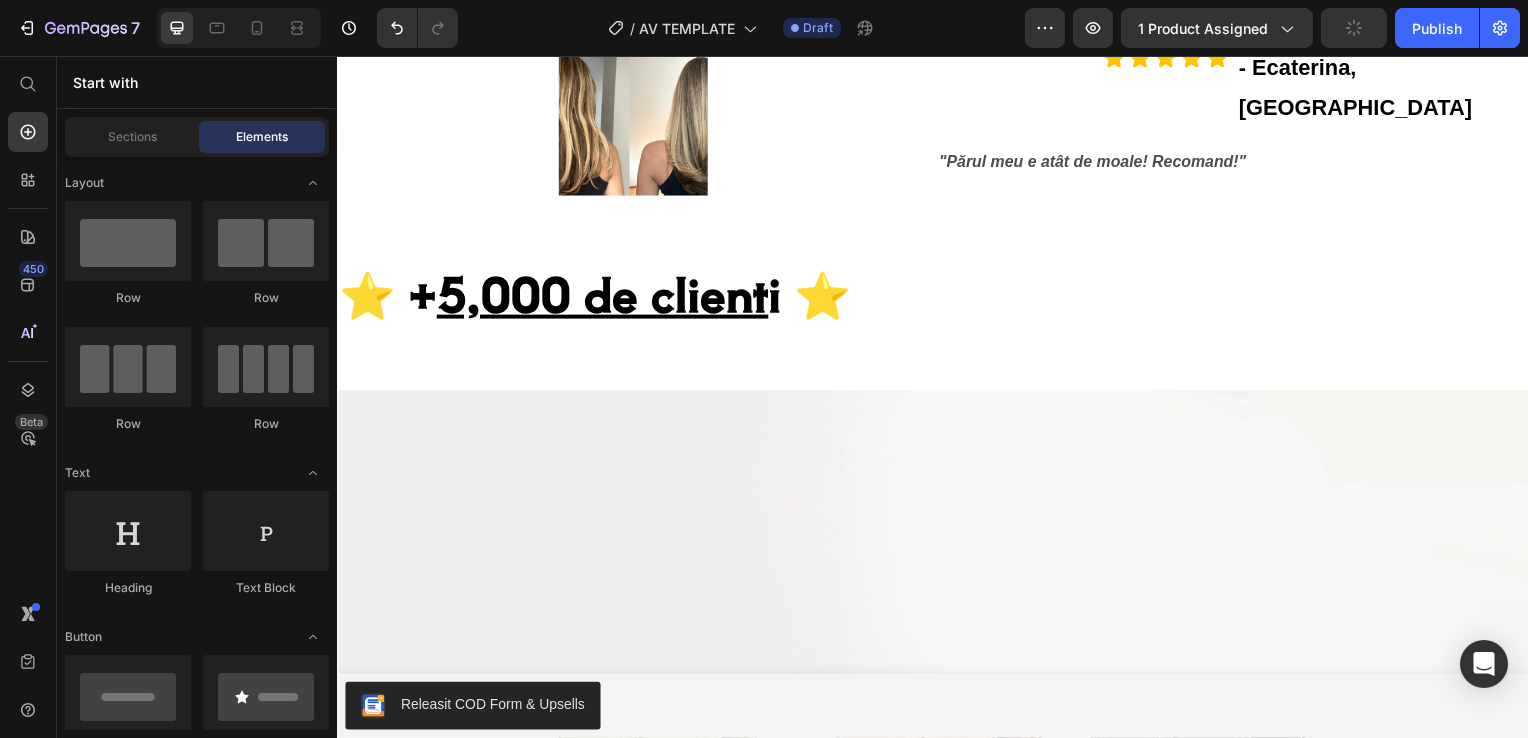 scroll, scrollTop: 3672, scrollLeft: 0, axis: vertical 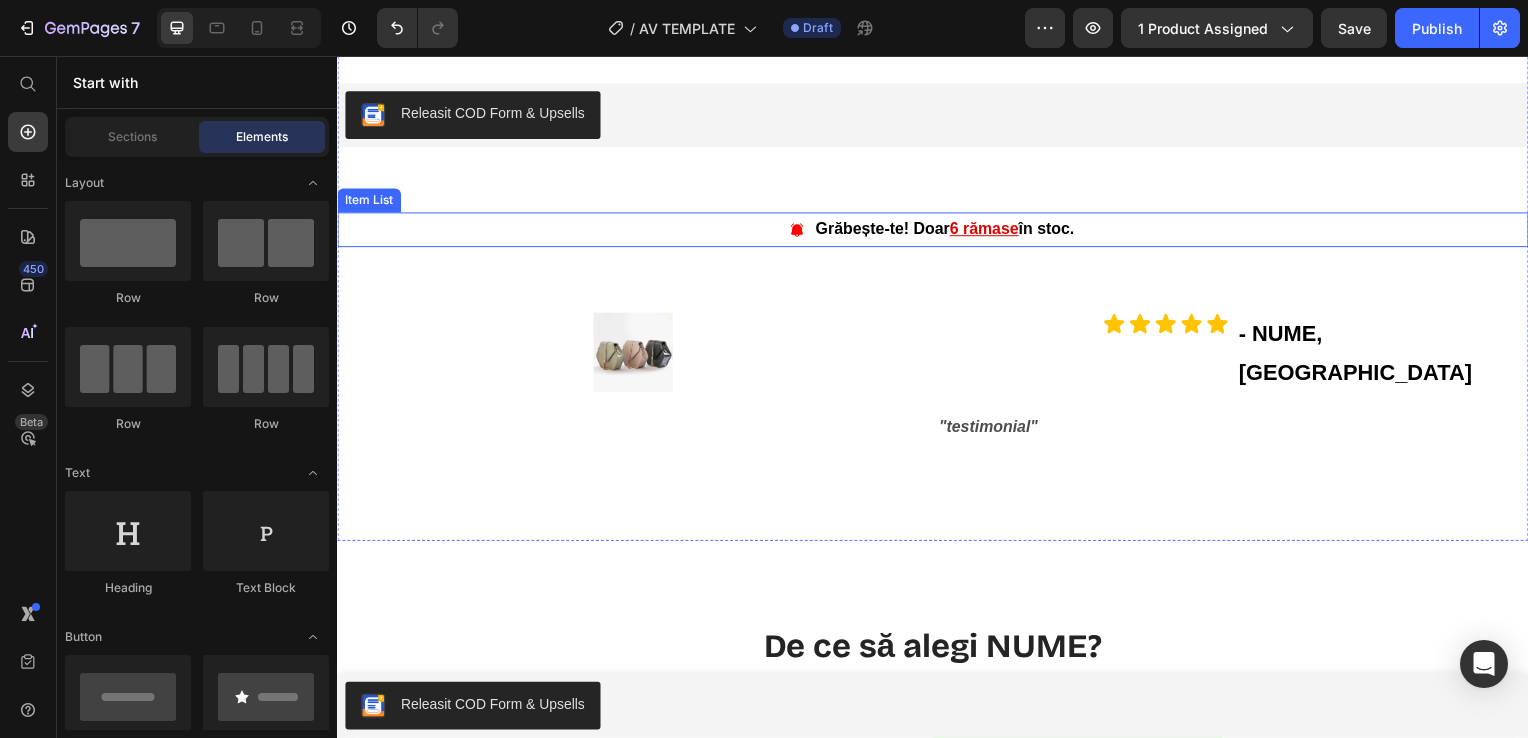 click on "6 rămase" at bounding box center [988, 230] 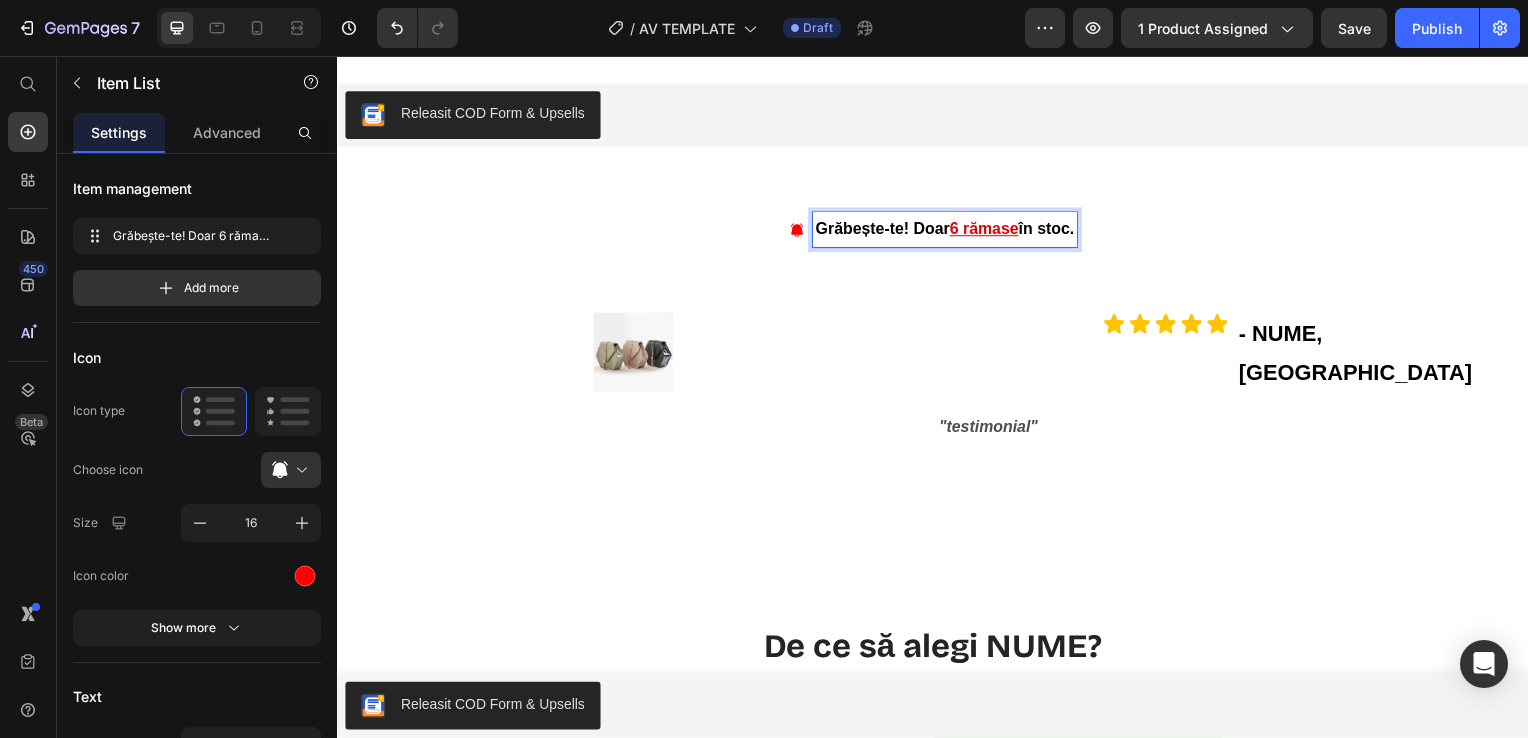 click on "6 rămase" at bounding box center [988, 230] 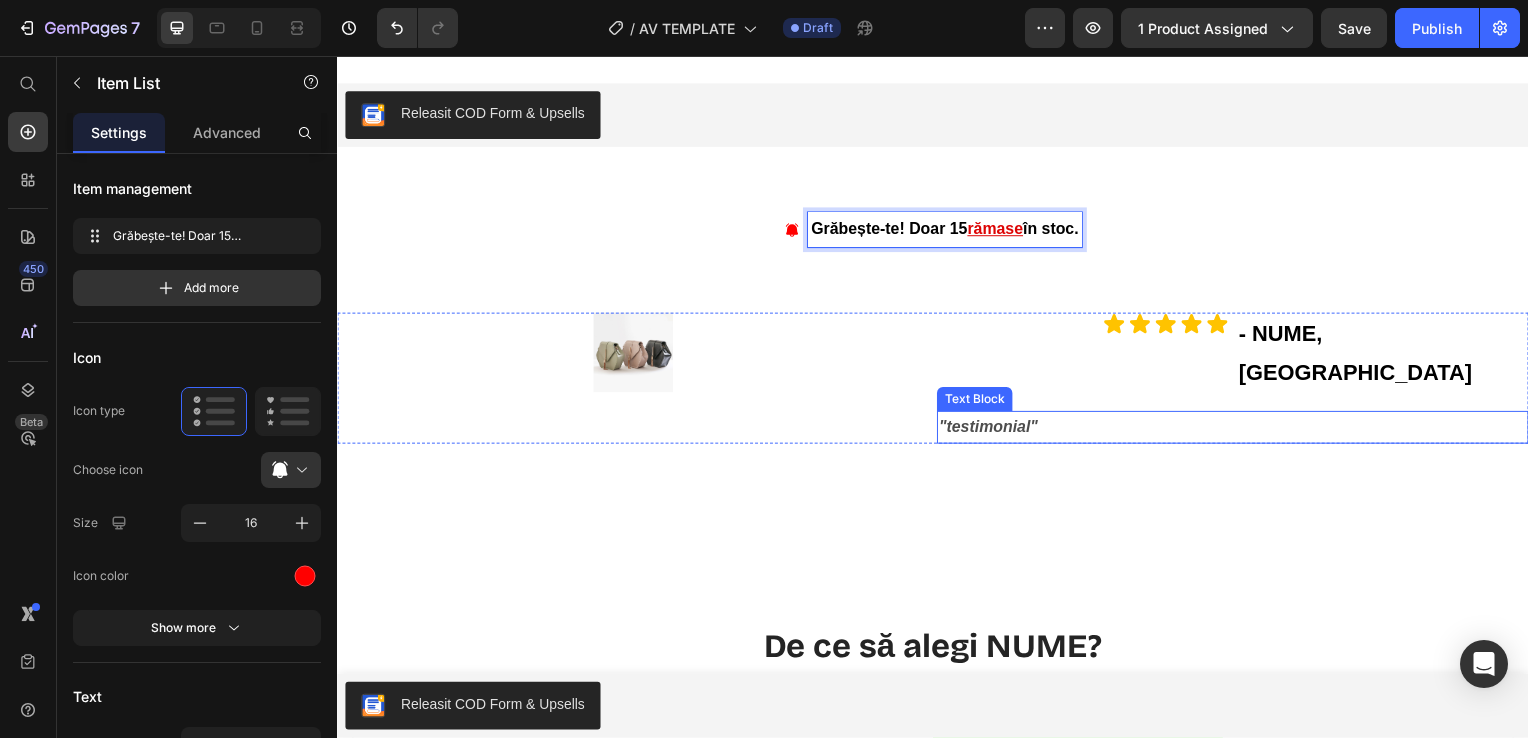 click on ""testimonial"" at bounding box center [1239, 430] 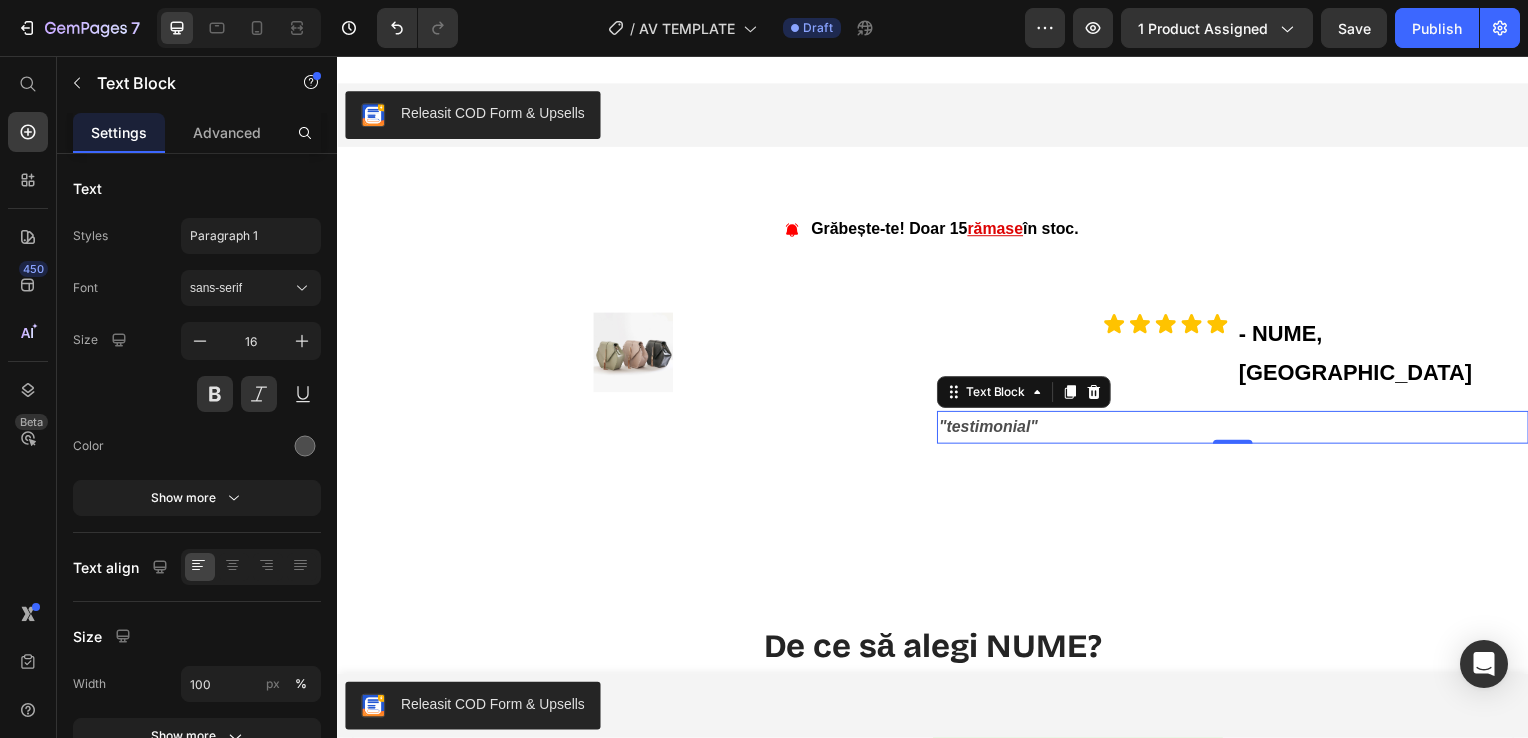 click on ""testimonial"" at bounding box center [1239, 430] 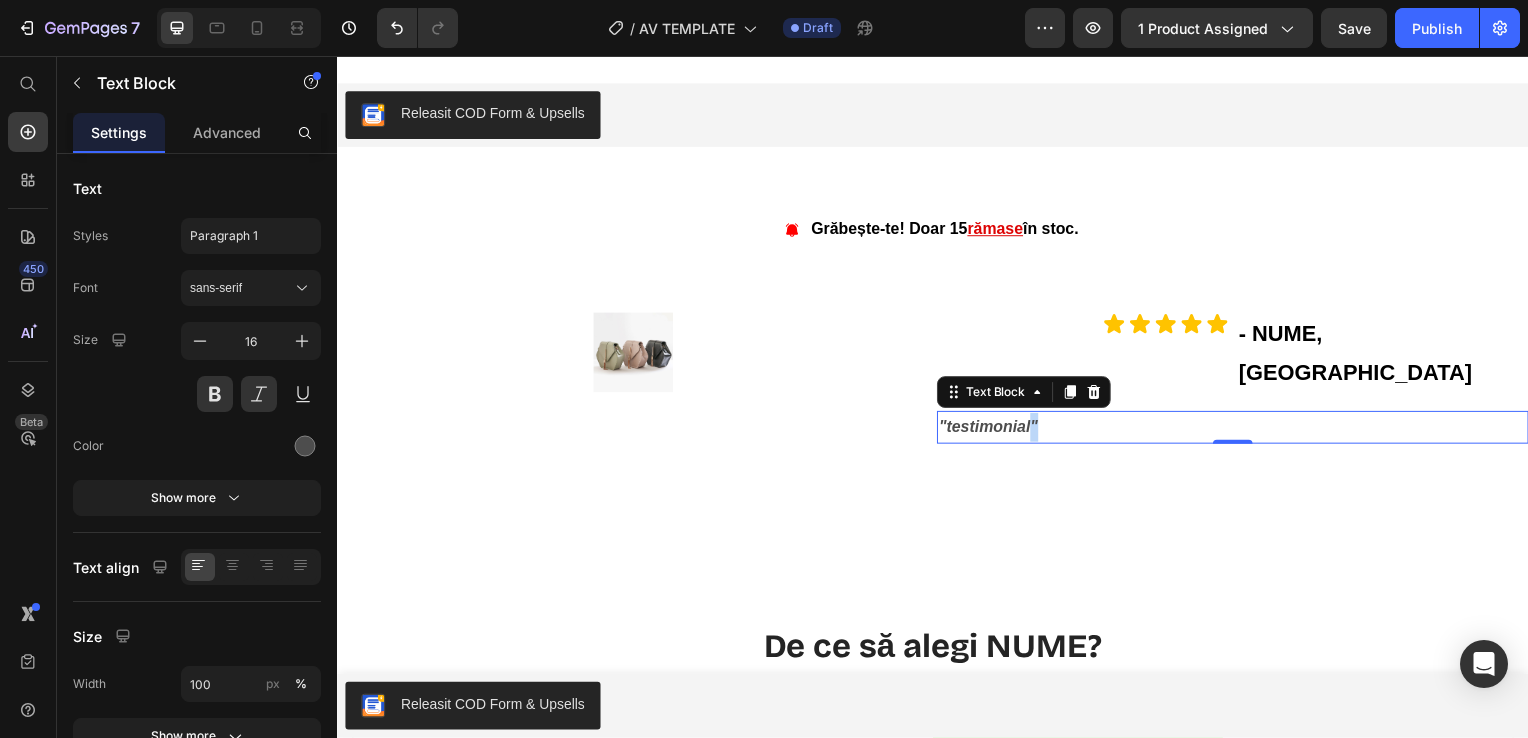 click on ""testimonial"" at bounding box center (1239, 430) 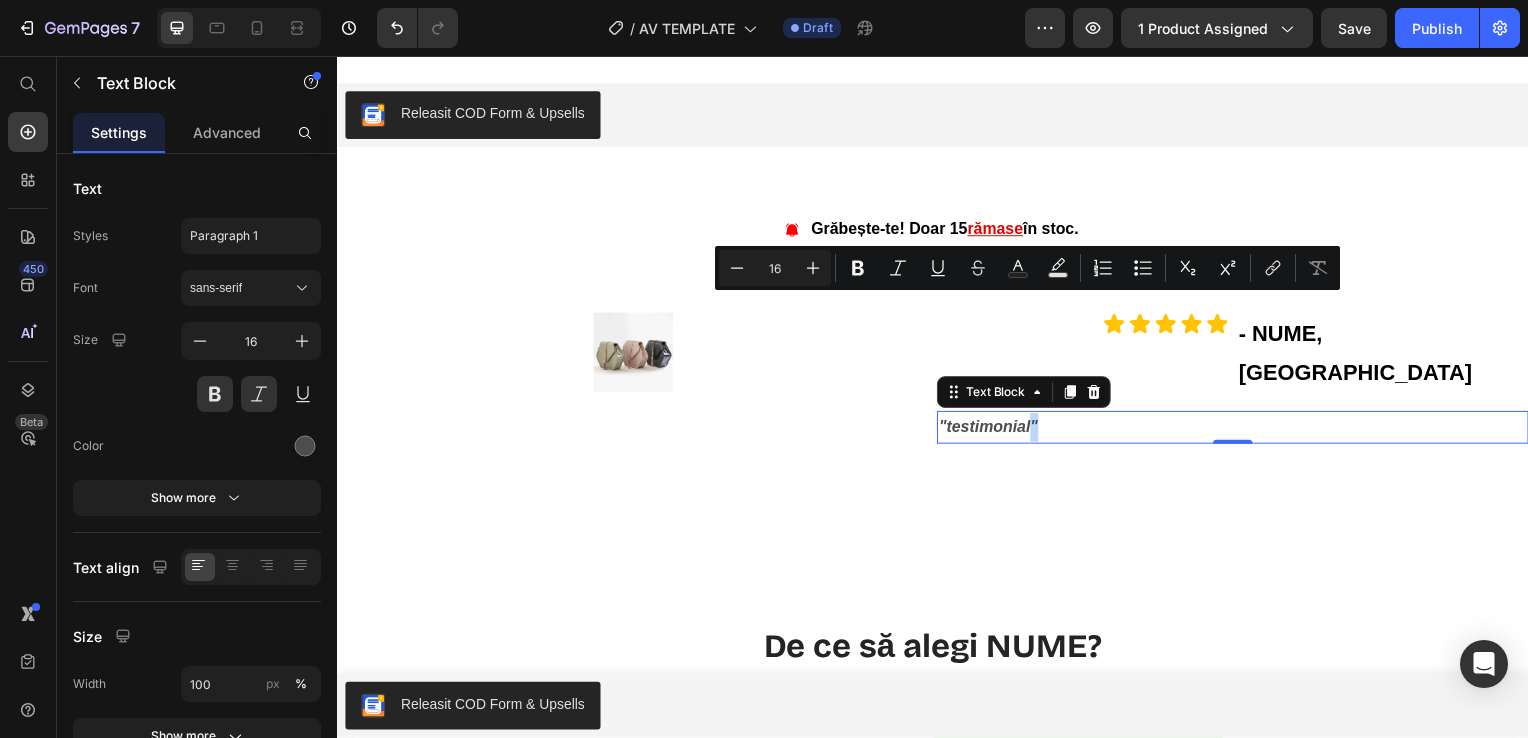 click on ""testimonial"" at bounding box center [1239, 430] 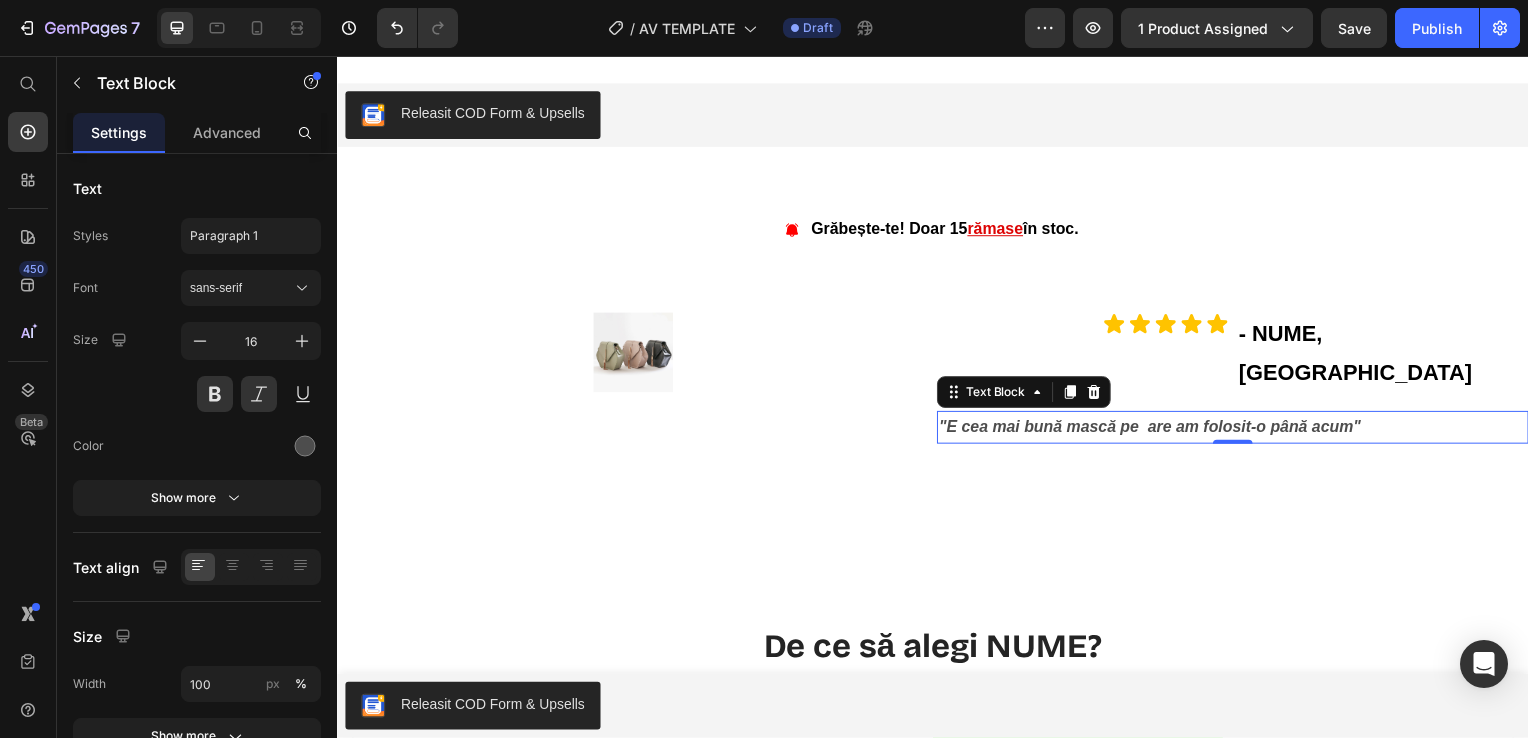 click on ""E cea mai bună mască pe  are am folosit-o până acum"" at bounding box center [1239, 430] 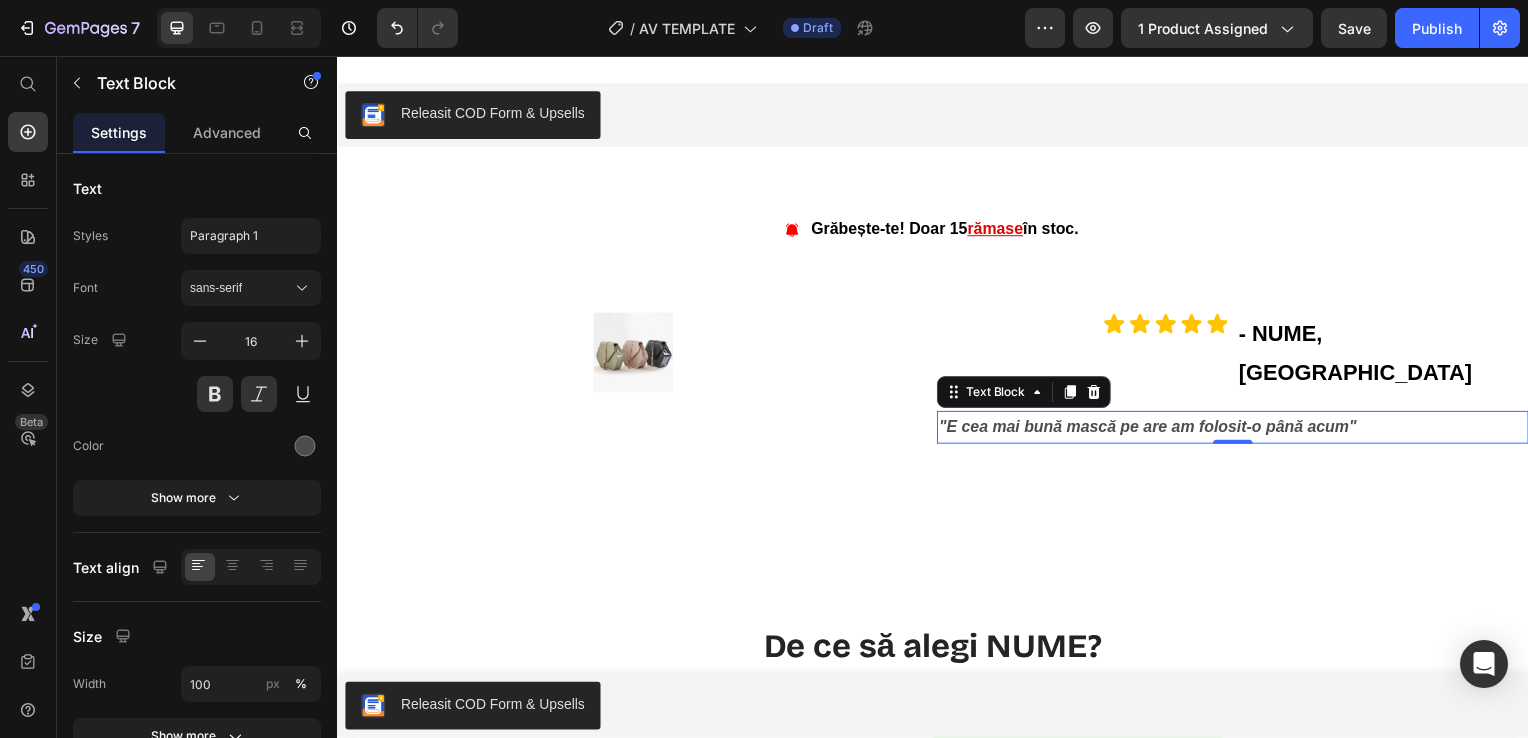 click on ""E cea mai bună mască pe are am folosit-o până acum"" at bounding box center [1239, 430] 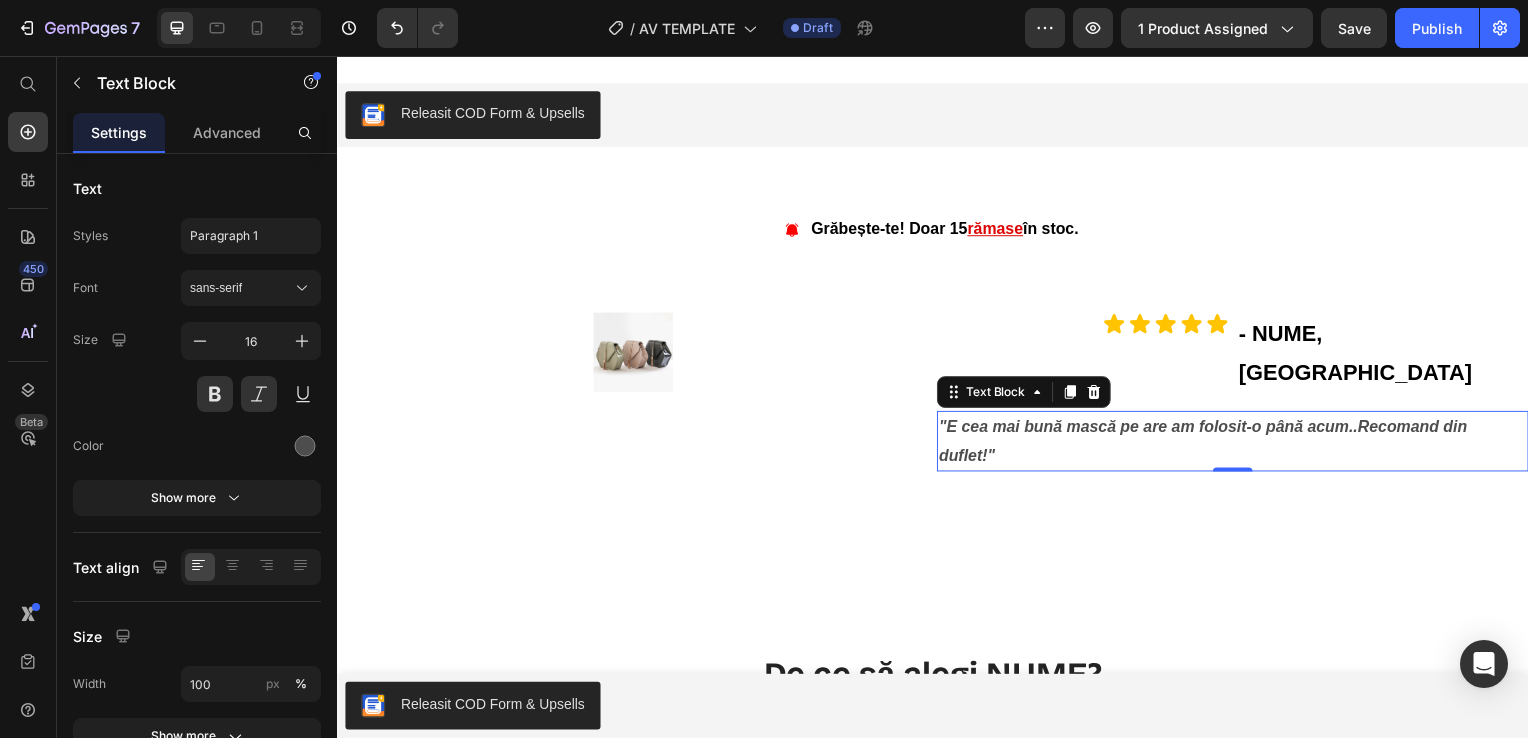 click on ""E cea mai bună mască pe are am folosit-o până acum..Recomand din duflet!"" at bounding box center [1239, 445] 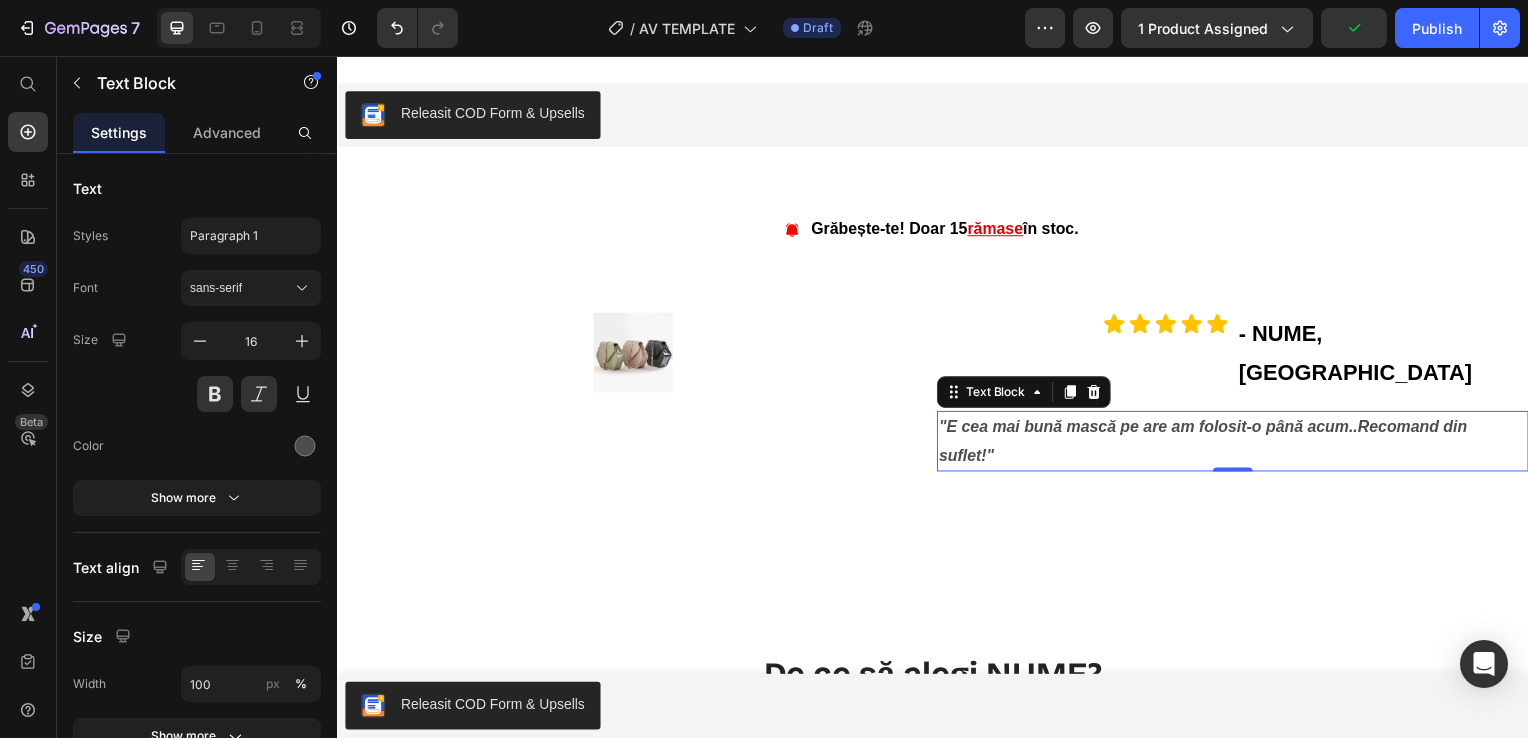 click on ""E cea mai bună mască pe are am folosit-o până acum..Recomand din suflet!"" at bounding box center [1239, 445] 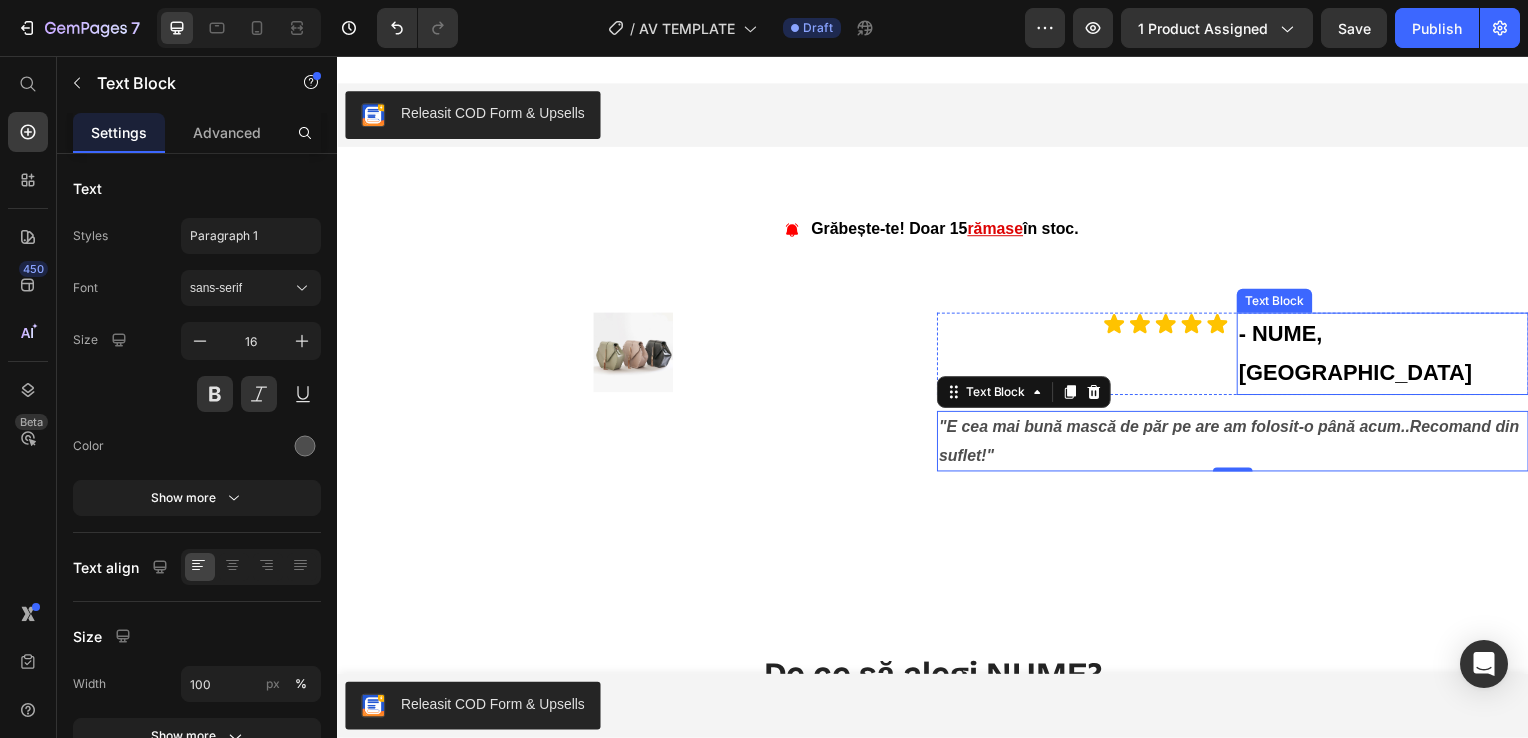 click on "- NUME, [GEOGRAPHIC_DATA]" at bounding box center [1390, 356] 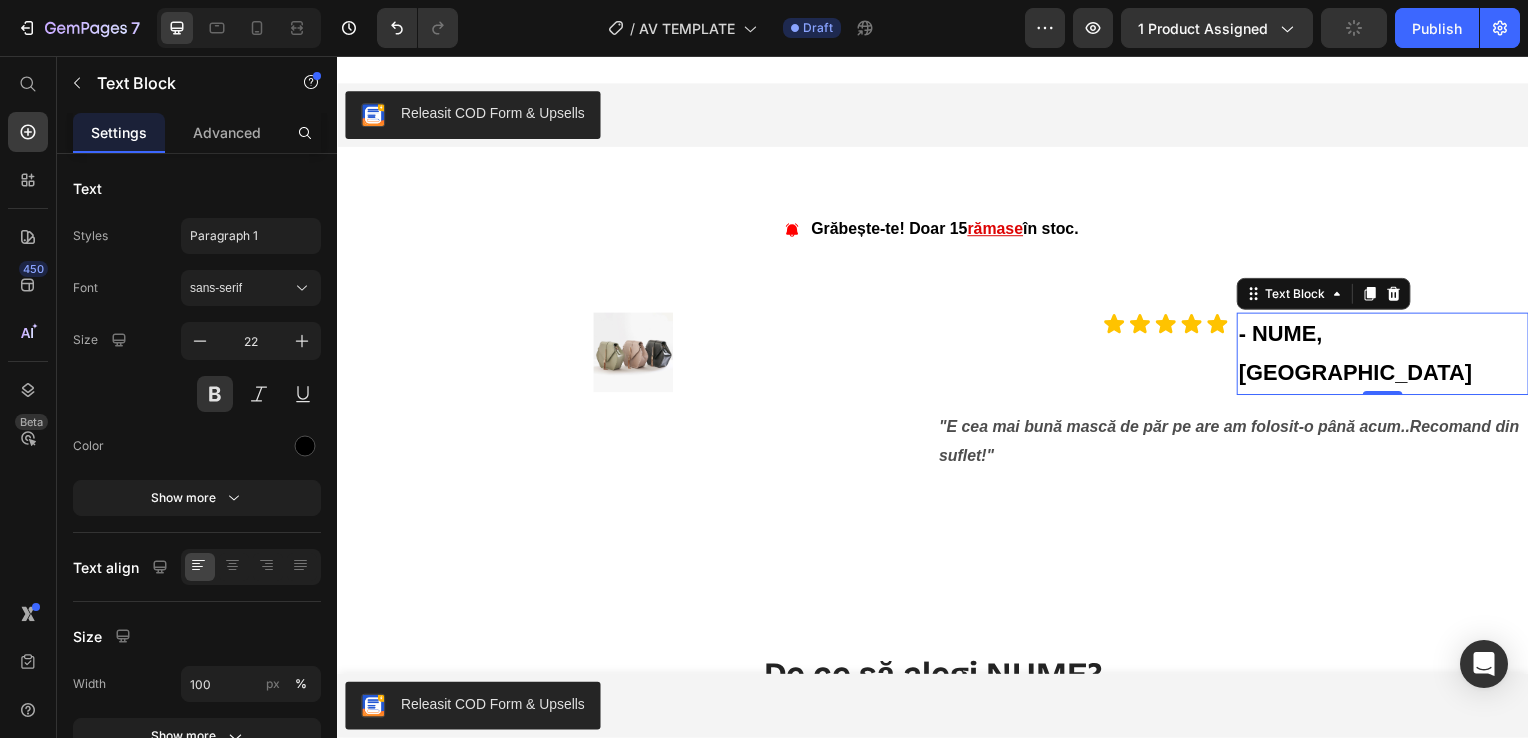click on "- NUME, [GEOGRAPHIC_DATA]" at bounding box center [1390, 356] 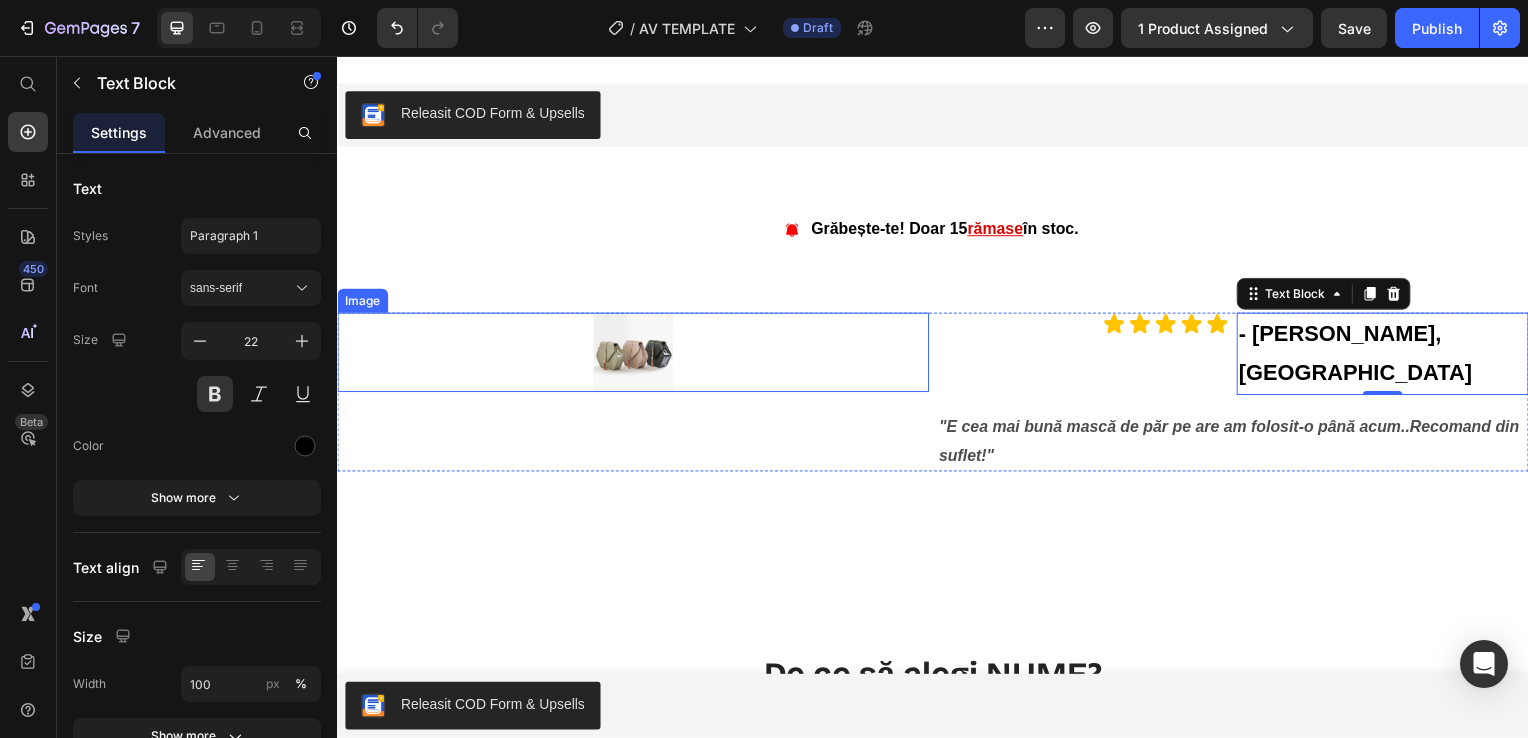 click at bounding box center [635, 355] 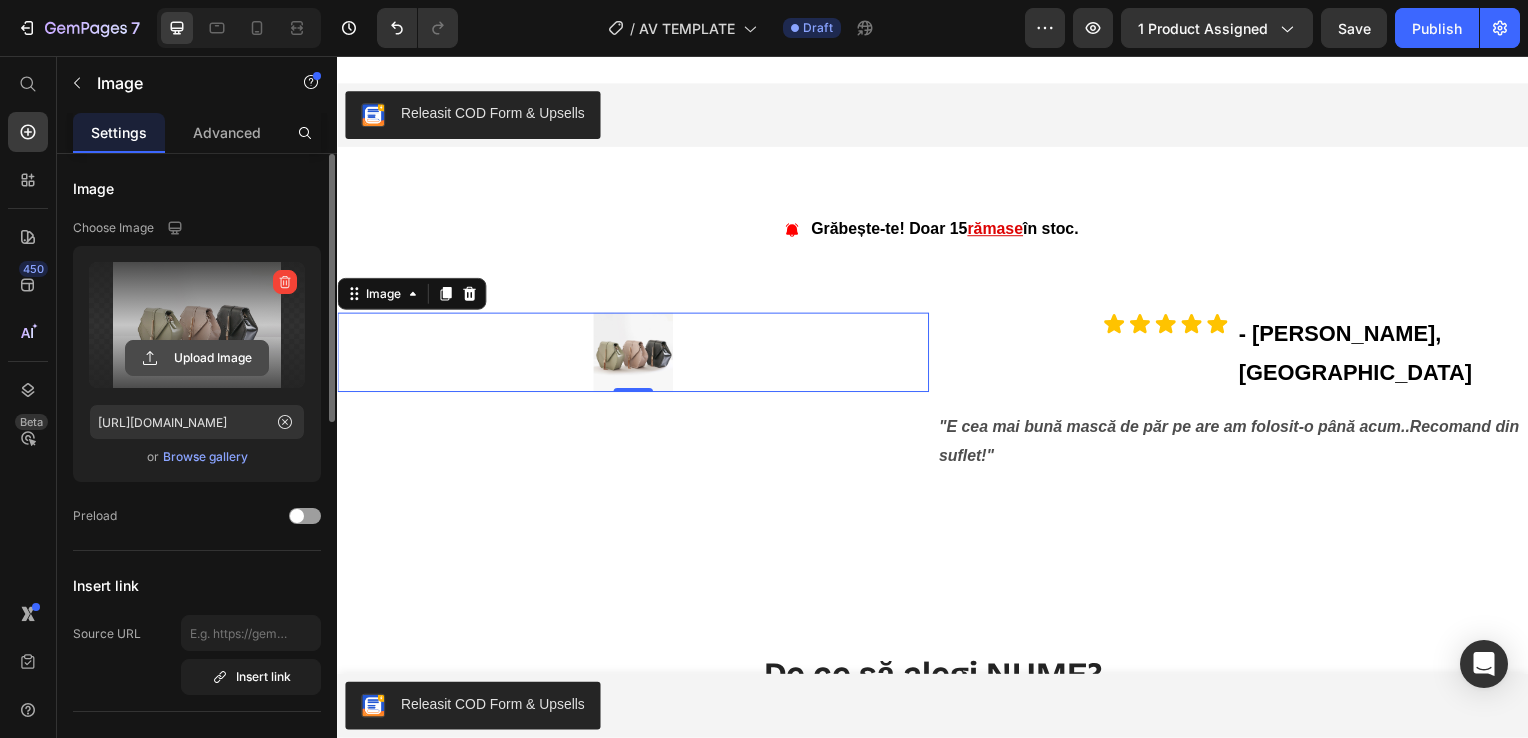 click 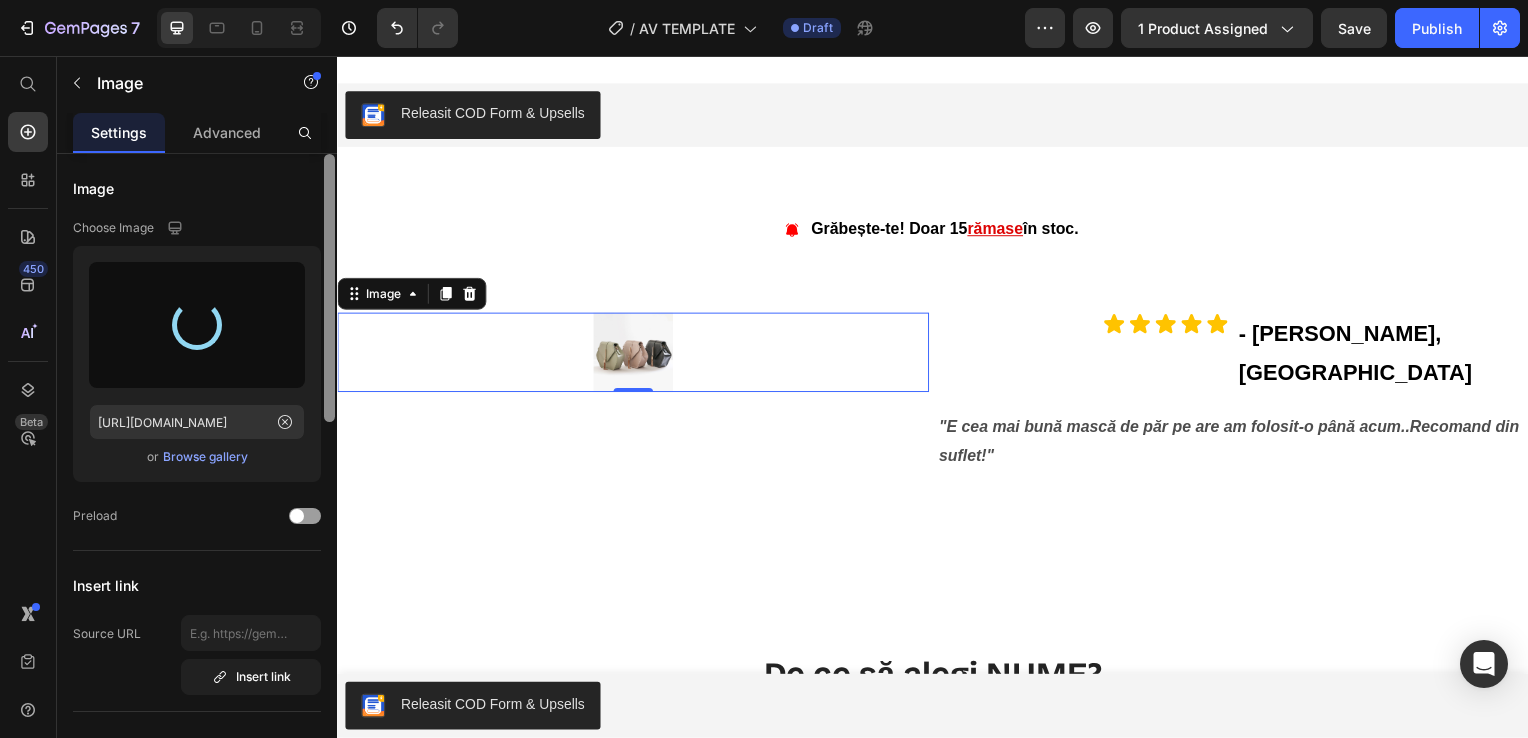 click at bounding box center [329, 288] 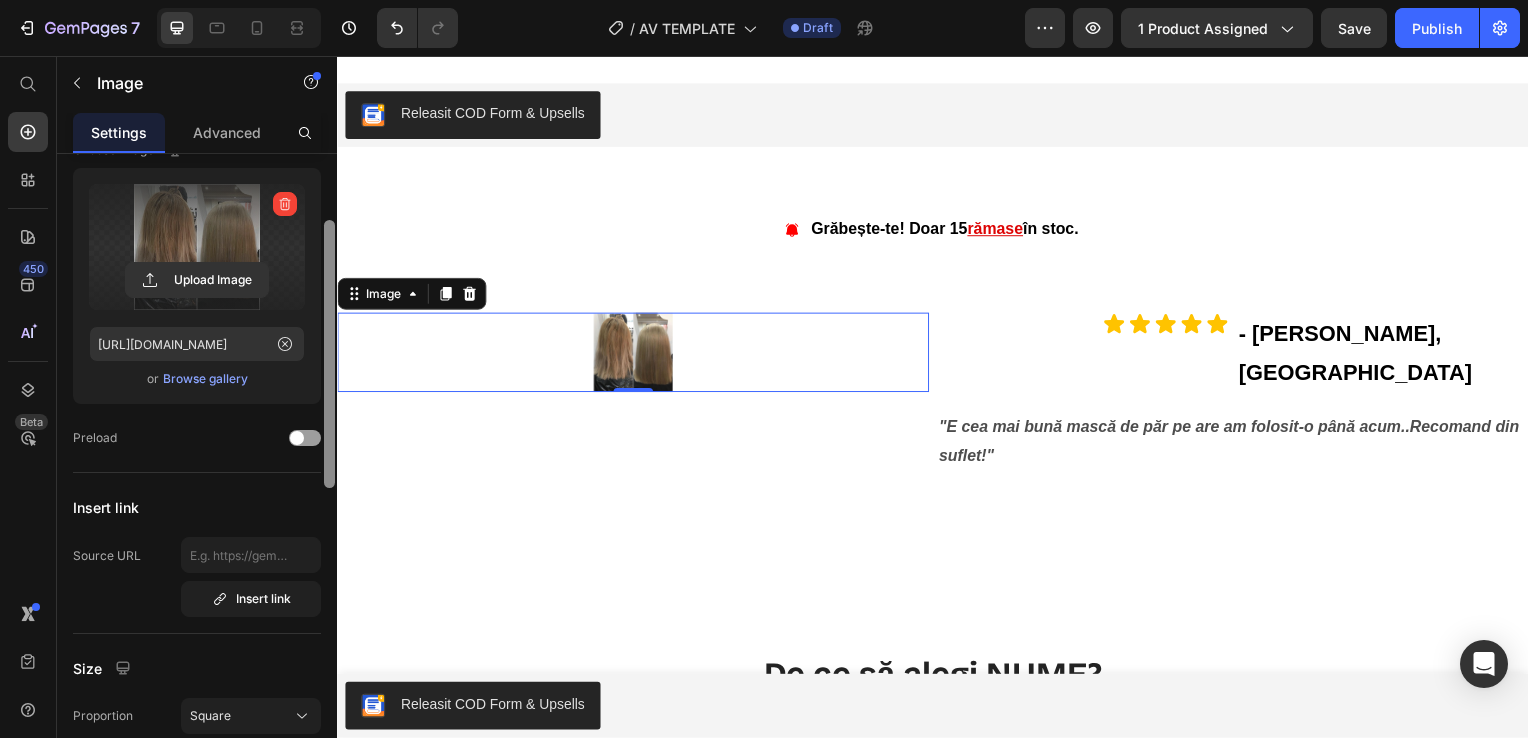 scroll, scrollTop: 109, scrollLeft: 0, axis: vertical 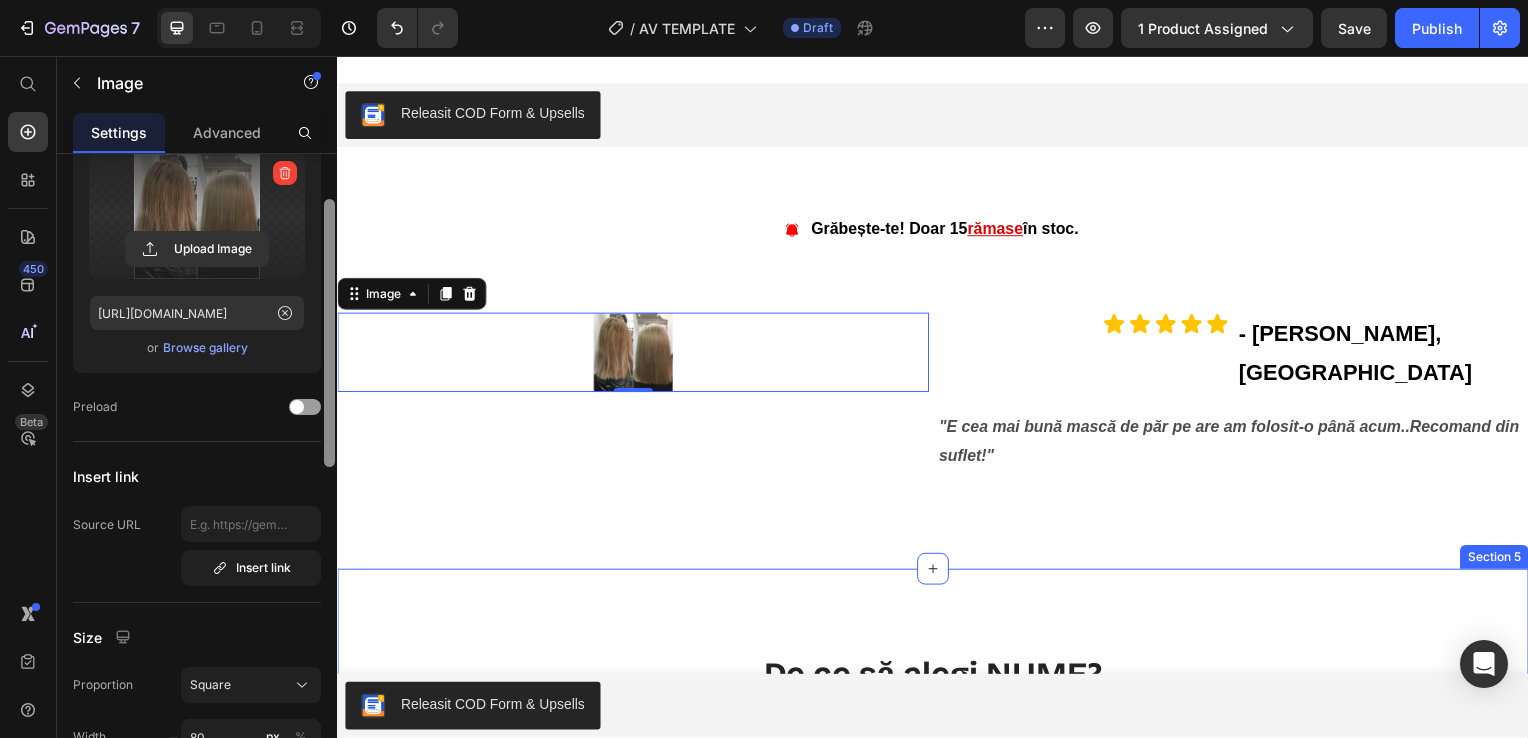 drag, startPoint x: 666, startPoint y: 458, endPoint x: 351, endPoint y: 498, distance: 317.52954 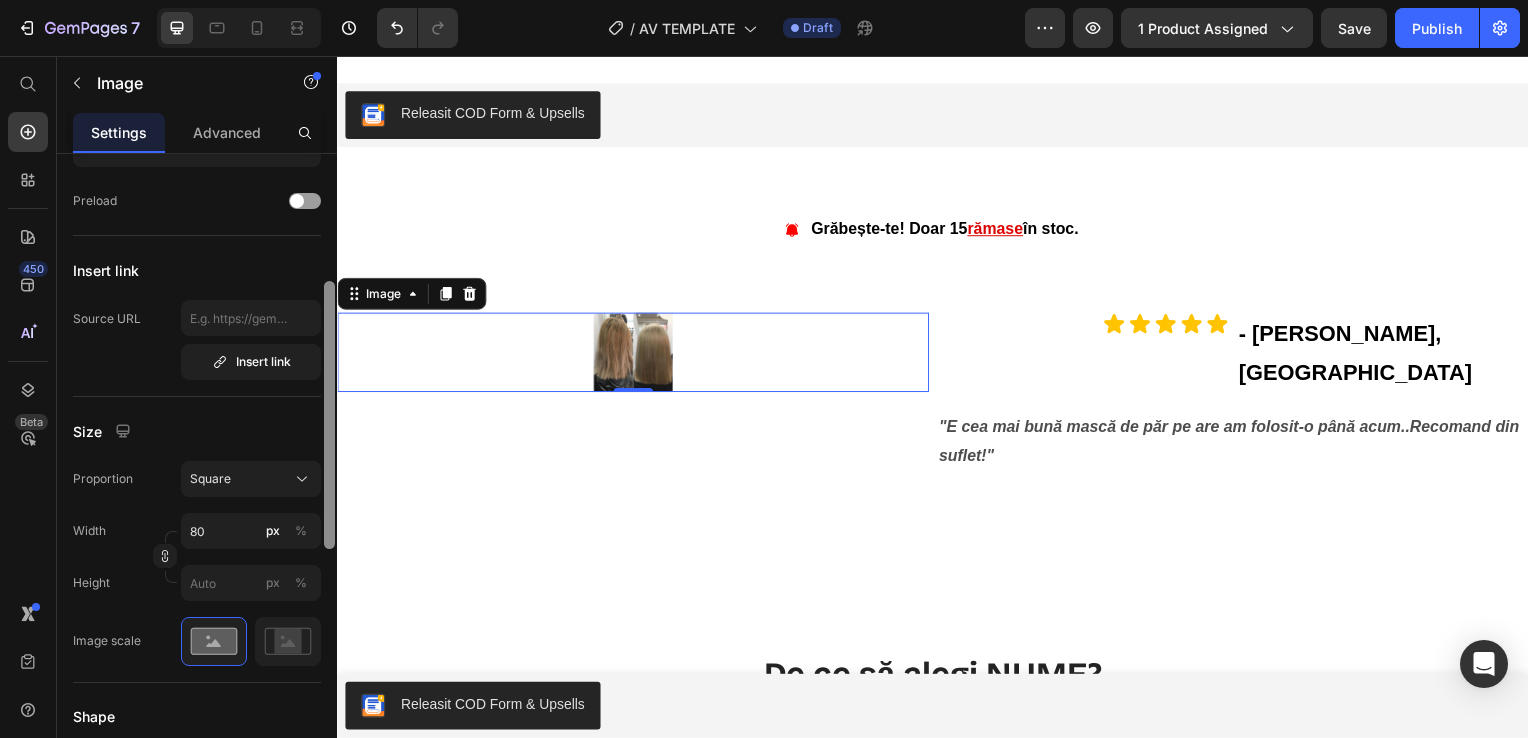 scroll, scrollTop: 312, scrollLeft: 0, axis: vertical 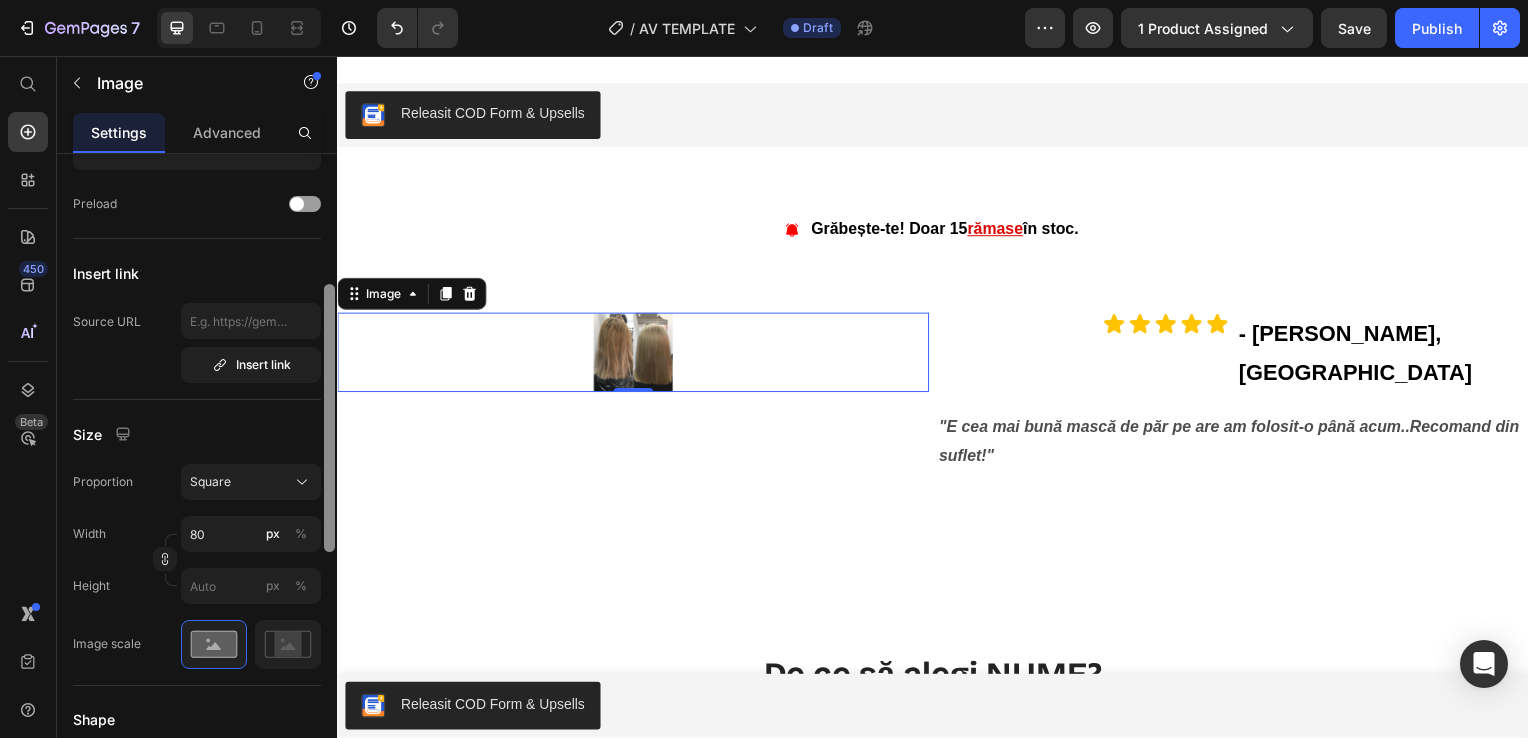 click at bounding box center [329, 418] 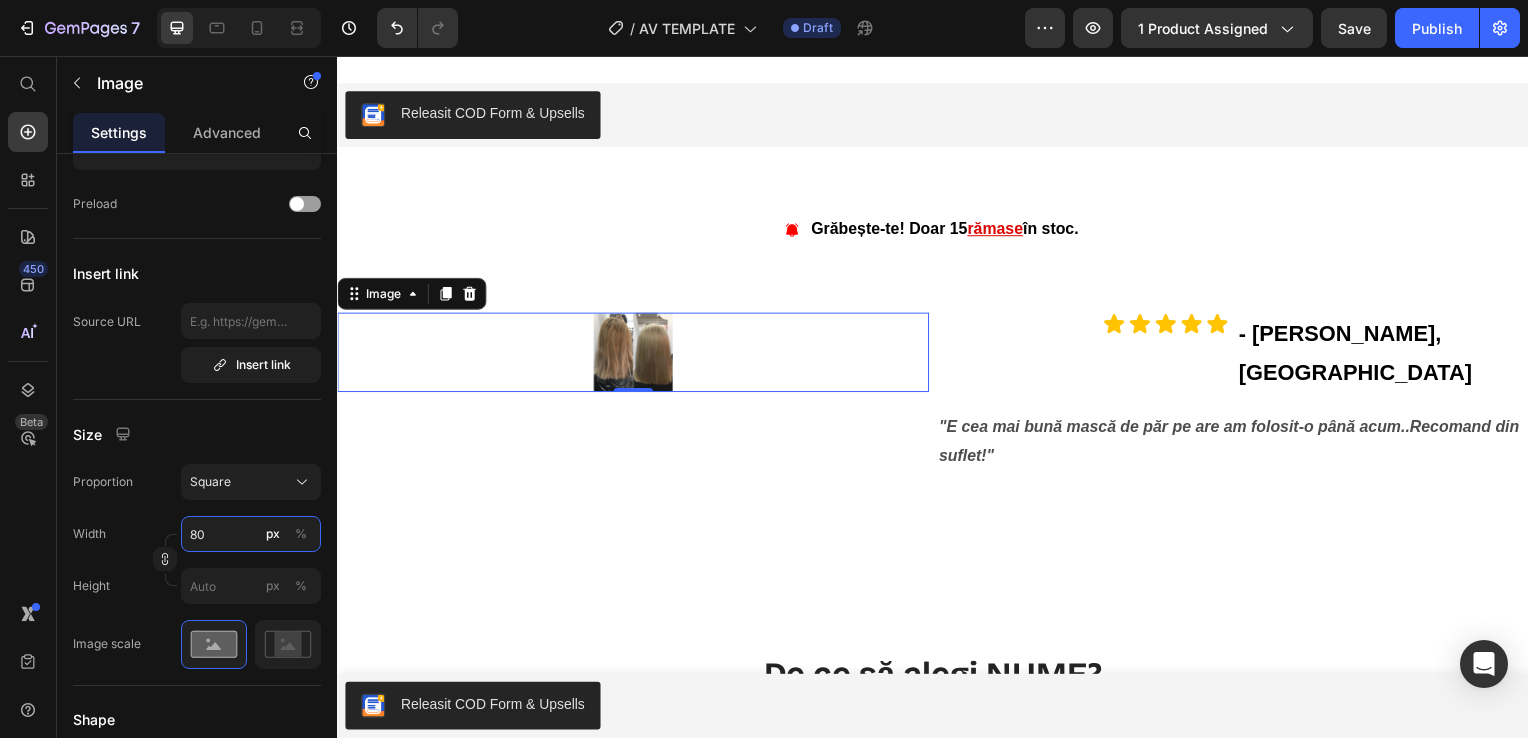 click on "80" at bounding box center [251, 534] 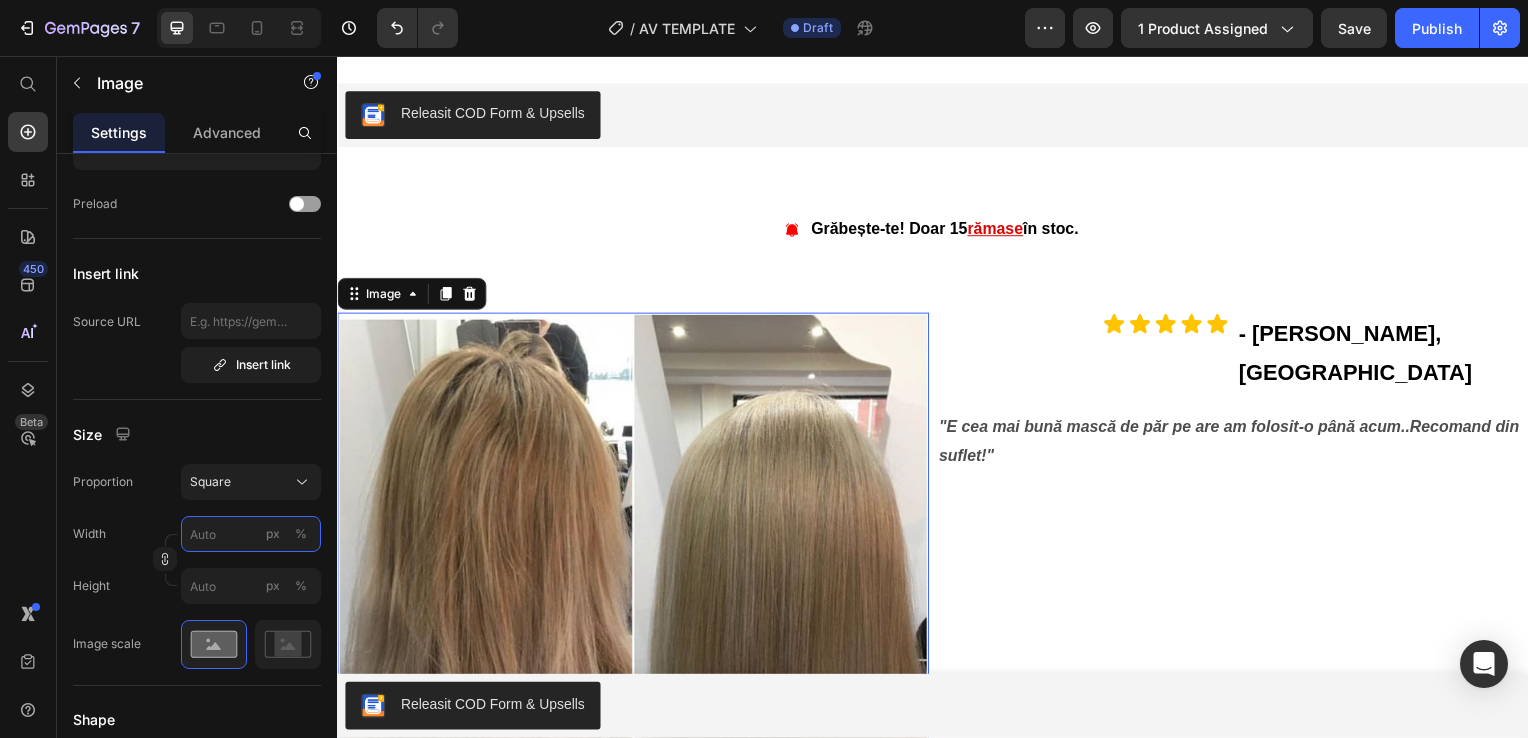 type on "1" 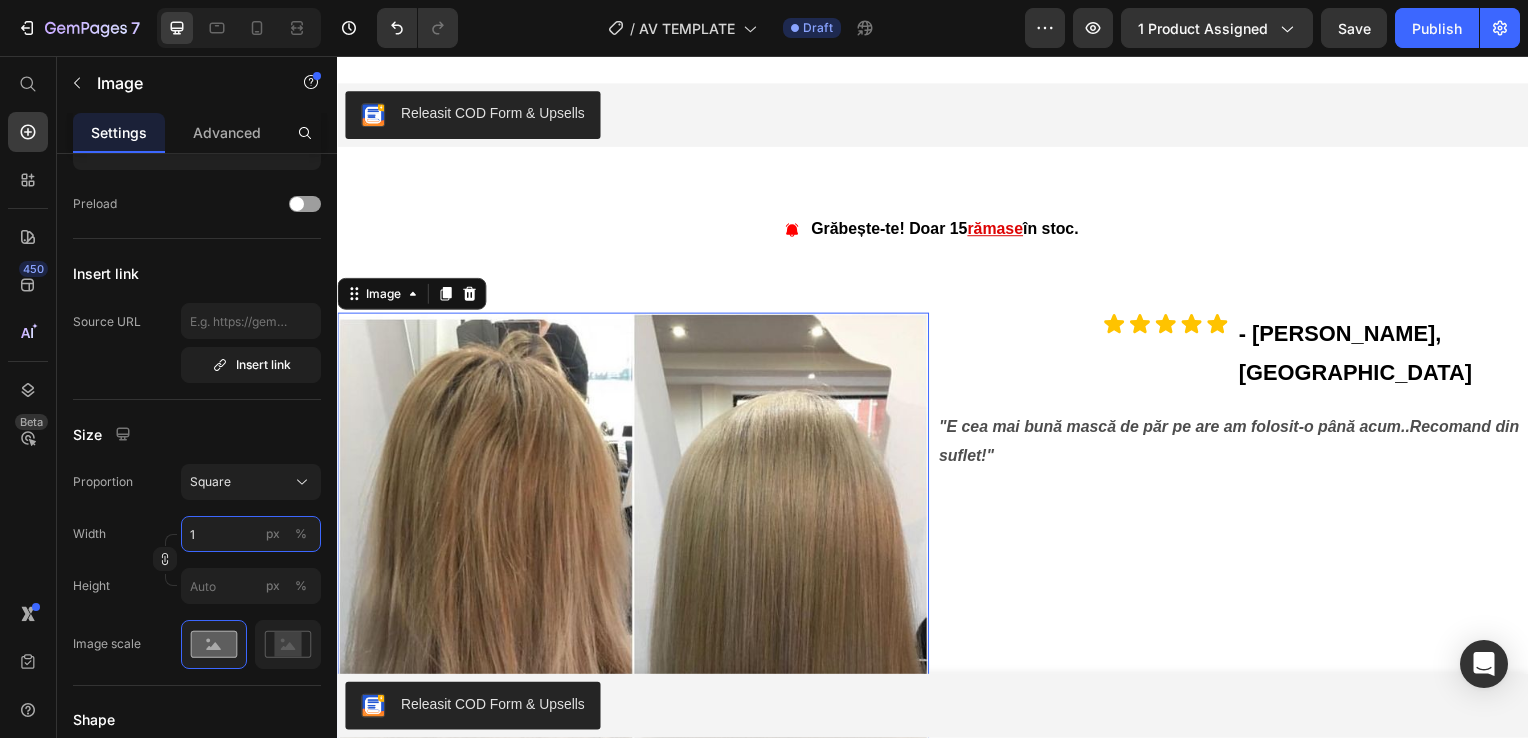 type on "1" 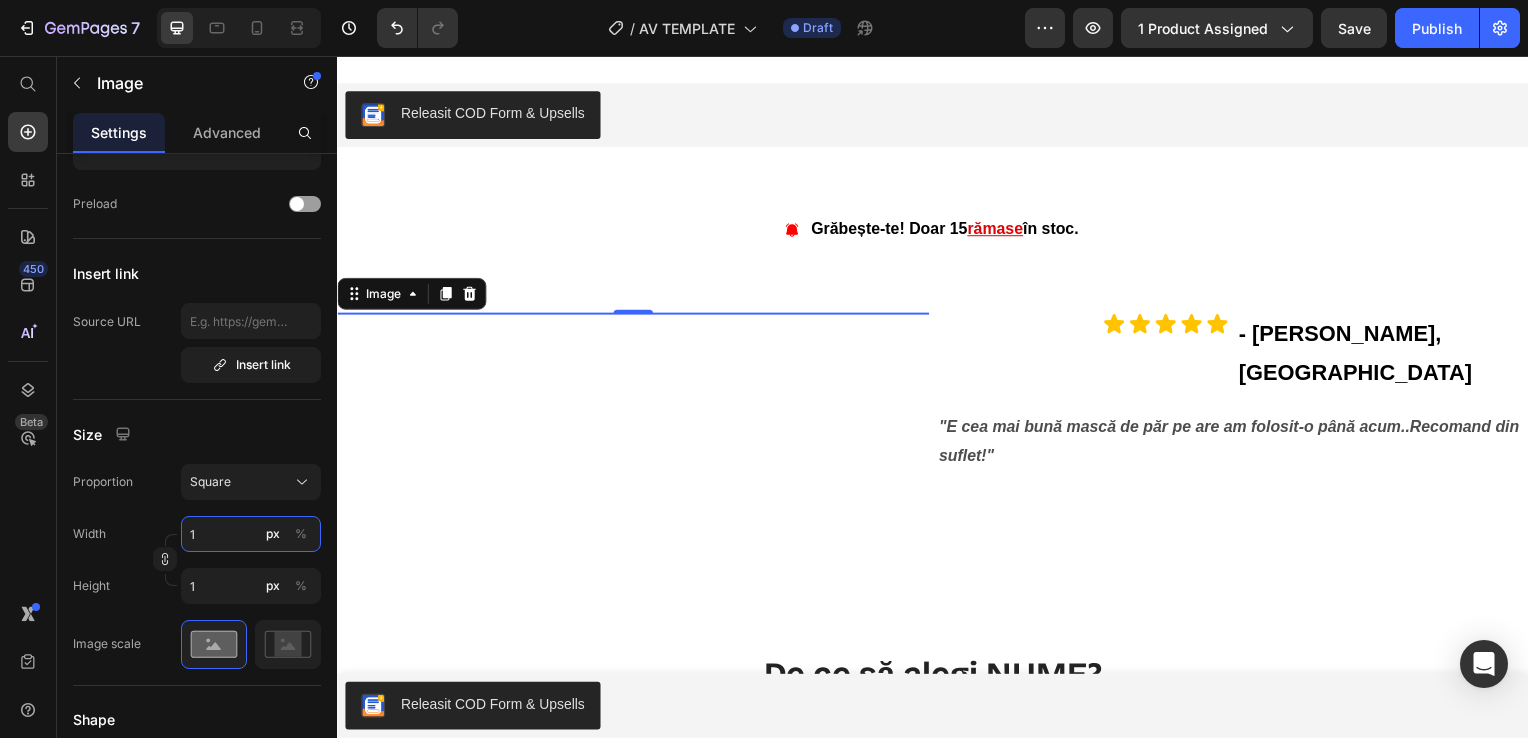 type on "15" 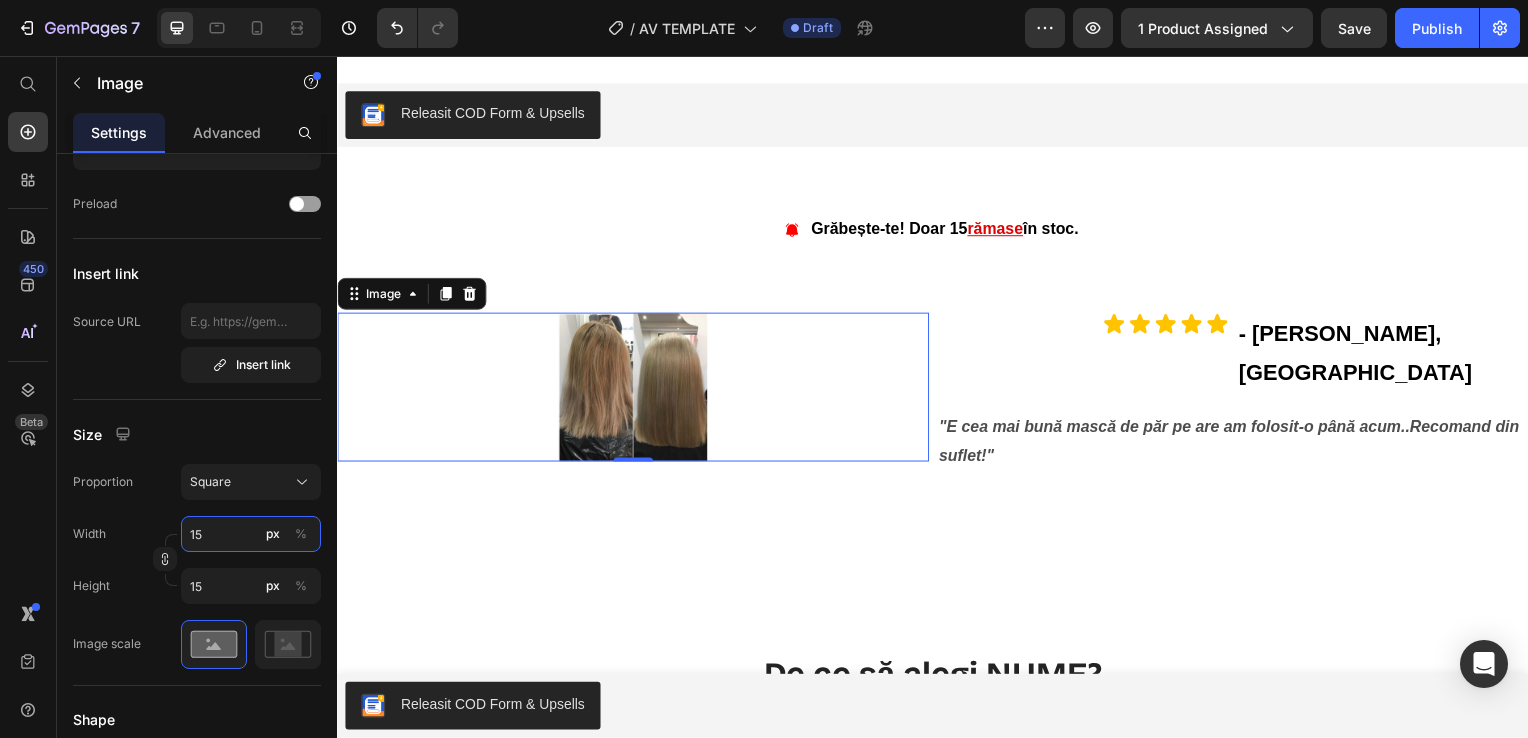 type on "150" 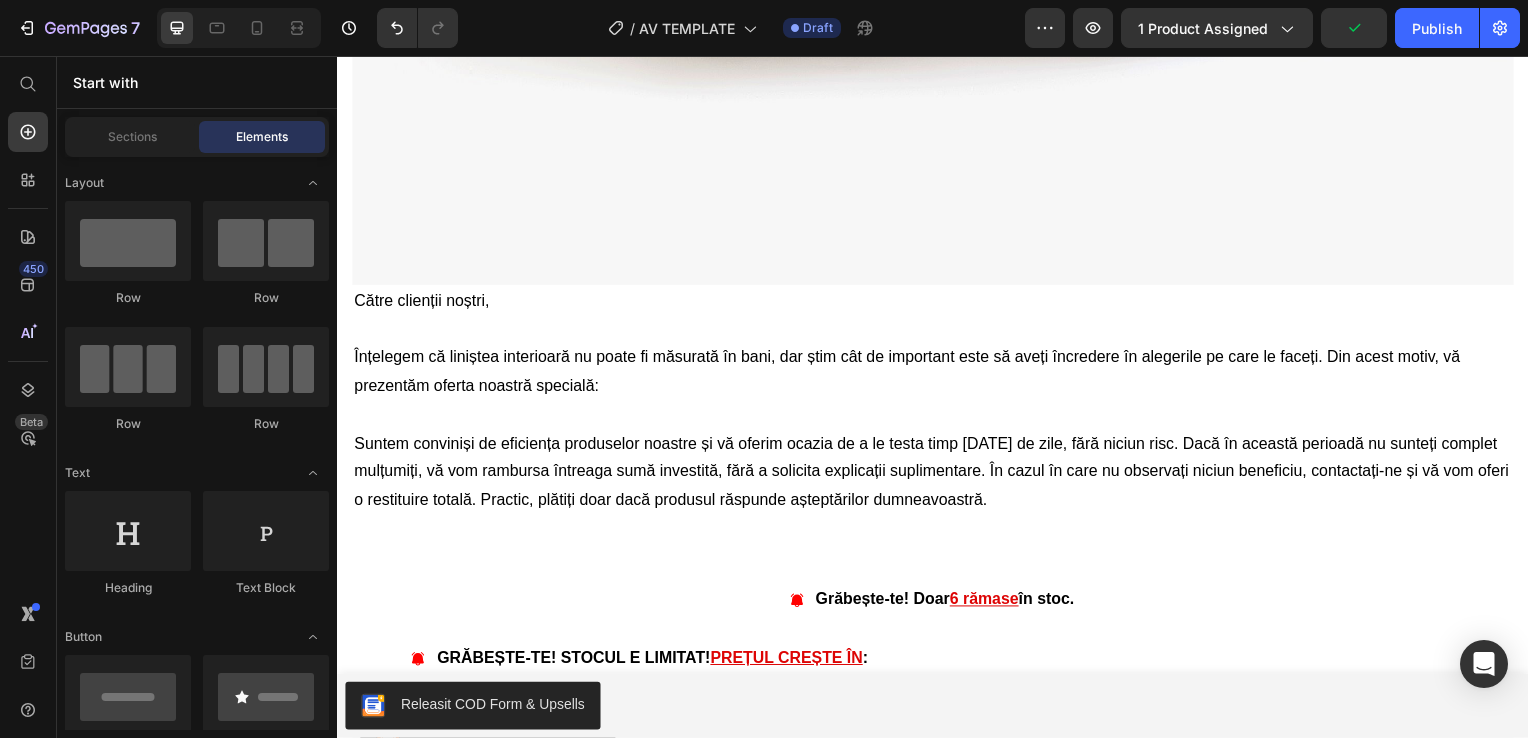 scroll, scrollTop: 12486, scrollLeft: 0, axis: vertical 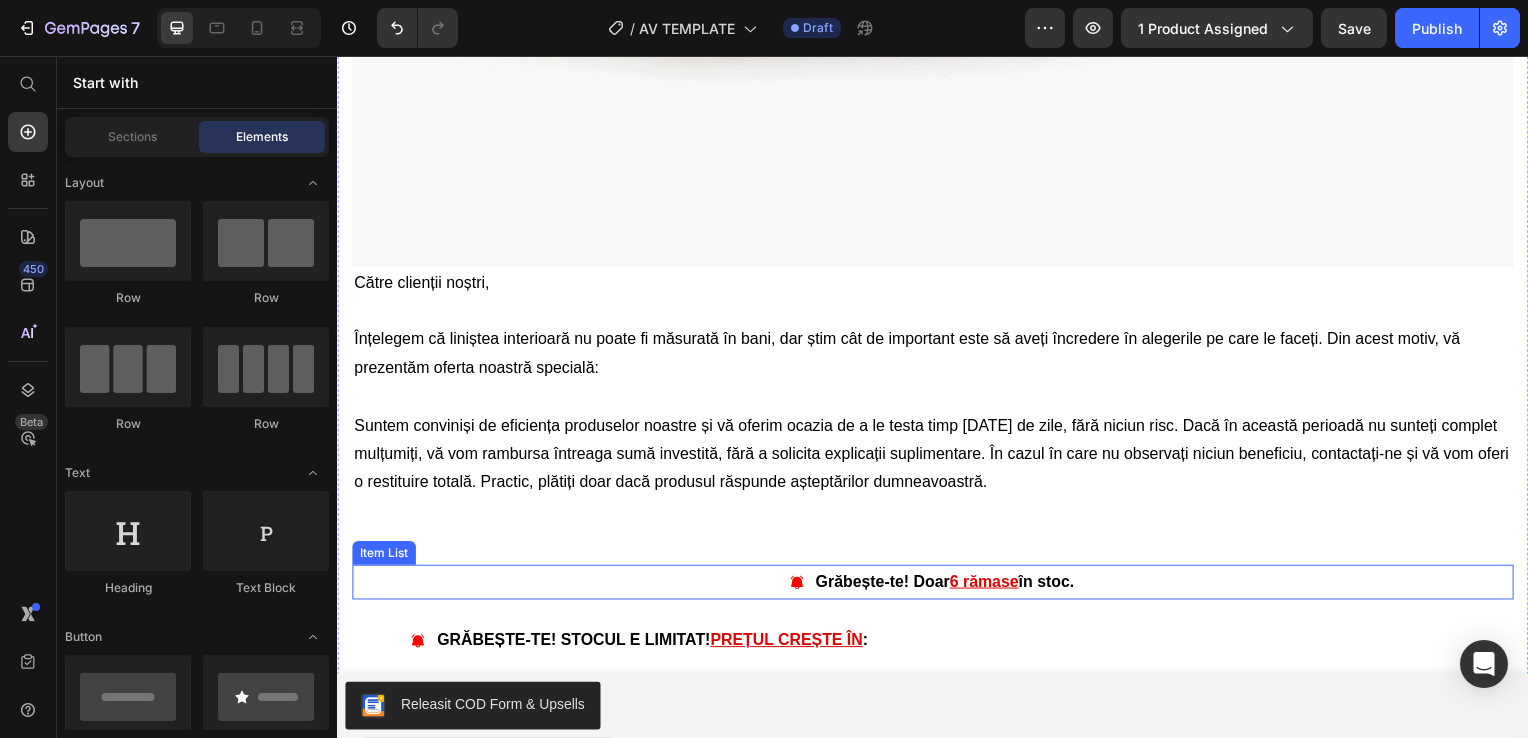 click on "6 rămase" at bounding box center [988, 585] 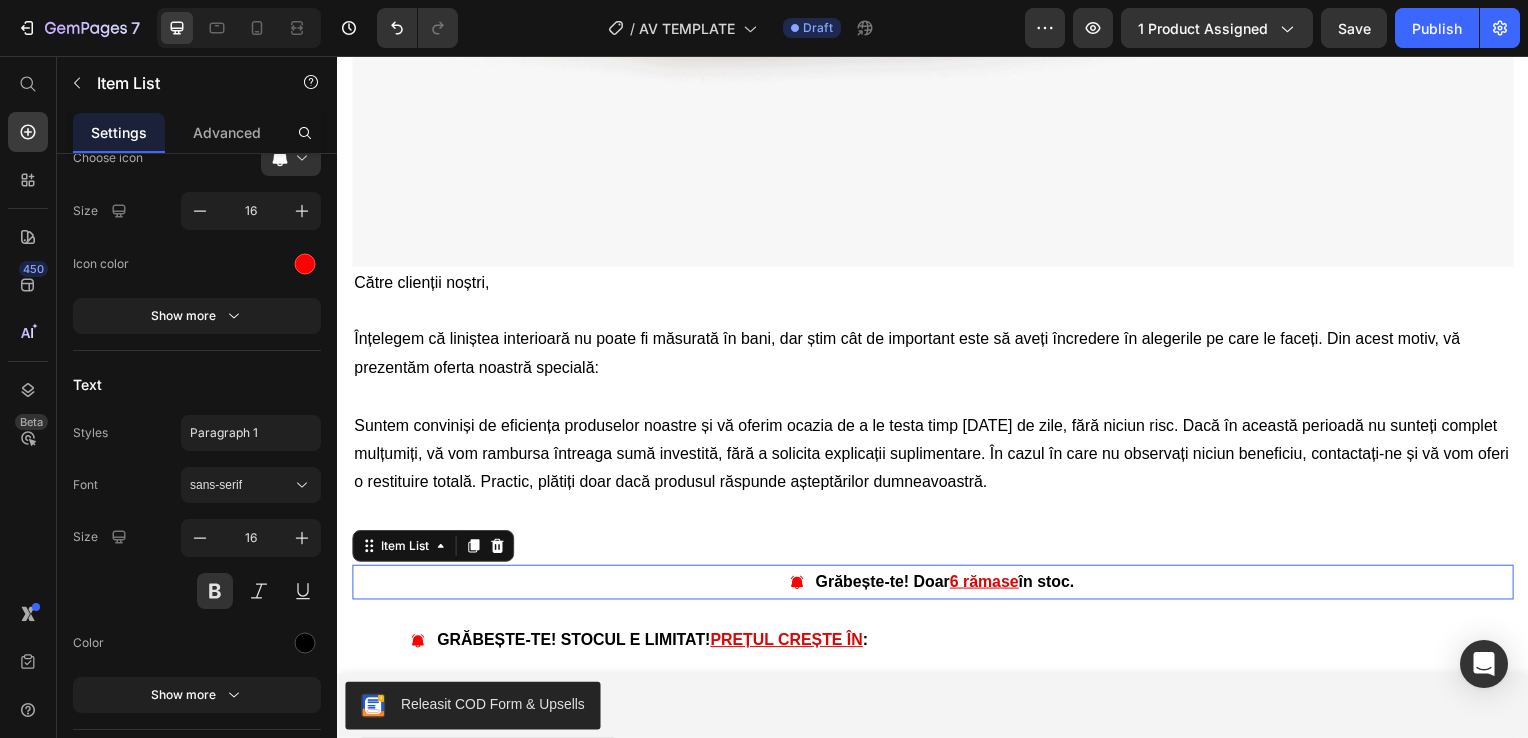 scroll, scrollTop: 0, scrollLeft: 0, axis: both 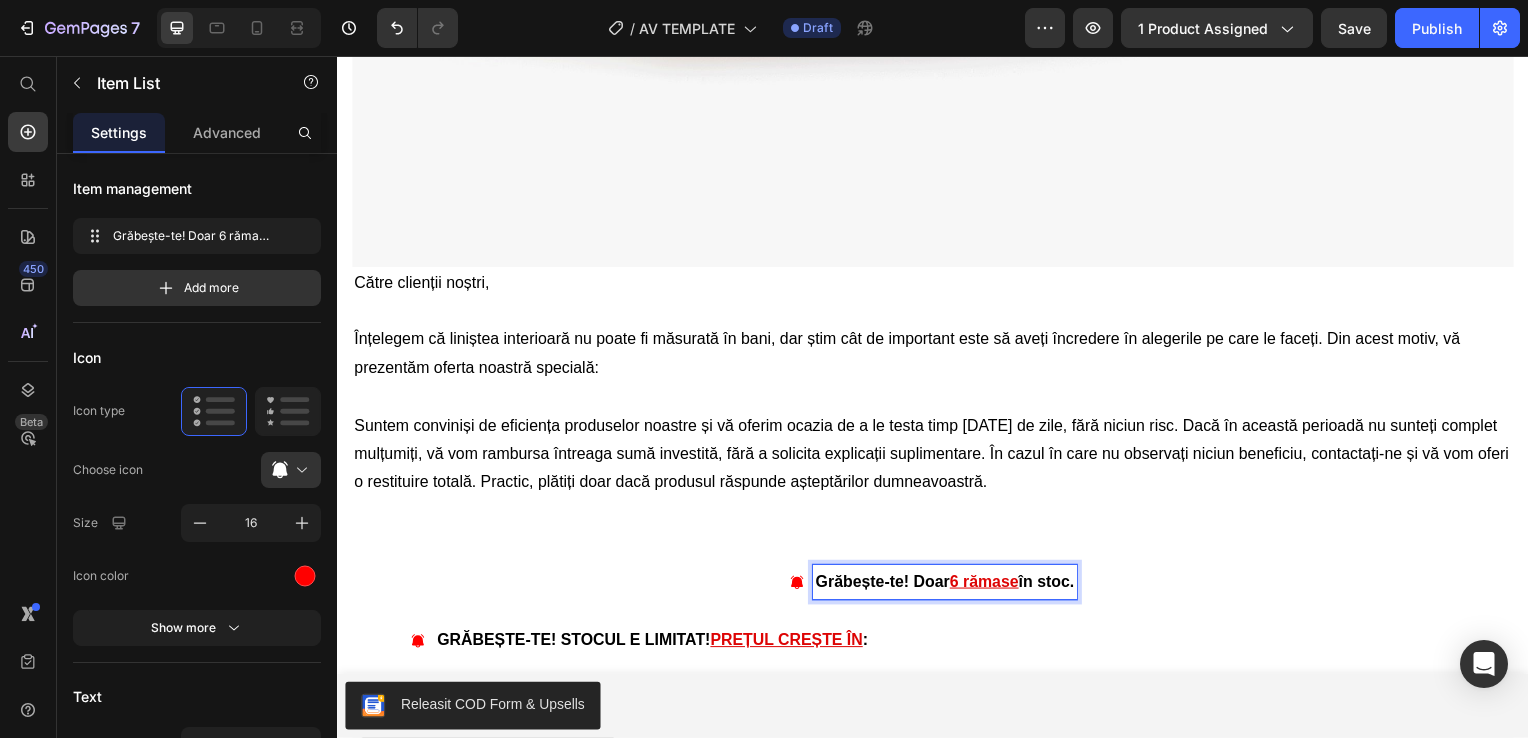 click on "6 rămase" at bounding box center (988, 585) 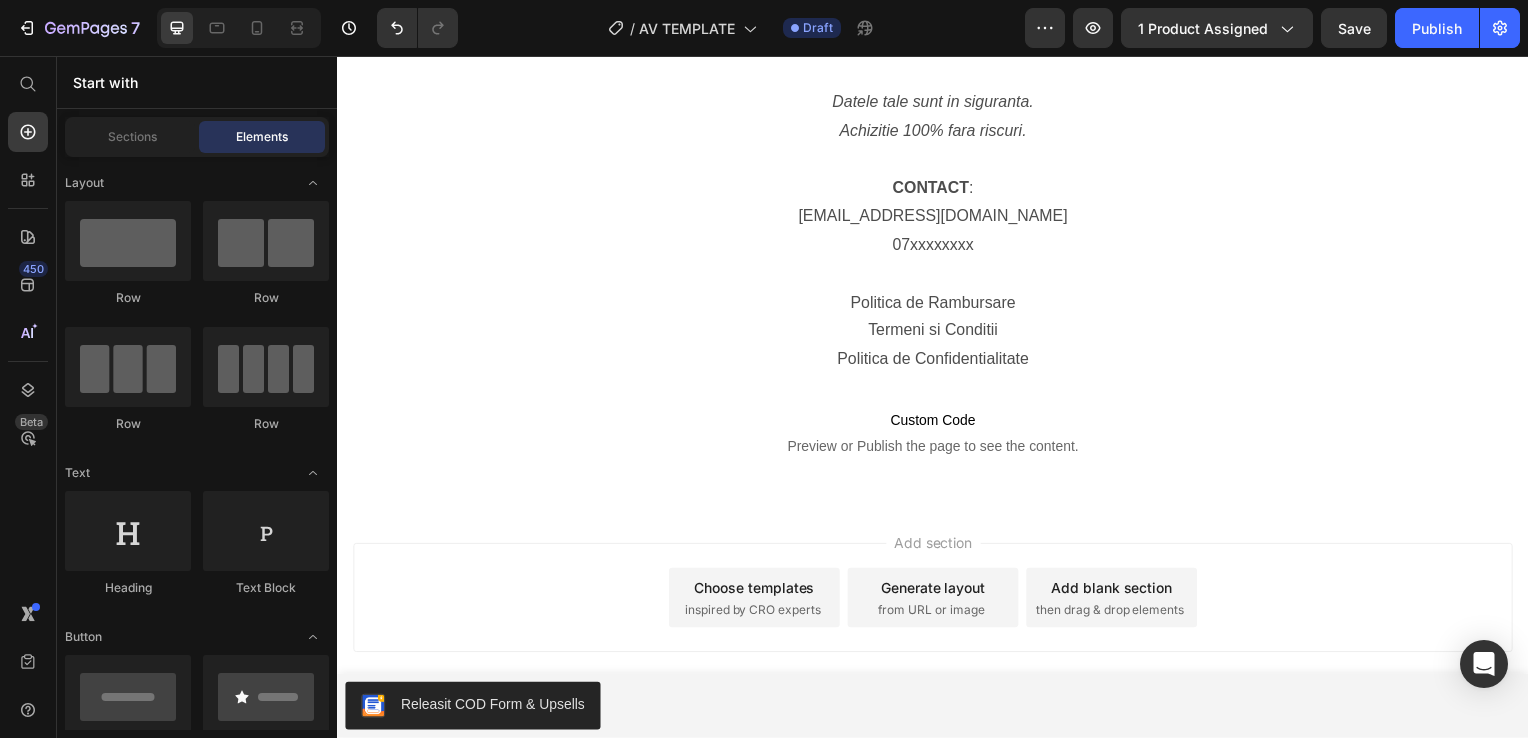 scroll, scrollTop: 13841, scrollLeft: 0, axis: vertical 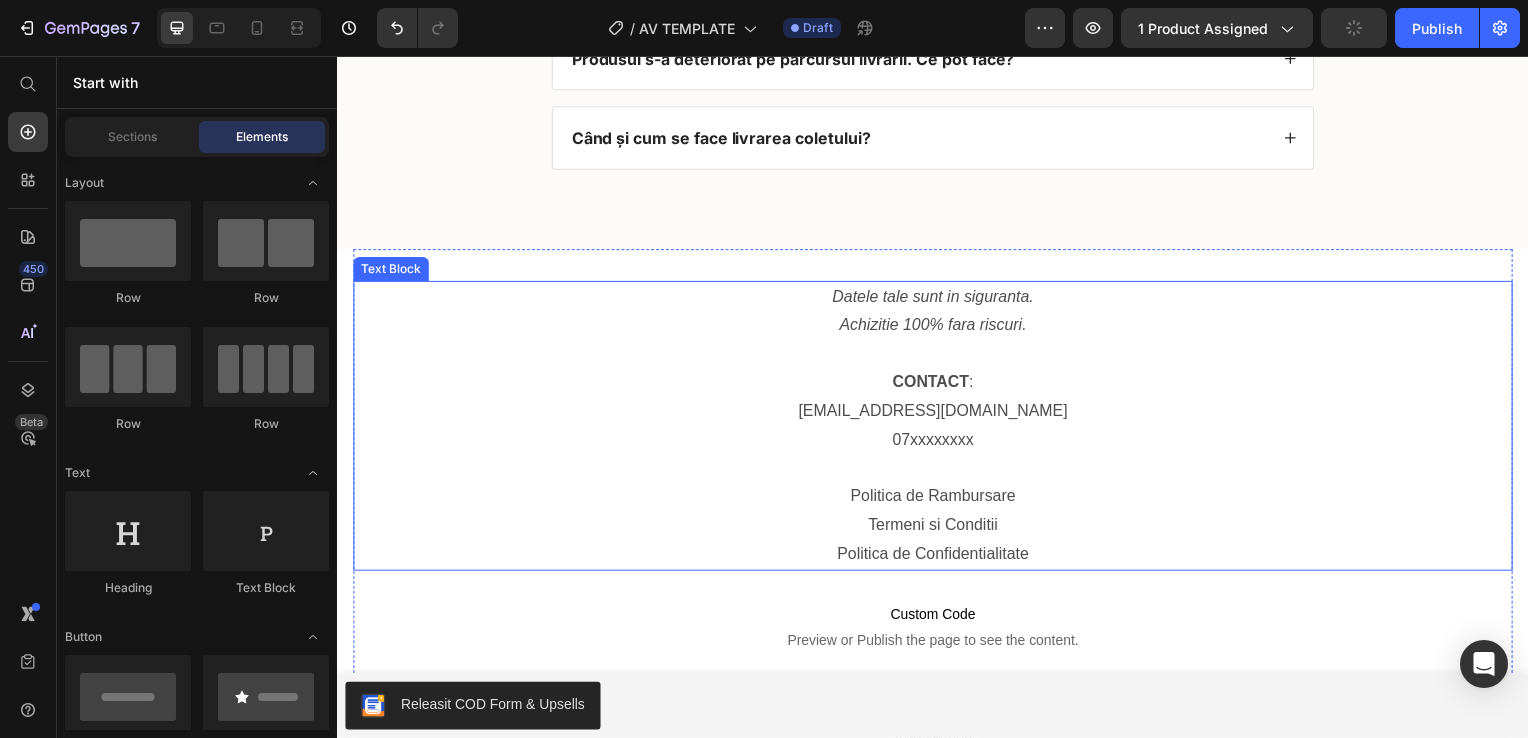 click on "[EMAIL_ADDRESS][DOMAIN_NAME]" at bounding box center (936, 413) 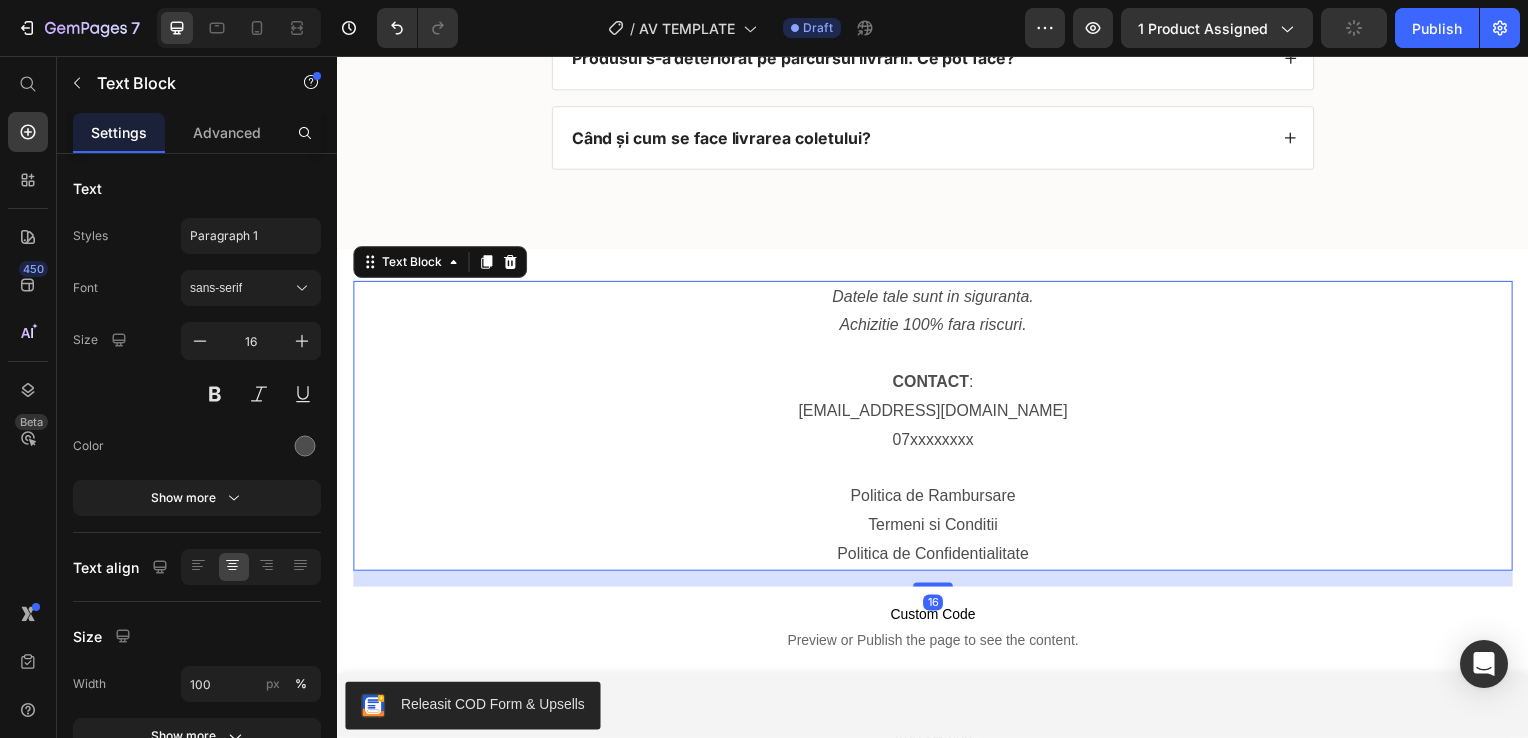 click on "[EMAIL_ADDRESS][DOMAIN_NAME]" at bounding box center (936, 413) 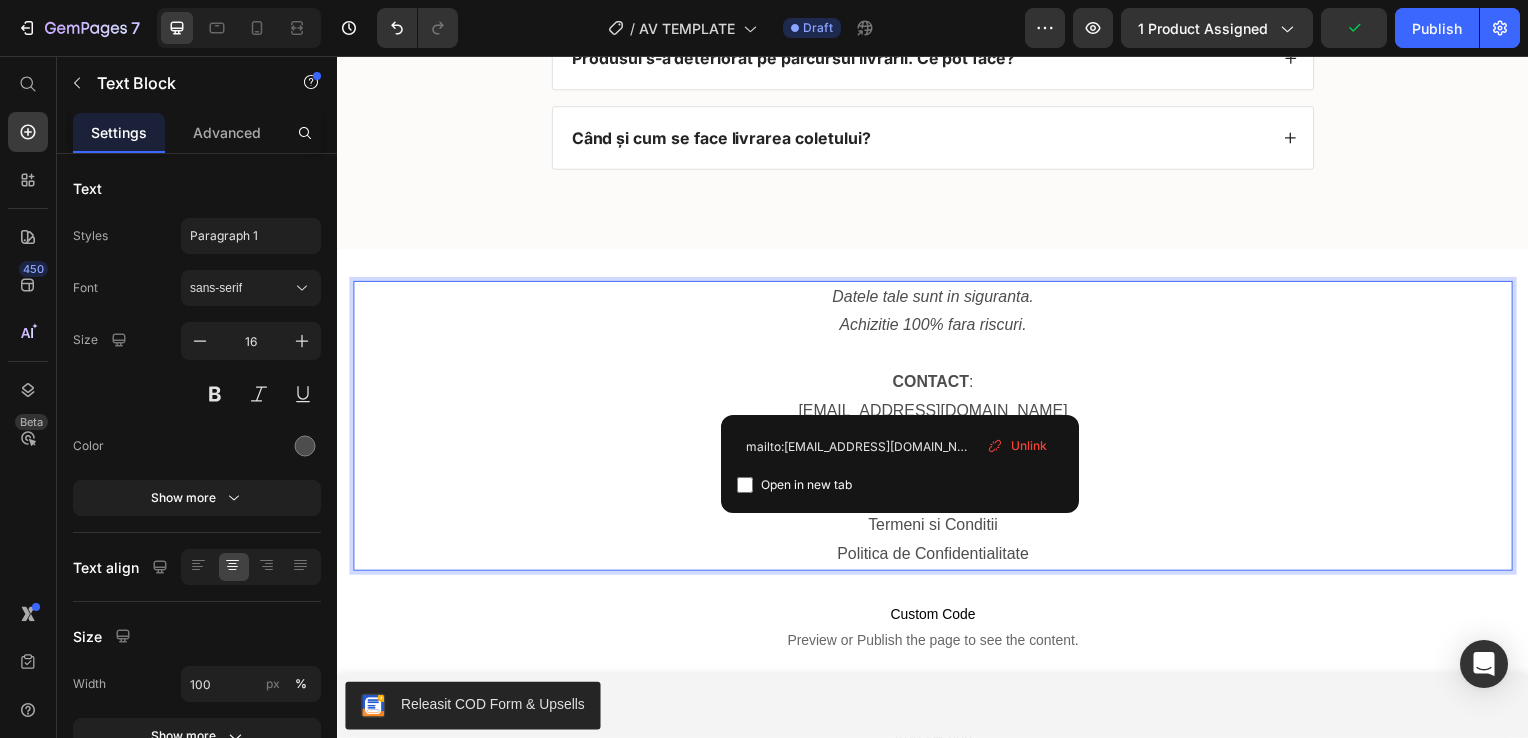 click on "[EMAIL_ADDRESS][DOMAIN_NAME]" at bounding box center [936, 413] 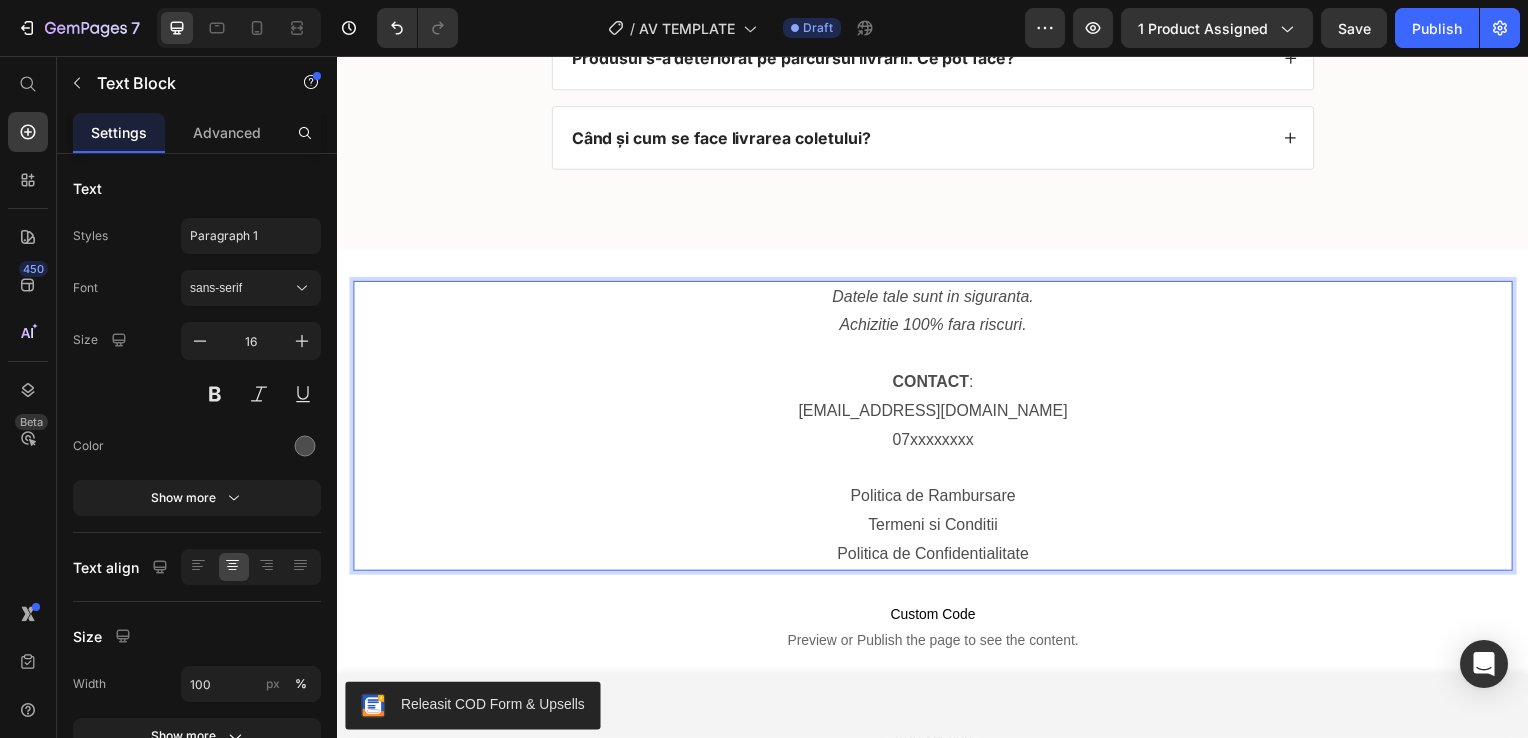 click on "[EMAIL_ADDRESS][DOMAIN_NAME] ⁠⁠⁠⁠⁠⁠⁠" at bounding box center (937, 414) 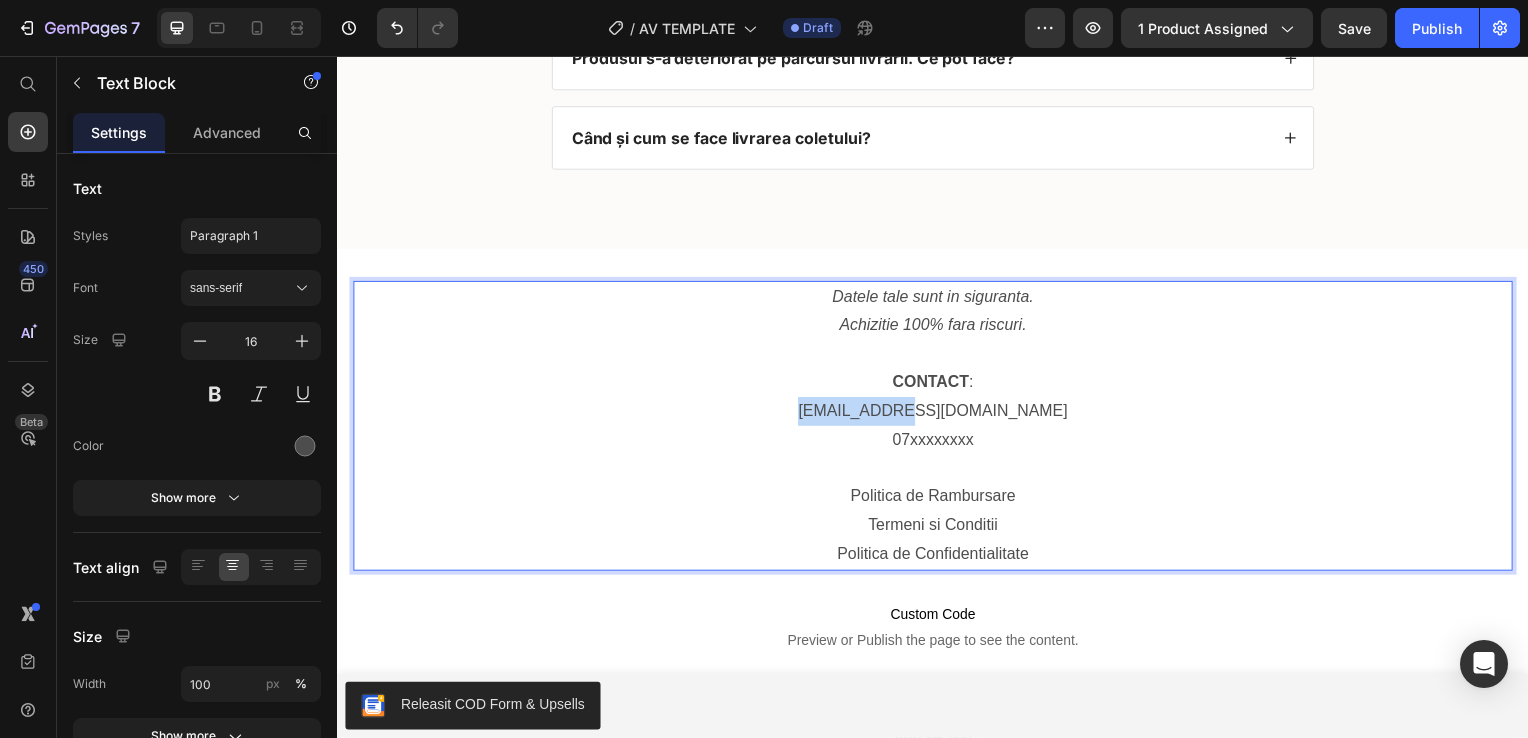 click on "[EMAIL_ADDRESS][DOMAIN_NAME]" at bounding box center [937, 414] 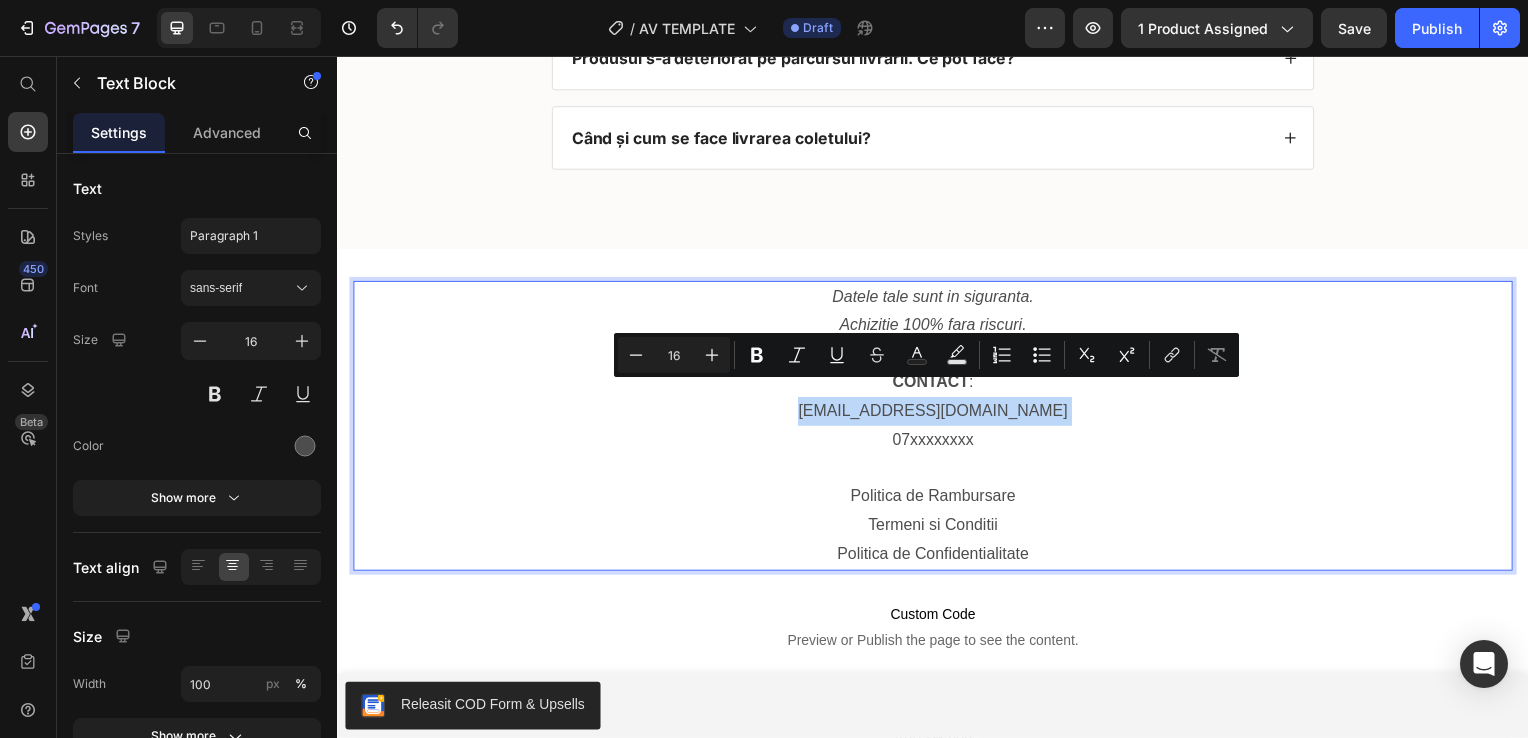 drag, startPoint x: 998, startPoint y: 397, endPoint x: 950, endPoint y: 398, distance: 48.010414 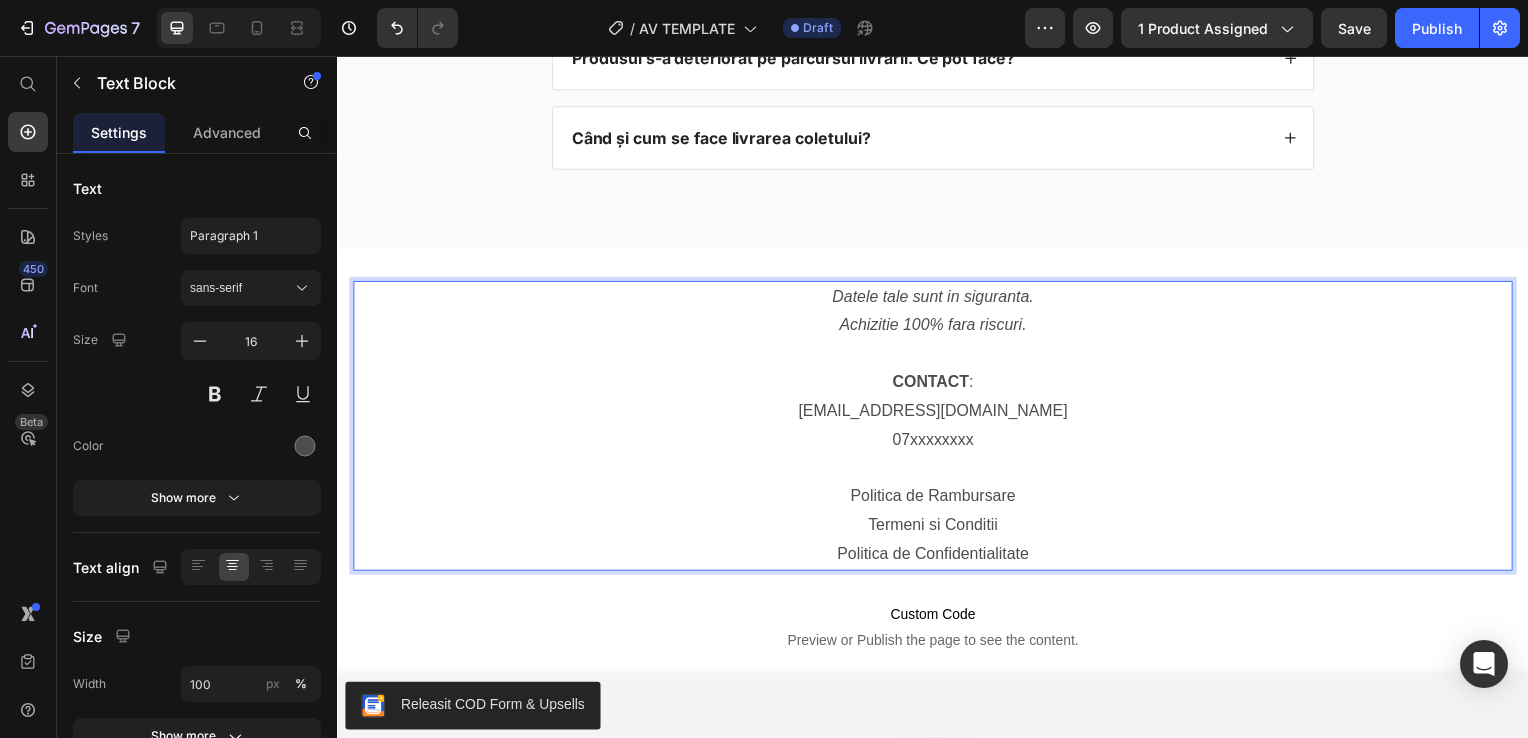 click on "07xxxxxxxx" at bounding box center (937, 443) 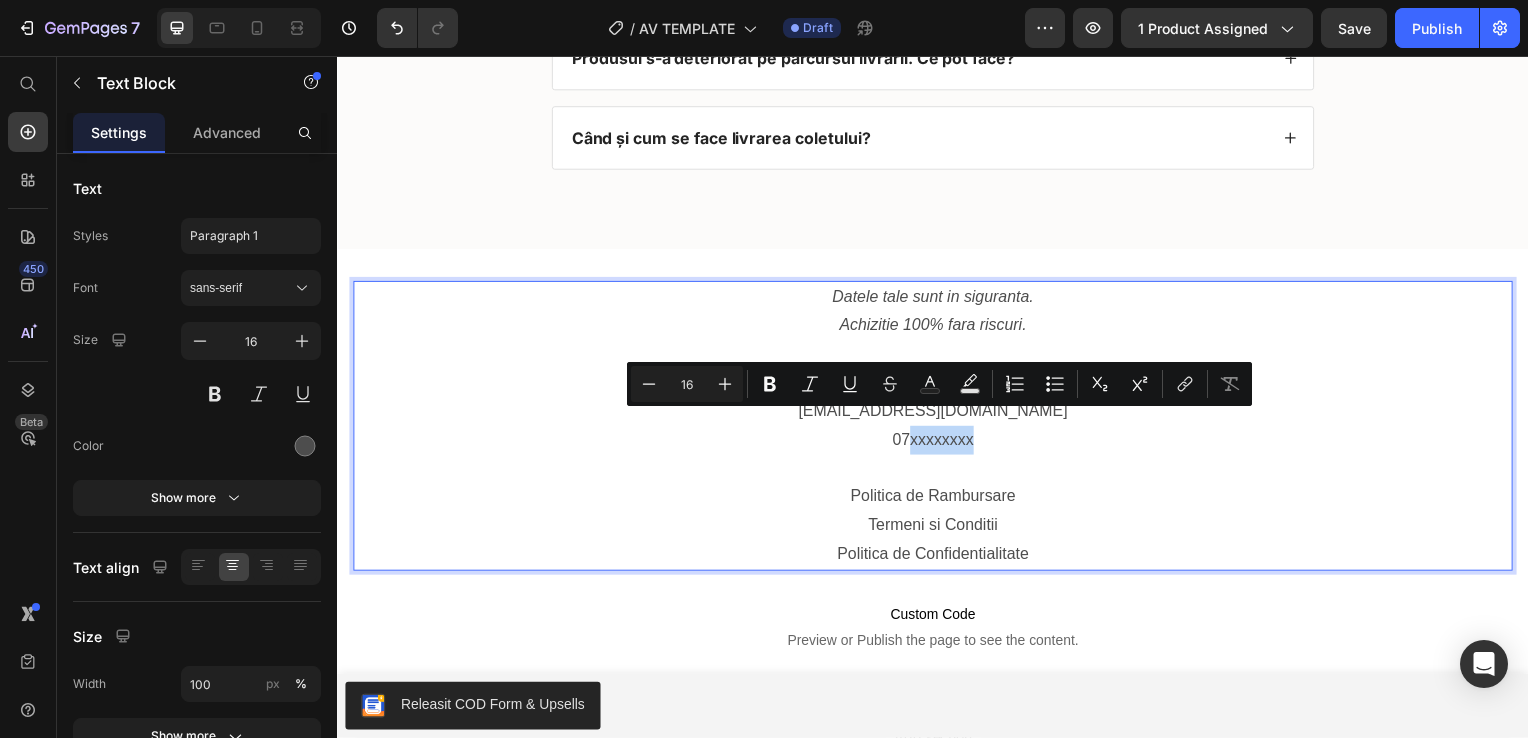 drag, startPoint x: 967, startPoint y: 422, endPoint x: 909, endPoint y: 428, distance: 58.30952 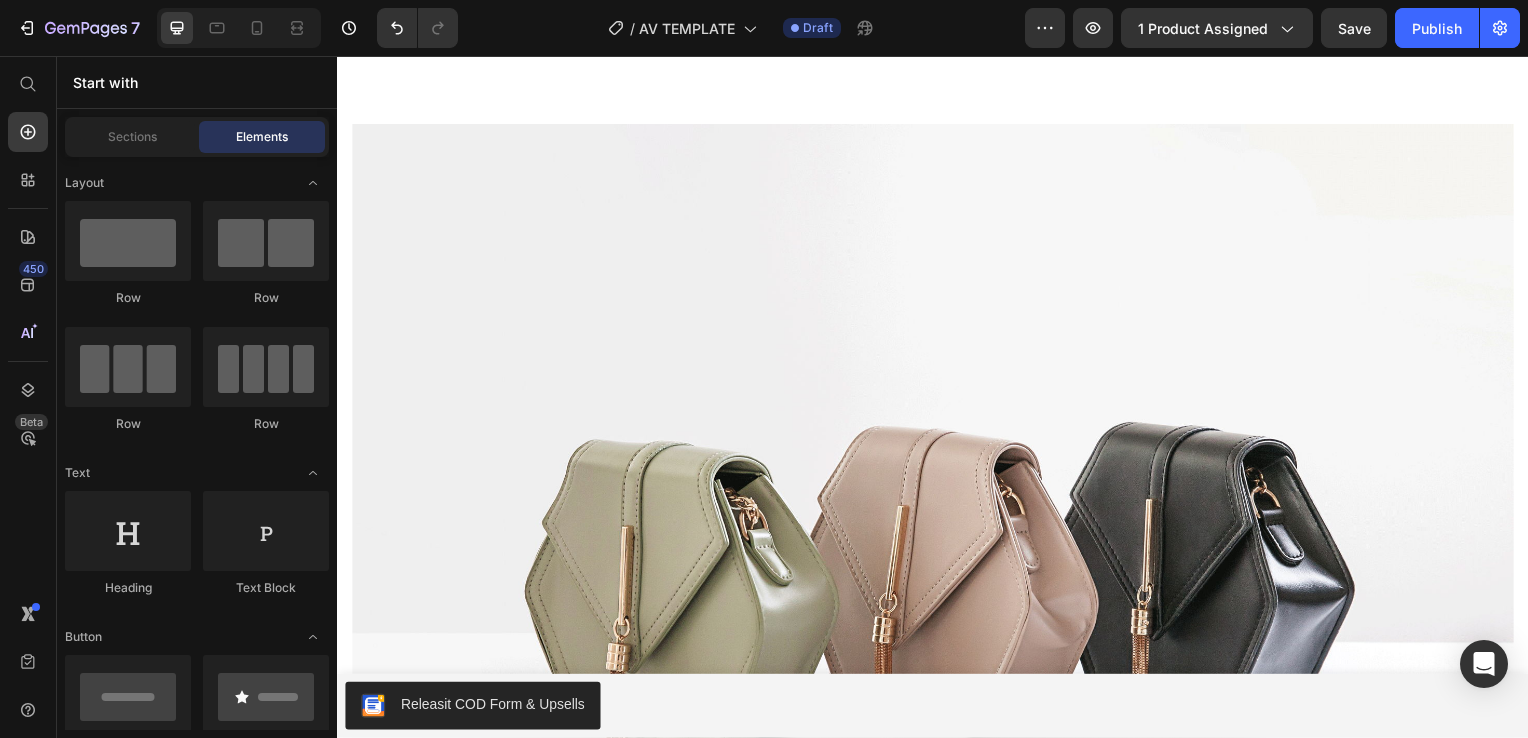 scroll, scrollTop: 11608, scrollLeft: 0, axis: vertical 